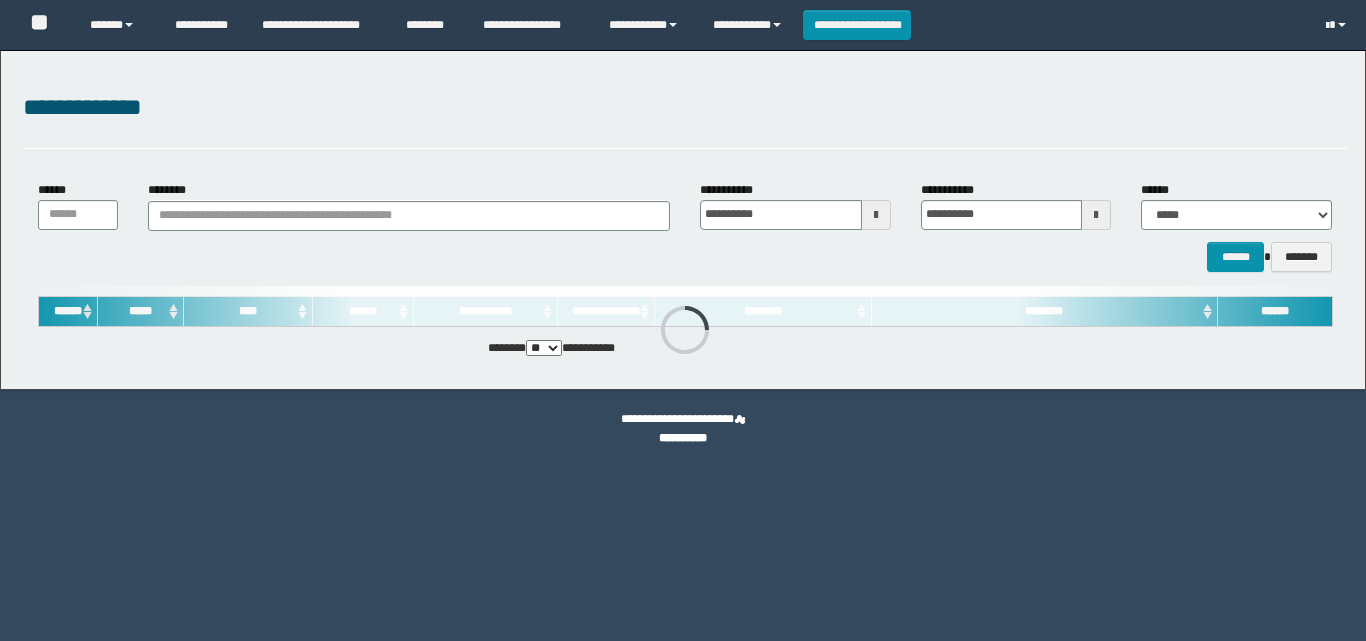 scroll, scrollTop: 0, scrollLeft: 0, axis: both 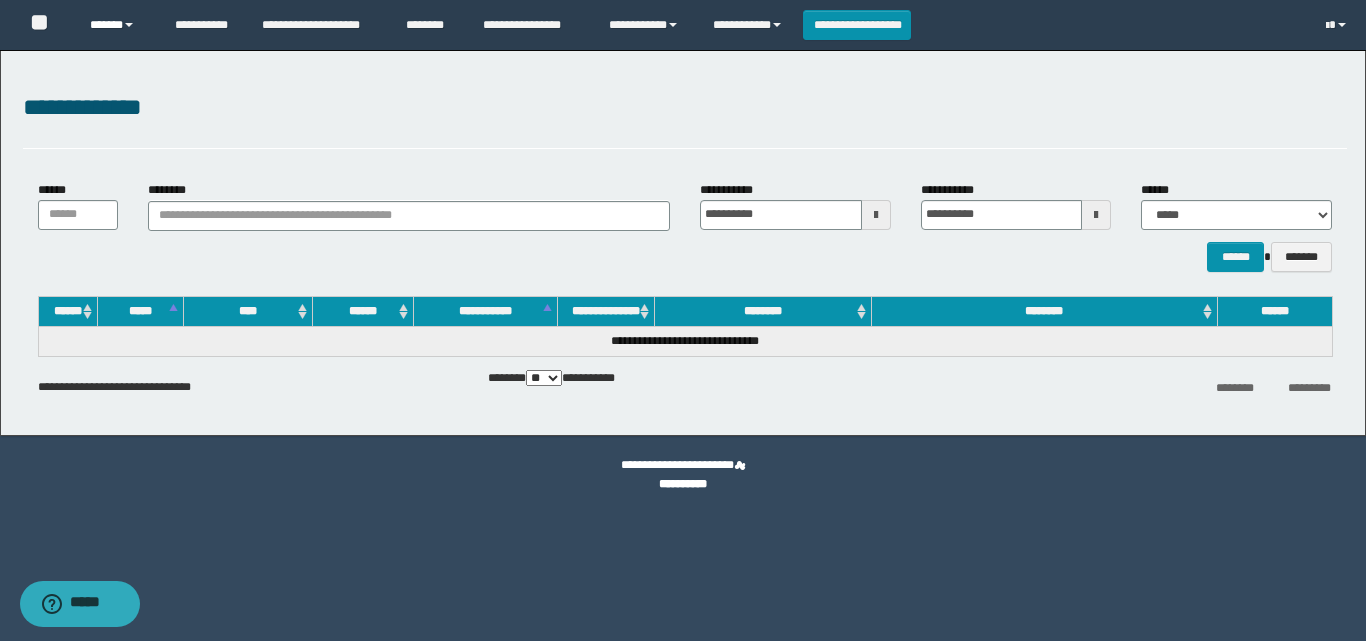 click on "******" at bounding box center [117, 25] 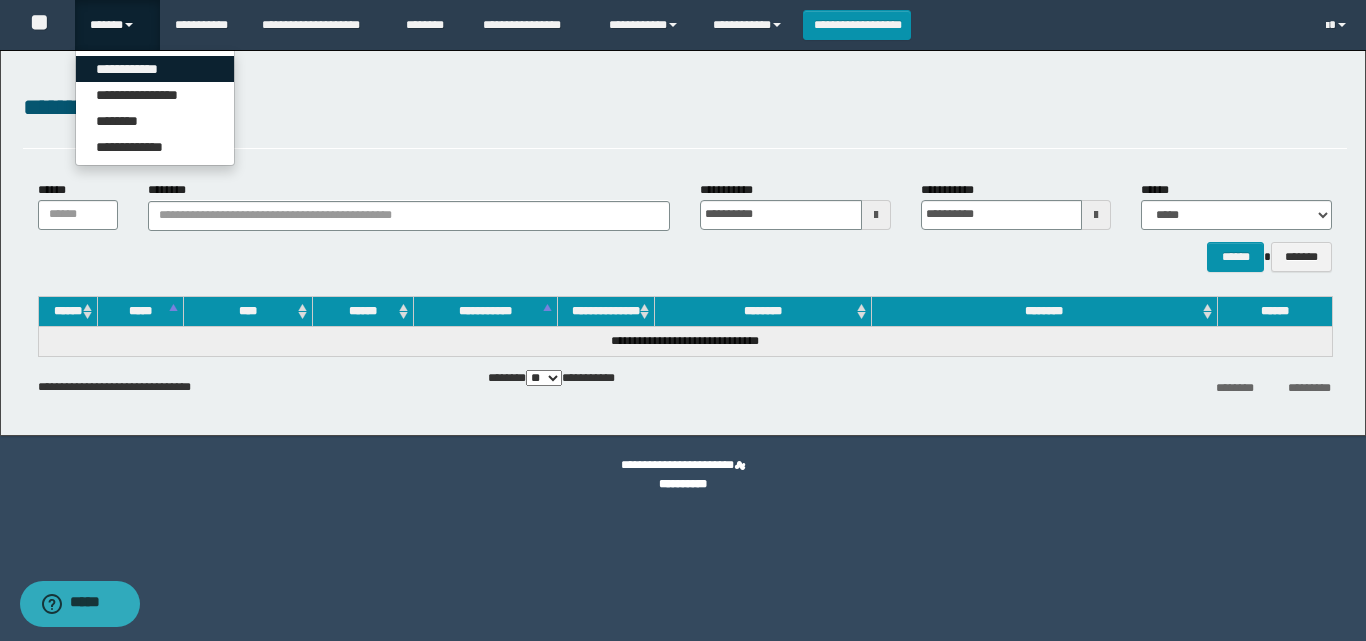 click on "**********" at bounding box center [155, 69] 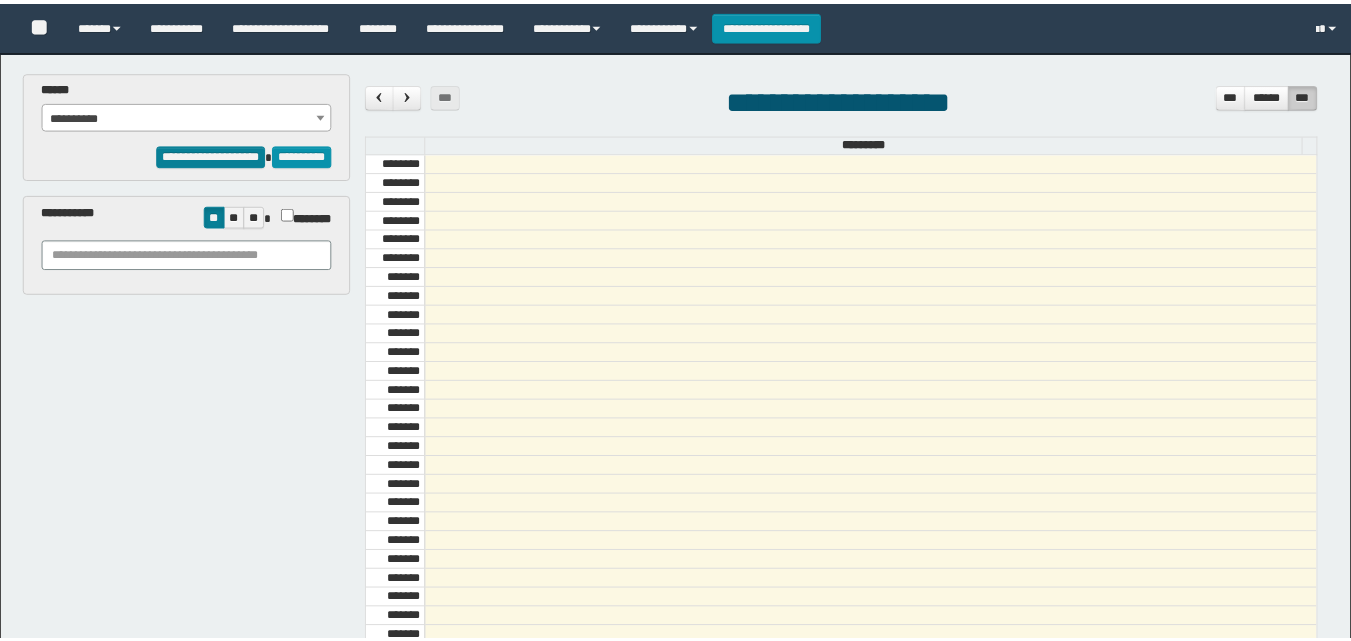 scroll, scrollTop: 0, scrollLeft: 0, axis: both 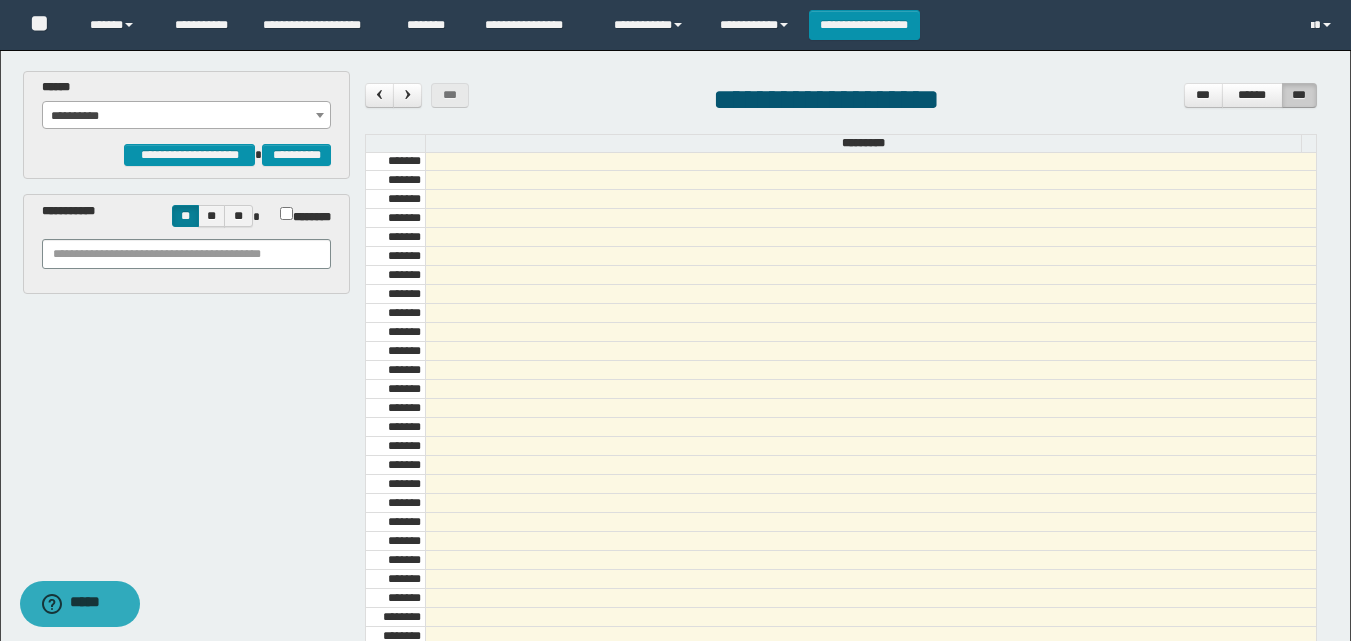 click on "**********" at bounding box center (186, 116) 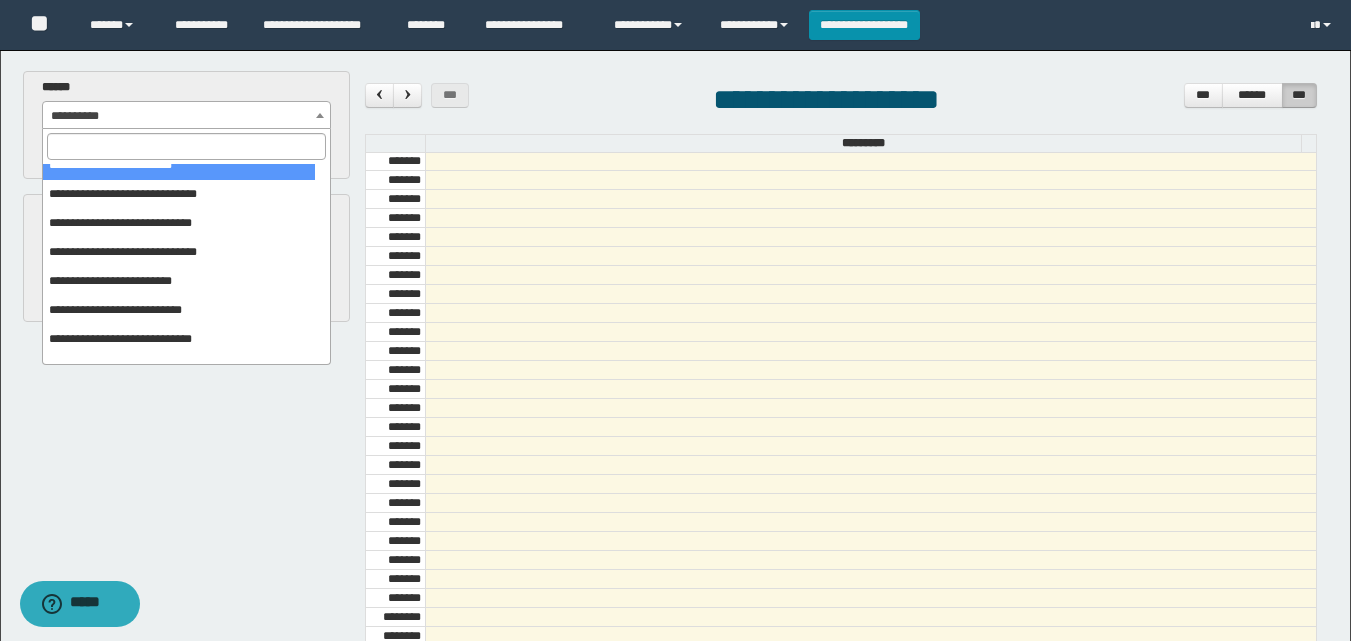 scroll, scrollTop: 62, scrollLeft: 0, axis: vertical 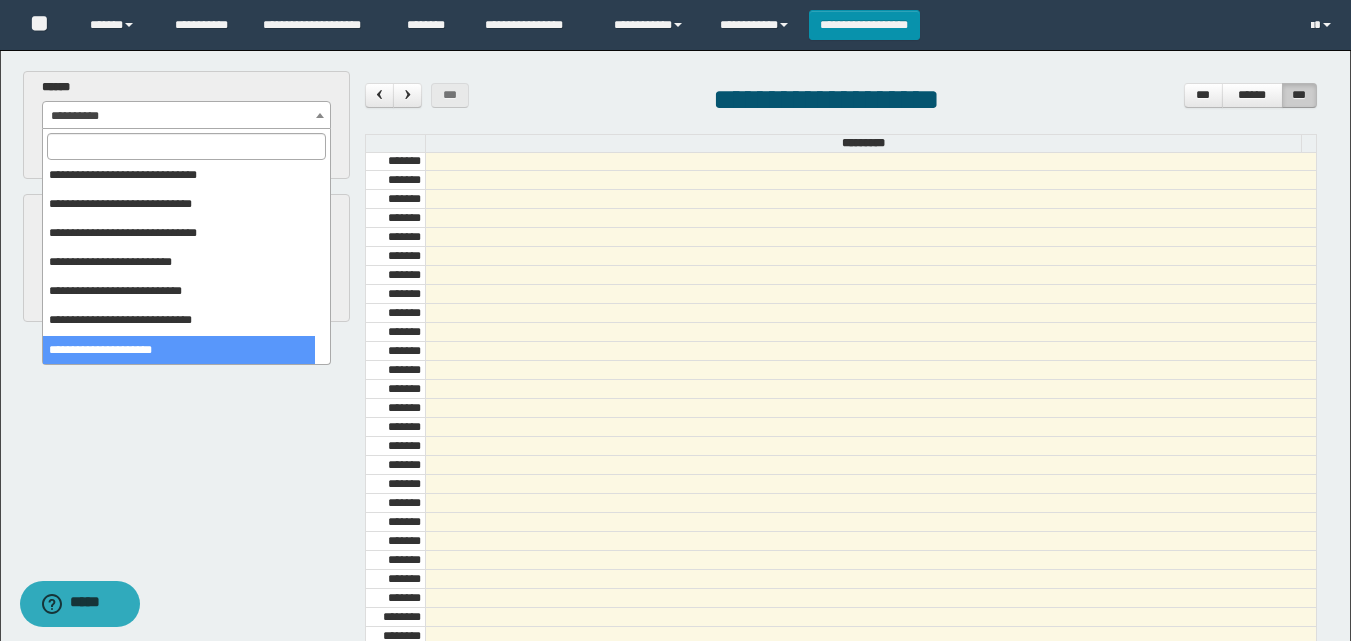 select on "******" 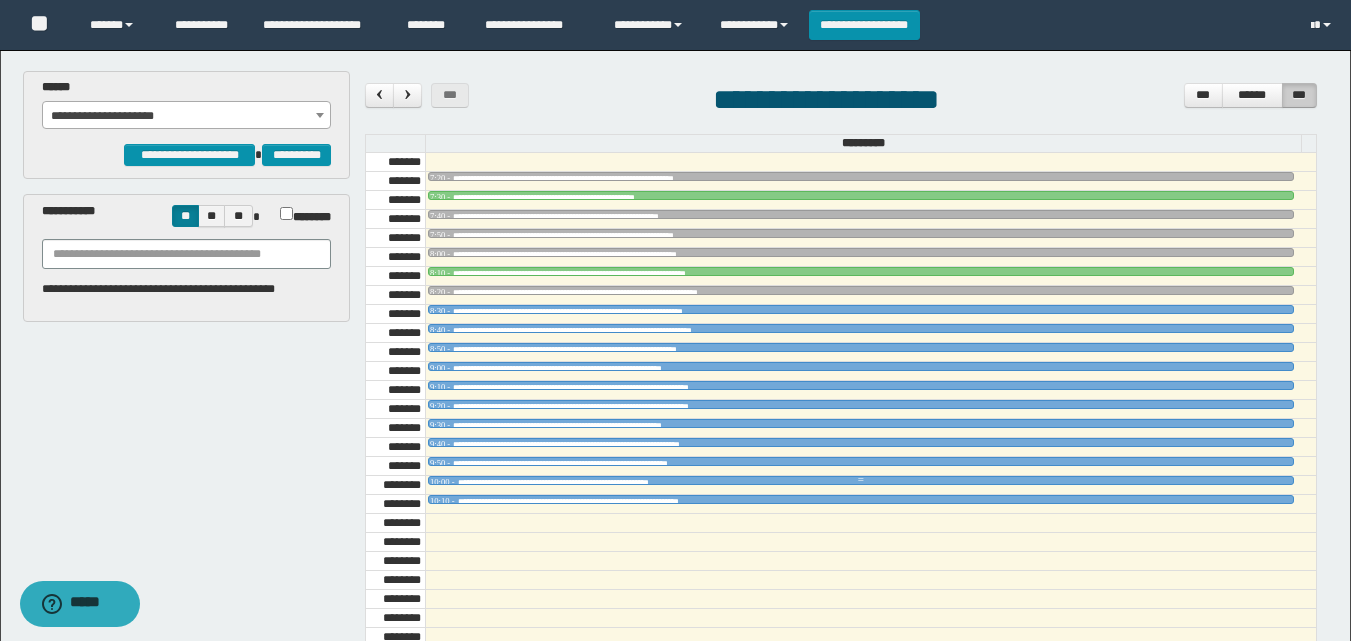 scroll, scrollTop: 785, scrollLeft: 0, axis: vertical 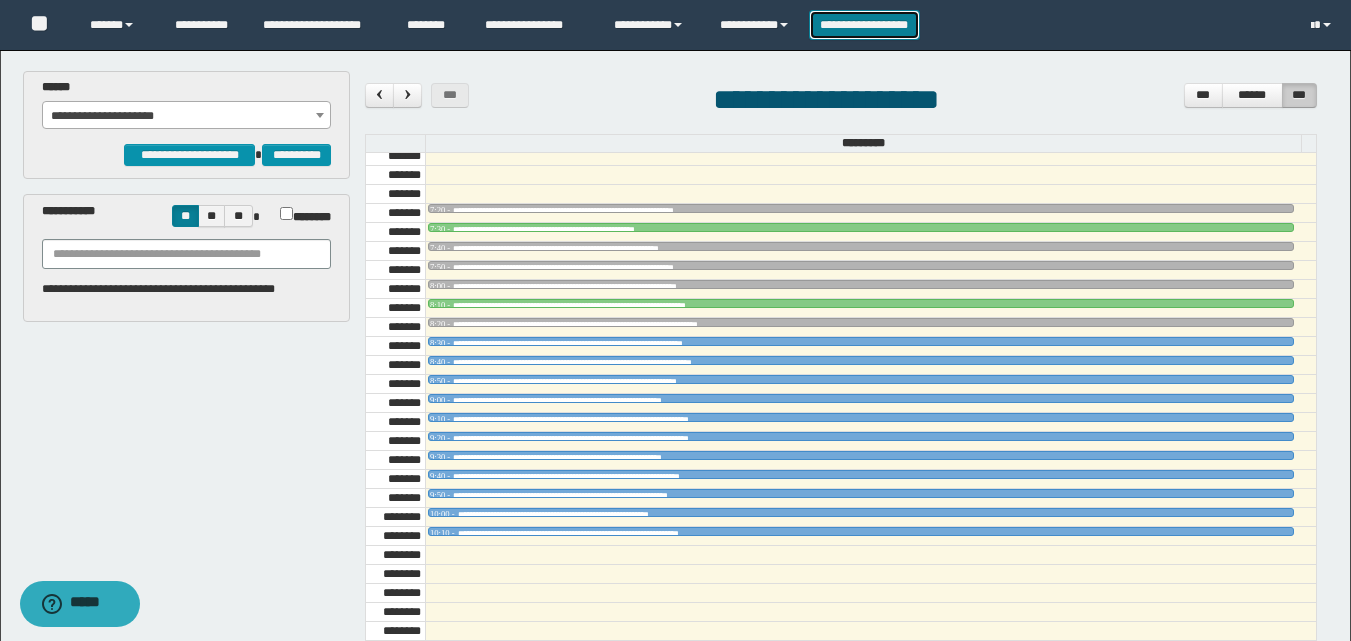 click on "**********" at bounding box center [864, 25] 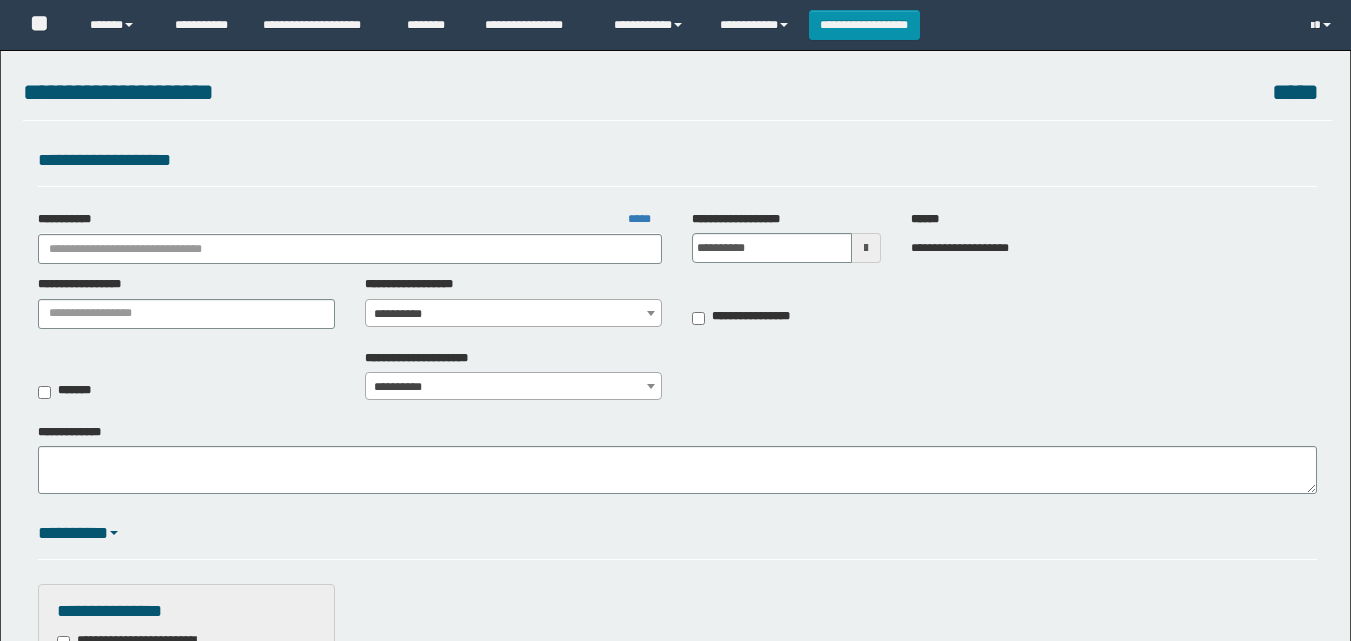 scroll, scrollTop: 0, scrollLeft: 0, axis: both 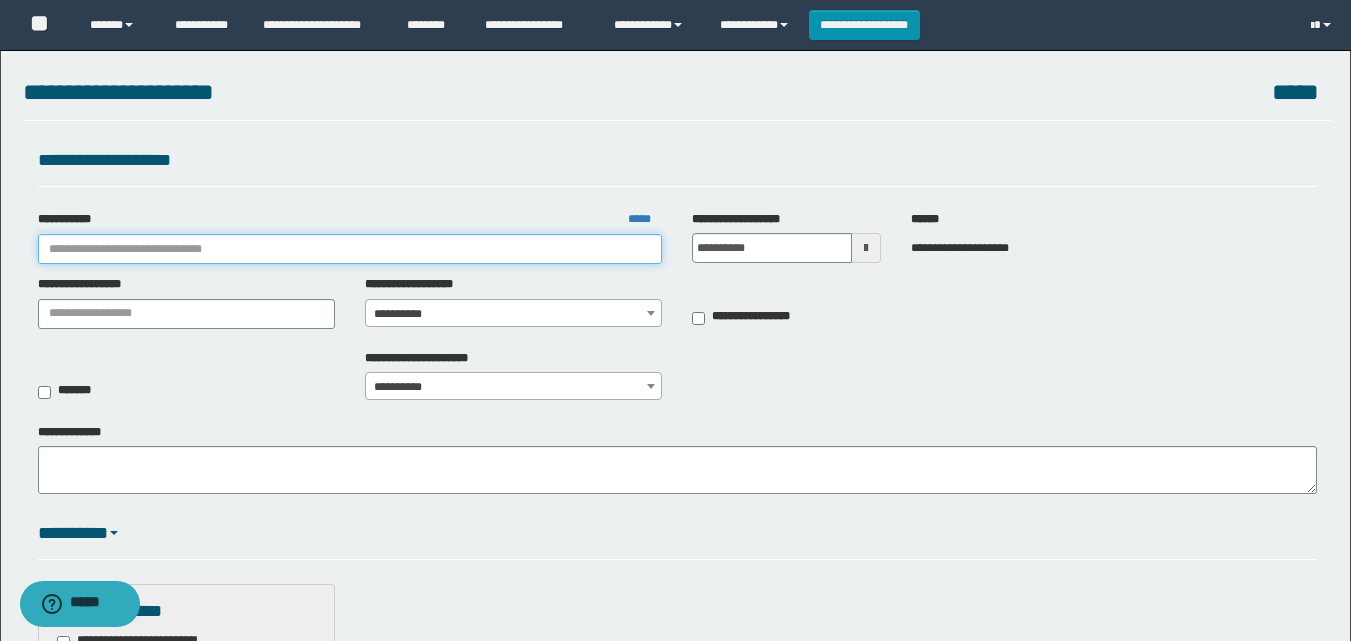 click on "**********" at bounding box center (350, 249) 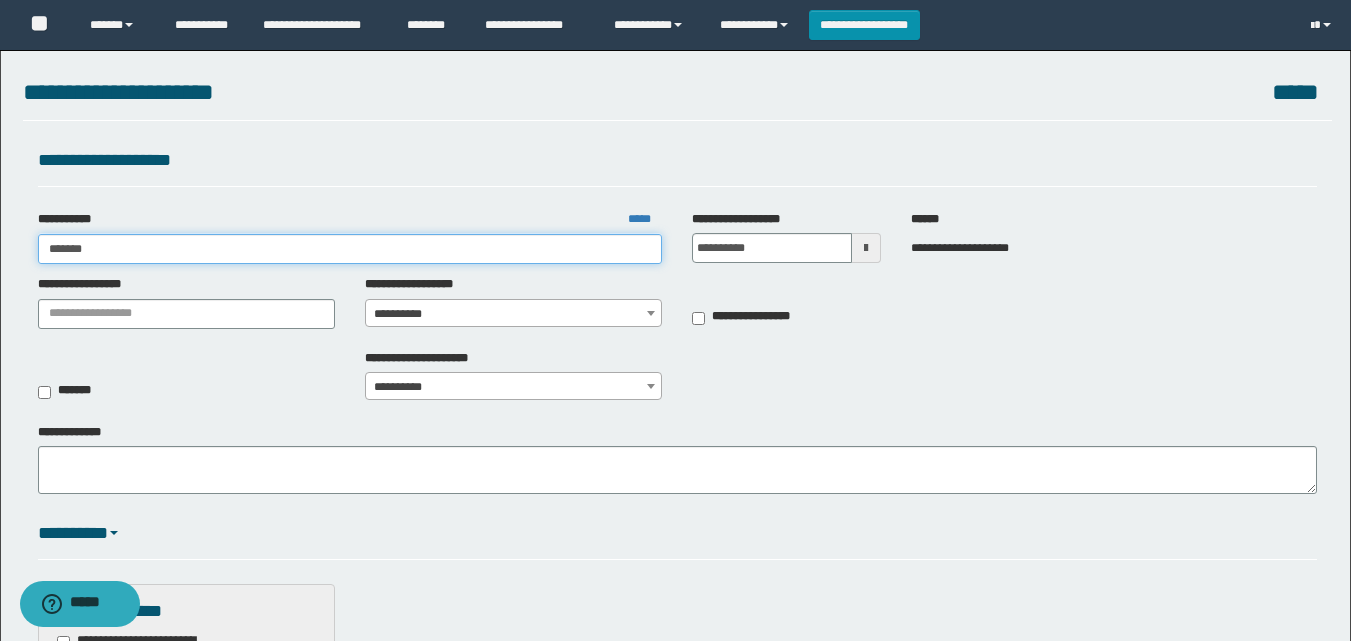 type on "********" 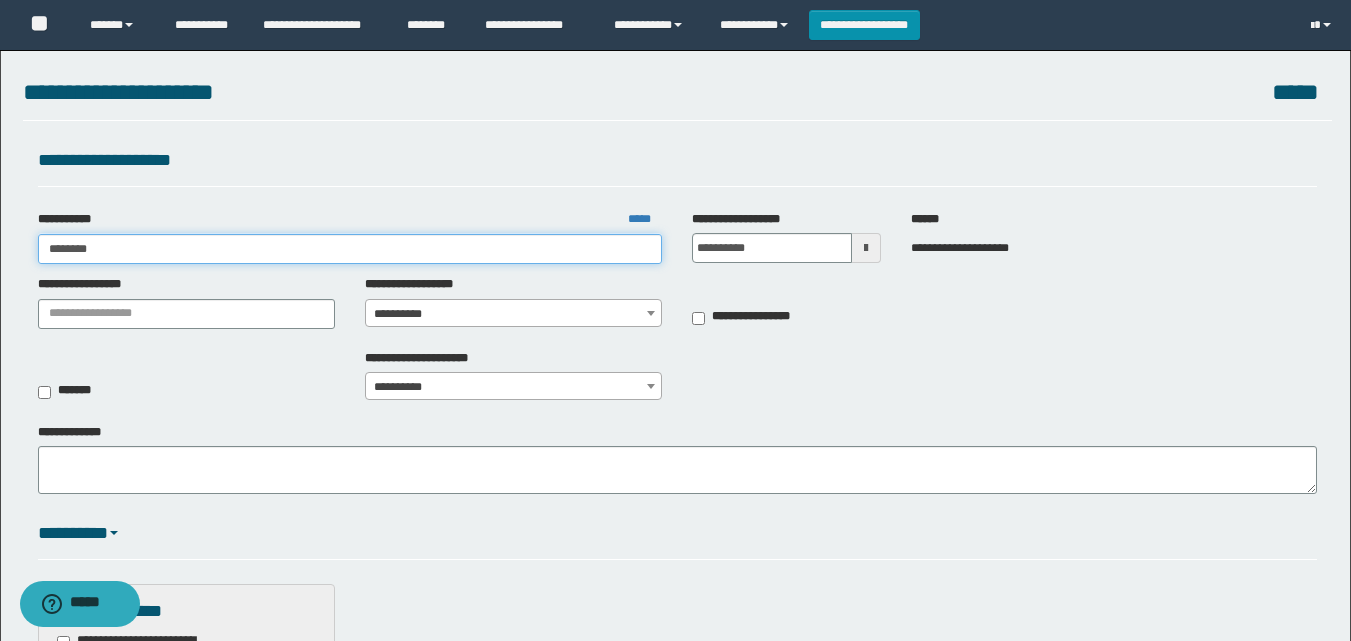 type on "********" 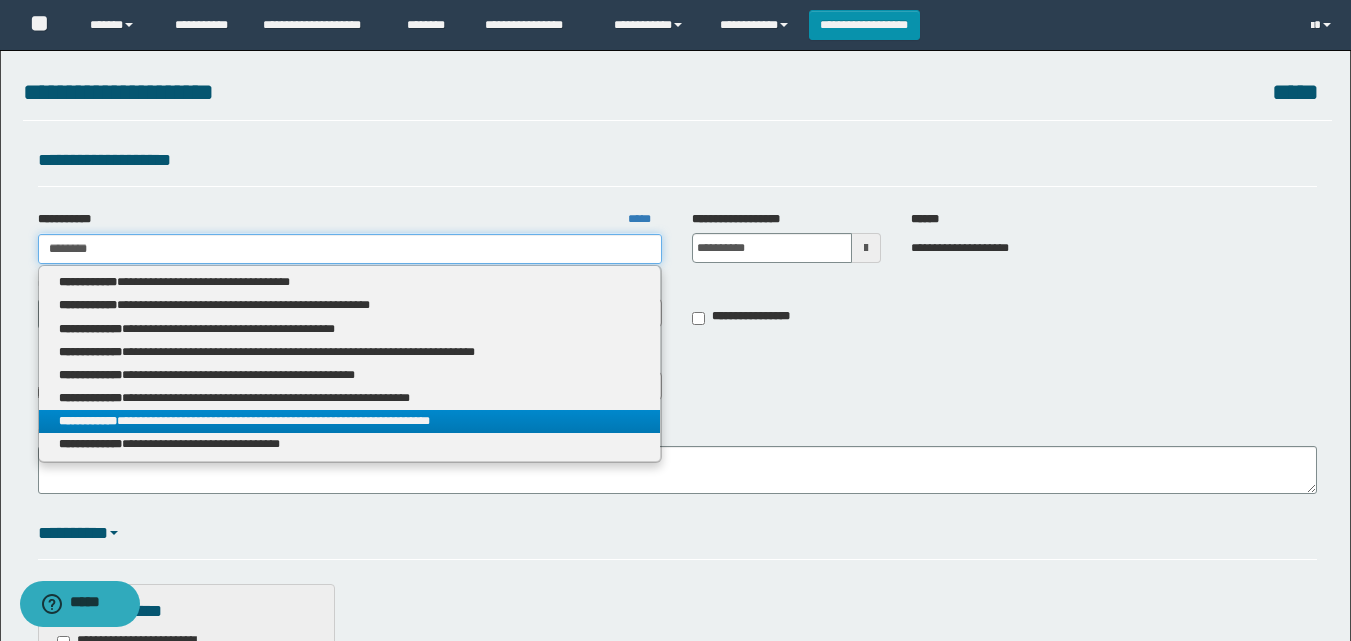 type on "********" 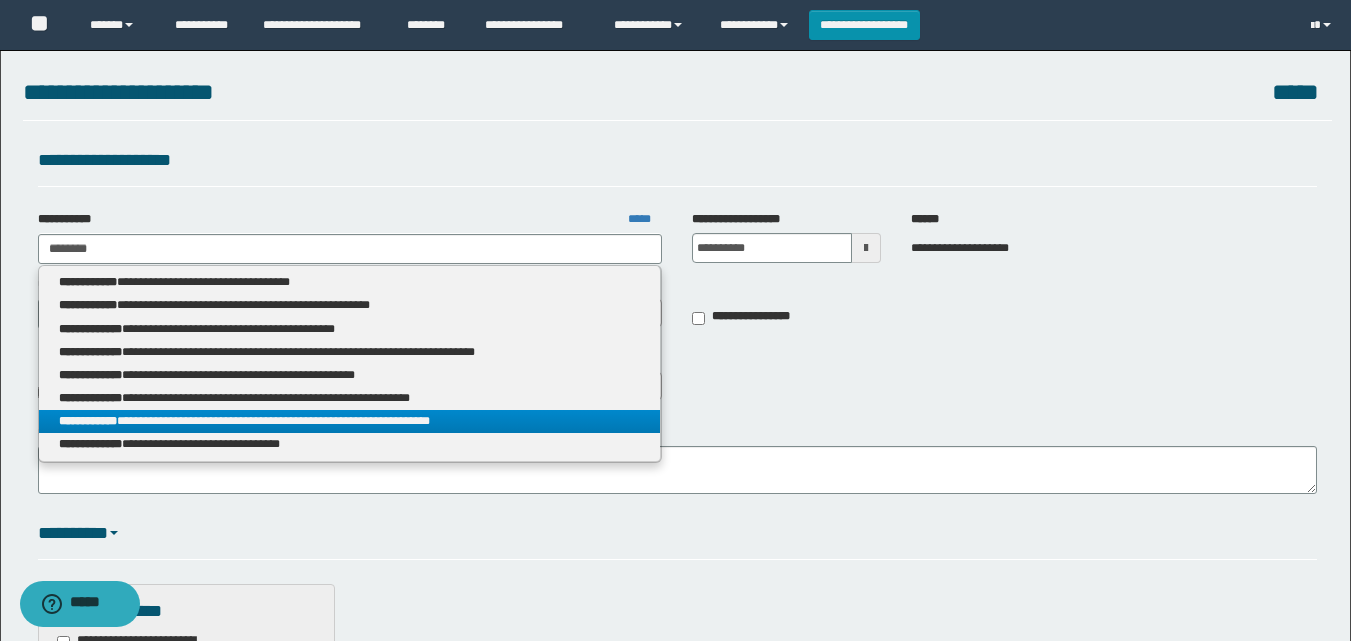 click on "**********" at bounding box center (350, 421) 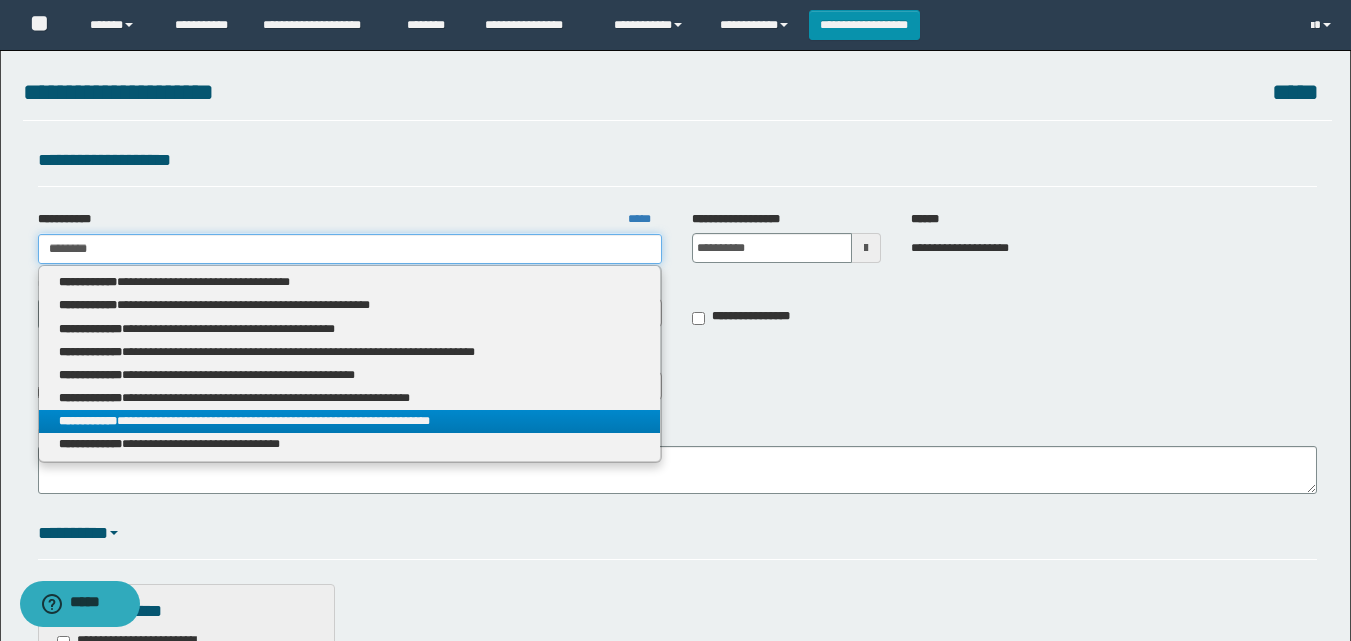 type 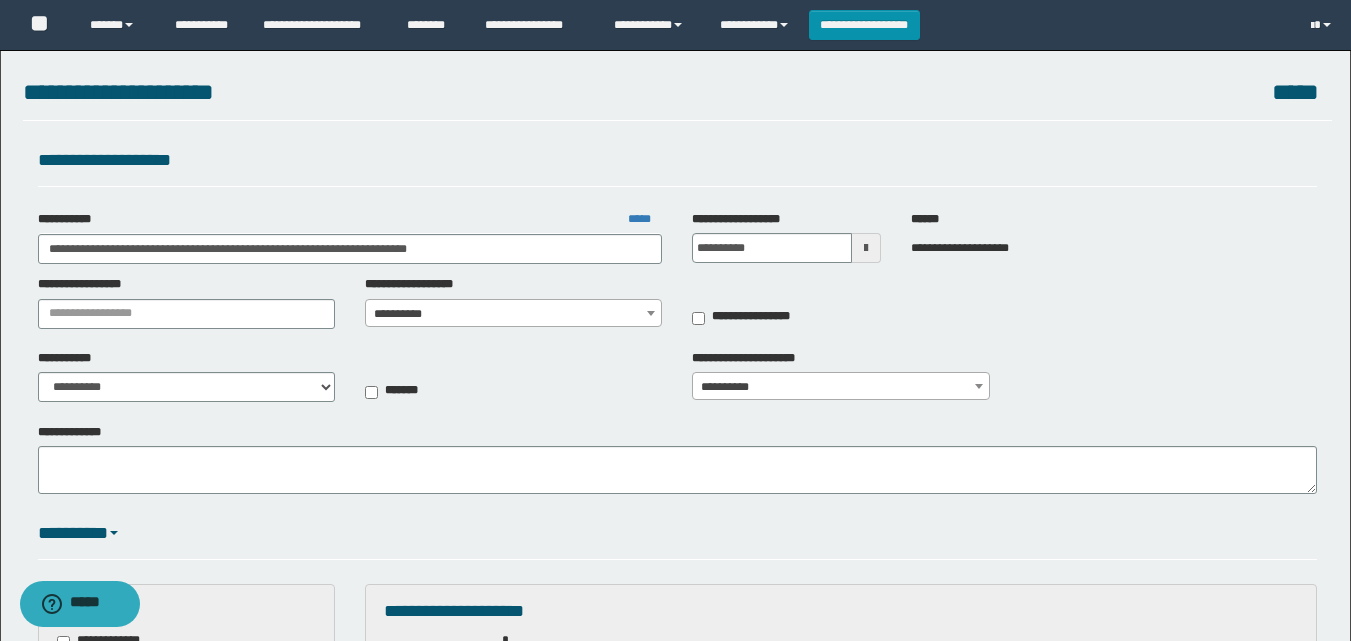 click on "**********" at bounding box center [677, 307] 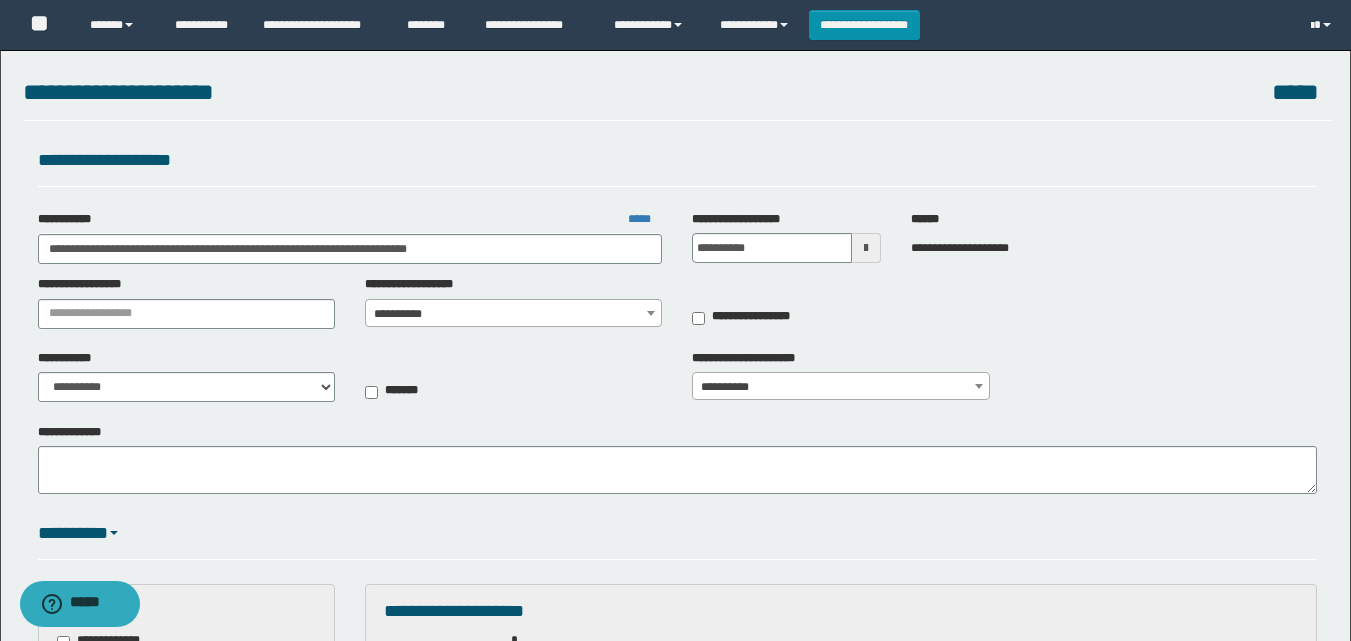 click on "**********" at bounding box center [675, 320] 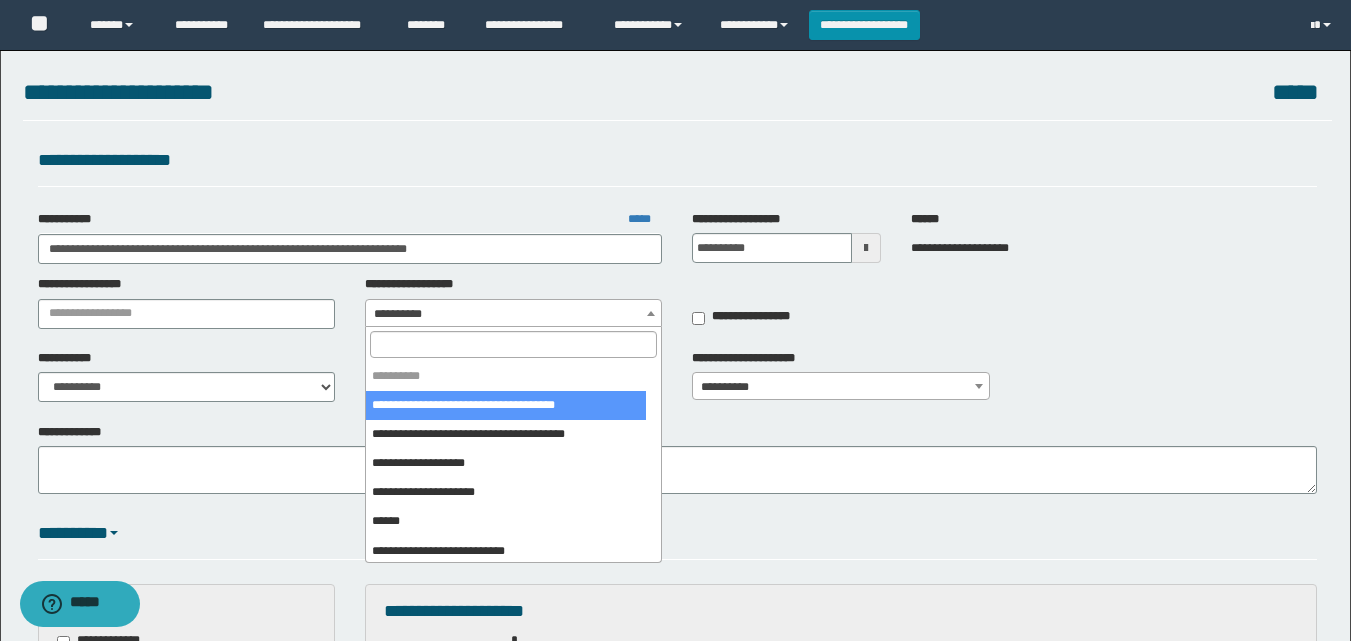 click at bounding box center (513, 344) 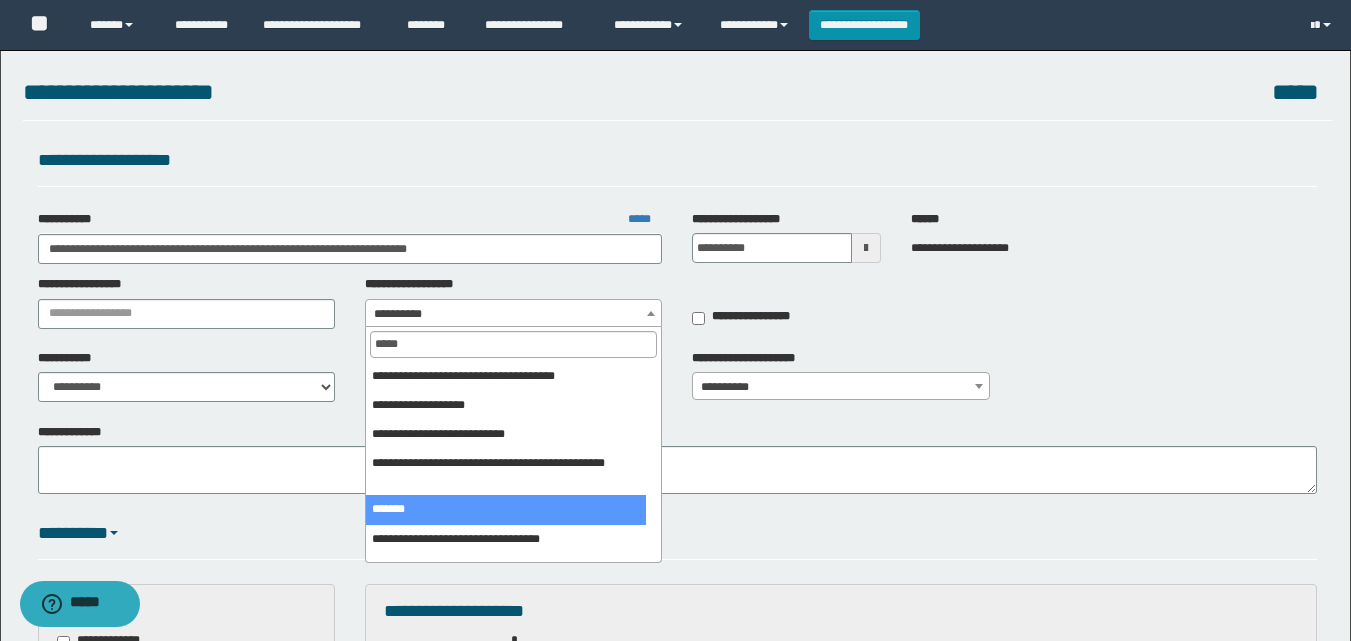 type on "*****" 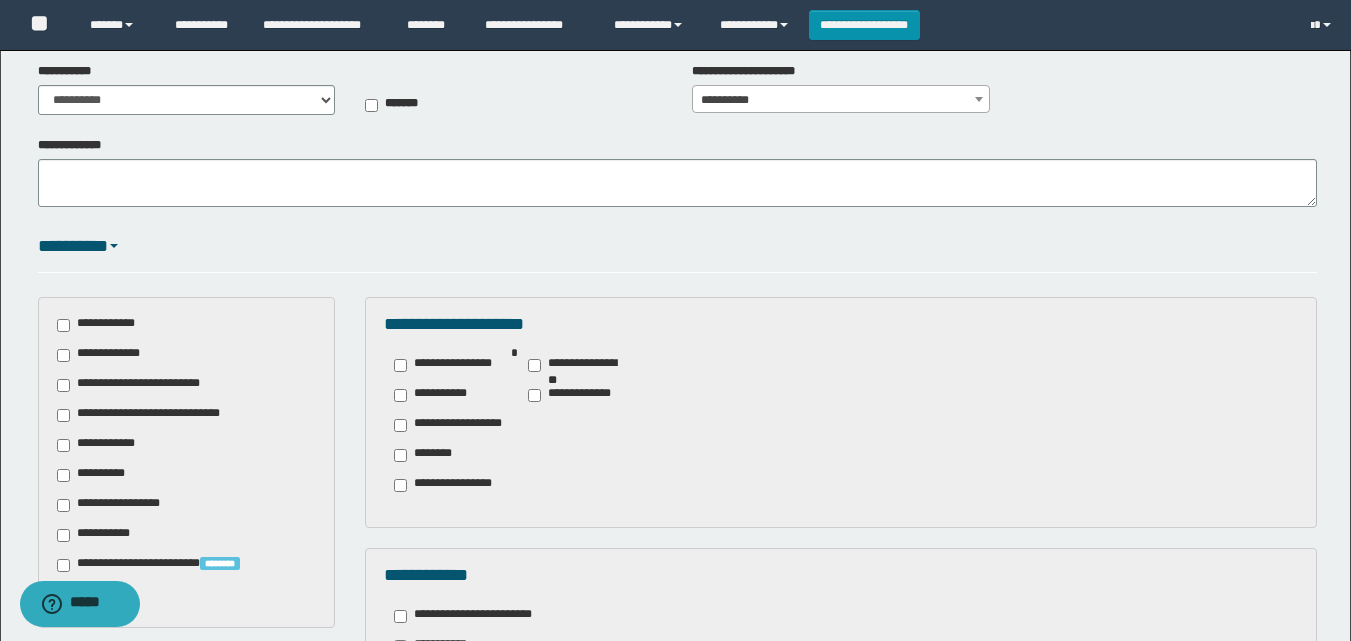 scroll, scrollTop: 400, scrollLeft: 0, axis: vertical 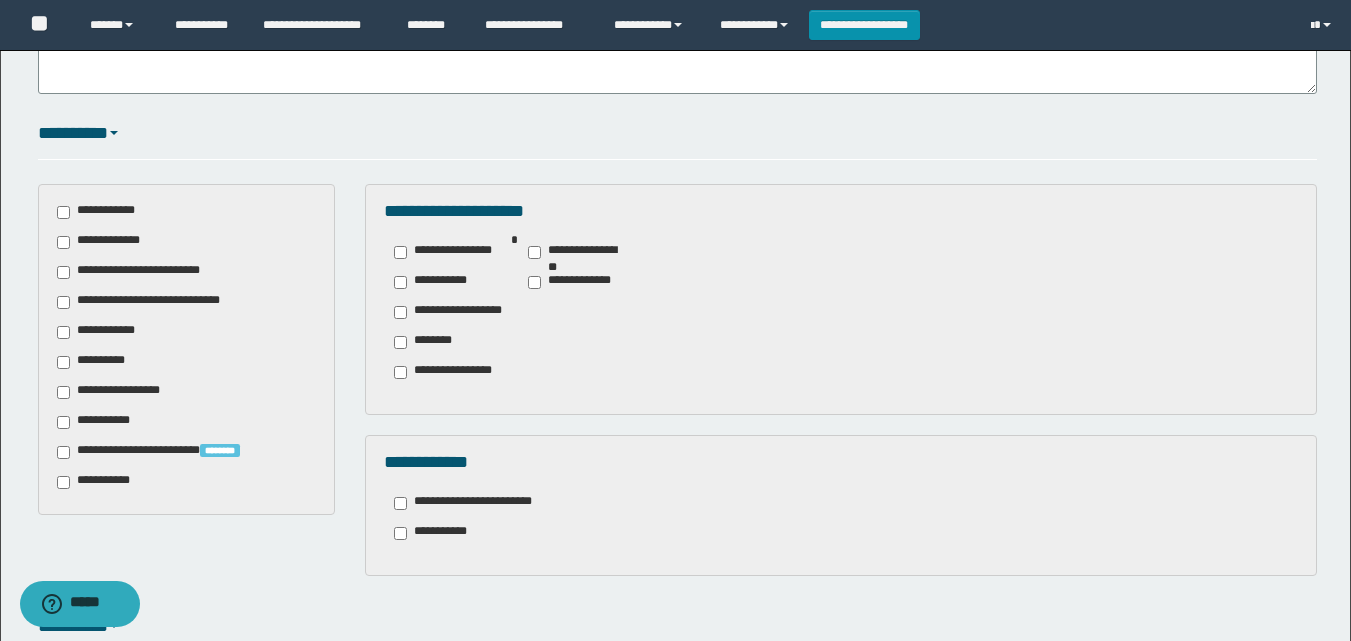 click on "**********" at bounding box center (103, 212) 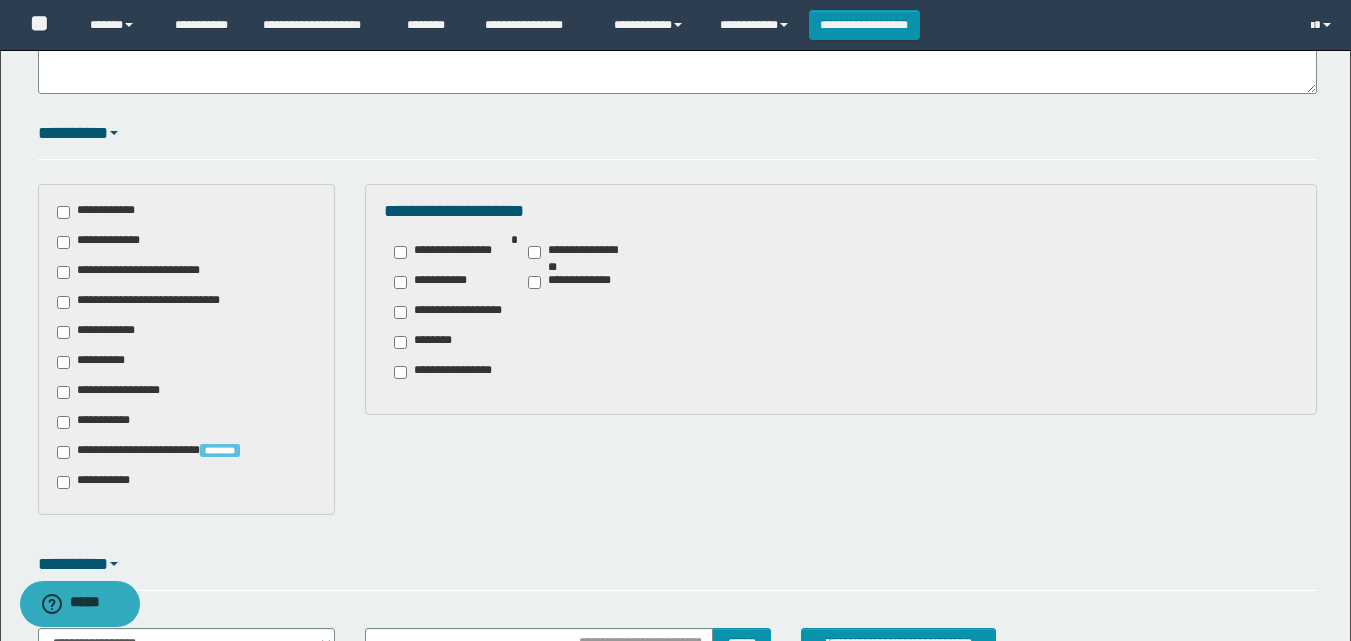 click on "**********" at bounding box center (110, 242) 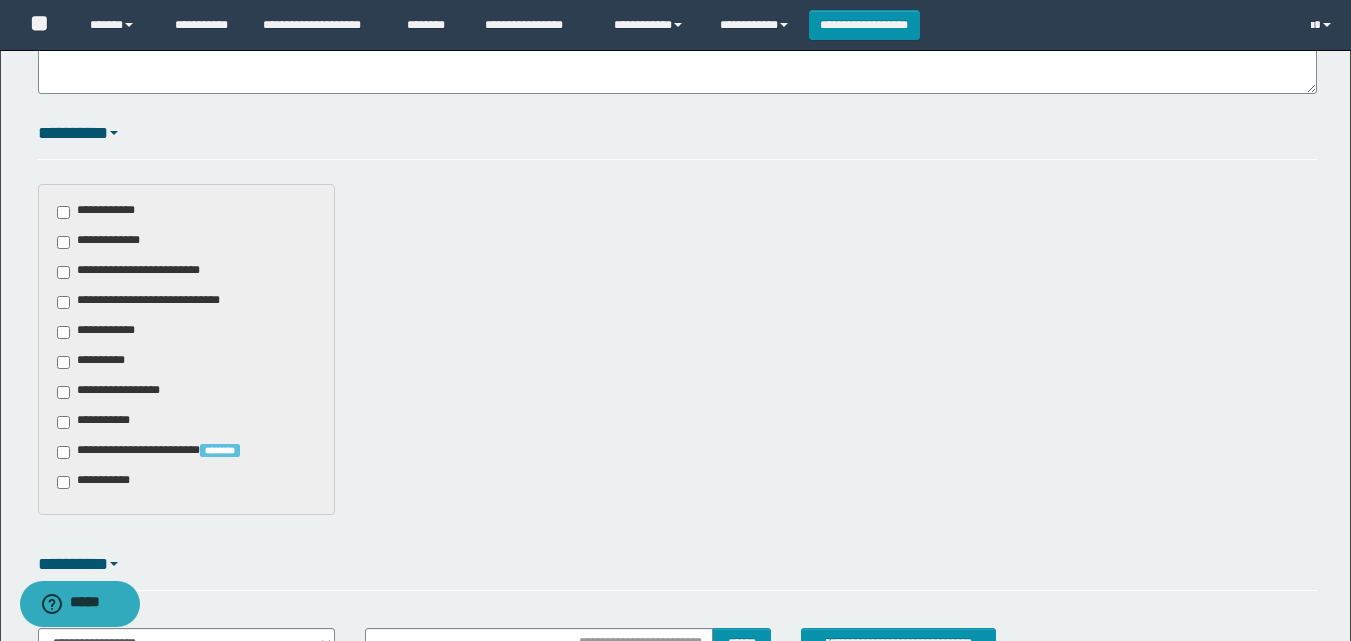 drag, startPoint x: 156, startPoint y: 275, endPoint x: 465, endPoint y: 286, distance: 309.19574 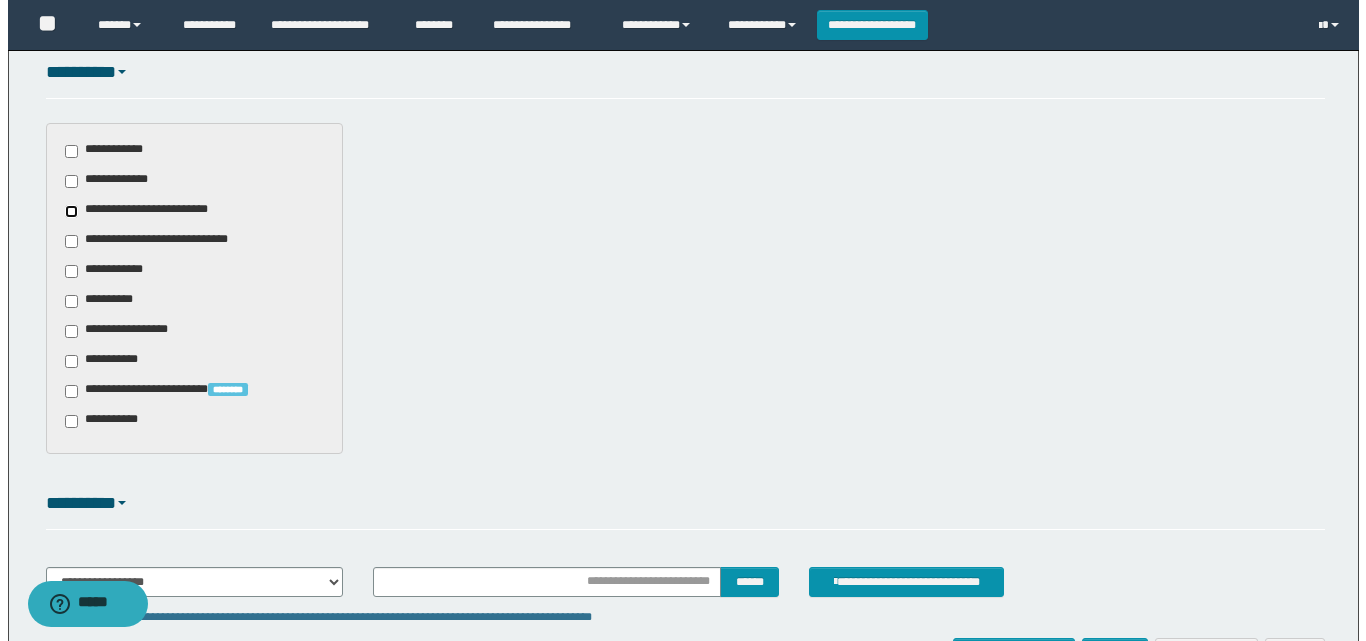 scroll, scrollTop: 593, scrollLeft: 0, axis: vertical 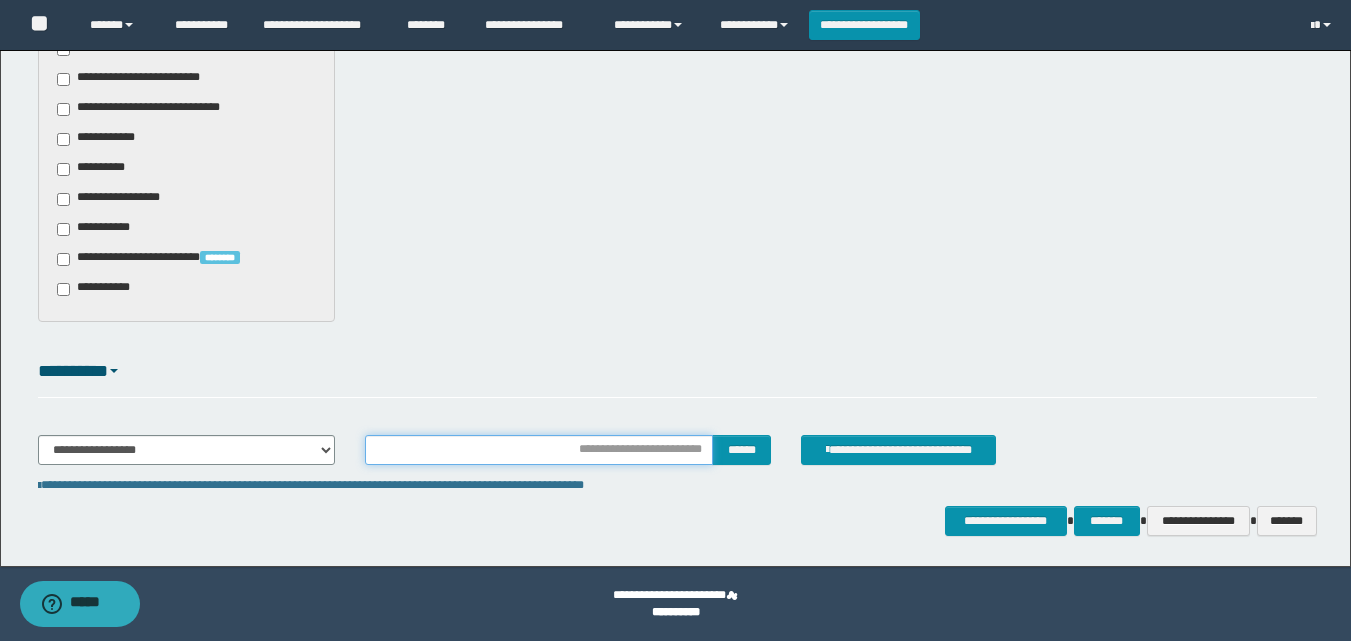 click at bounding box center (539, 450) 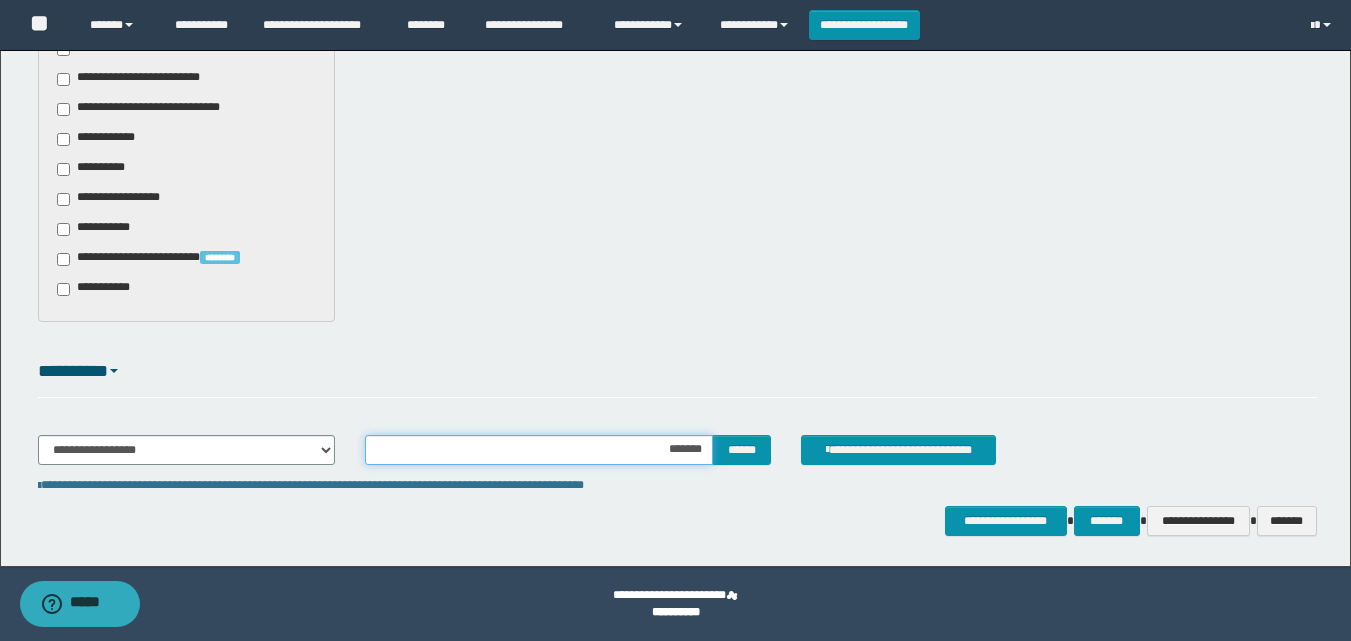 type on "********" 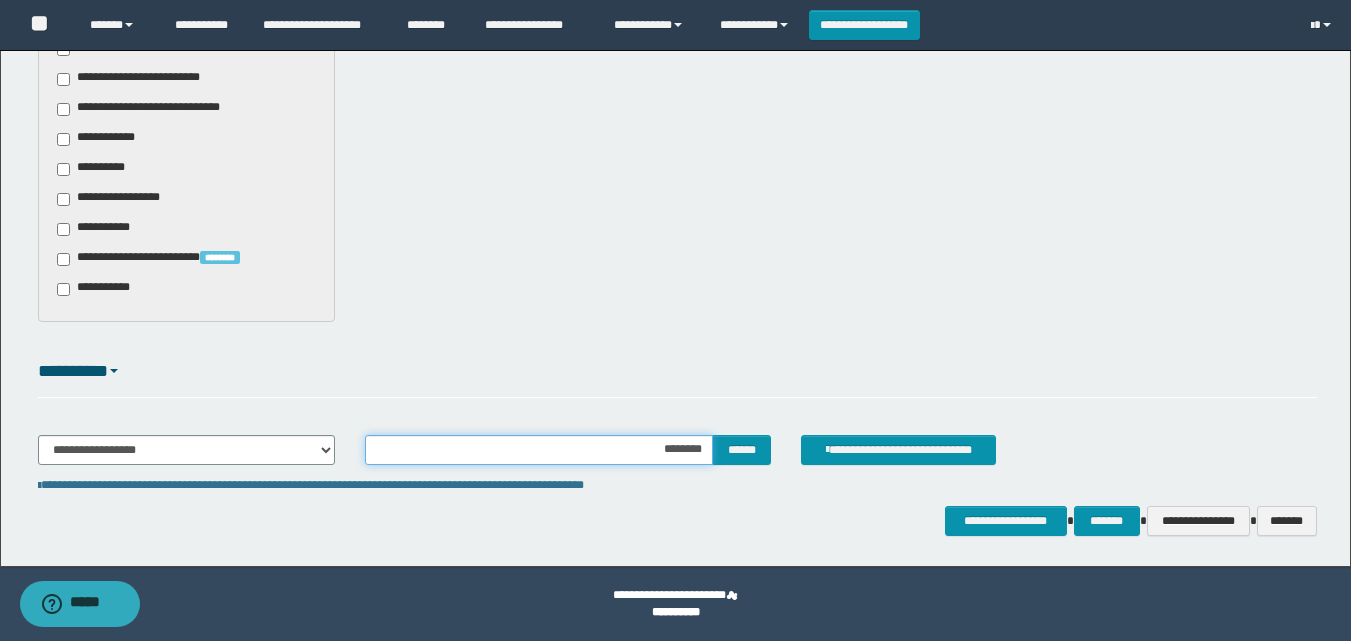 type 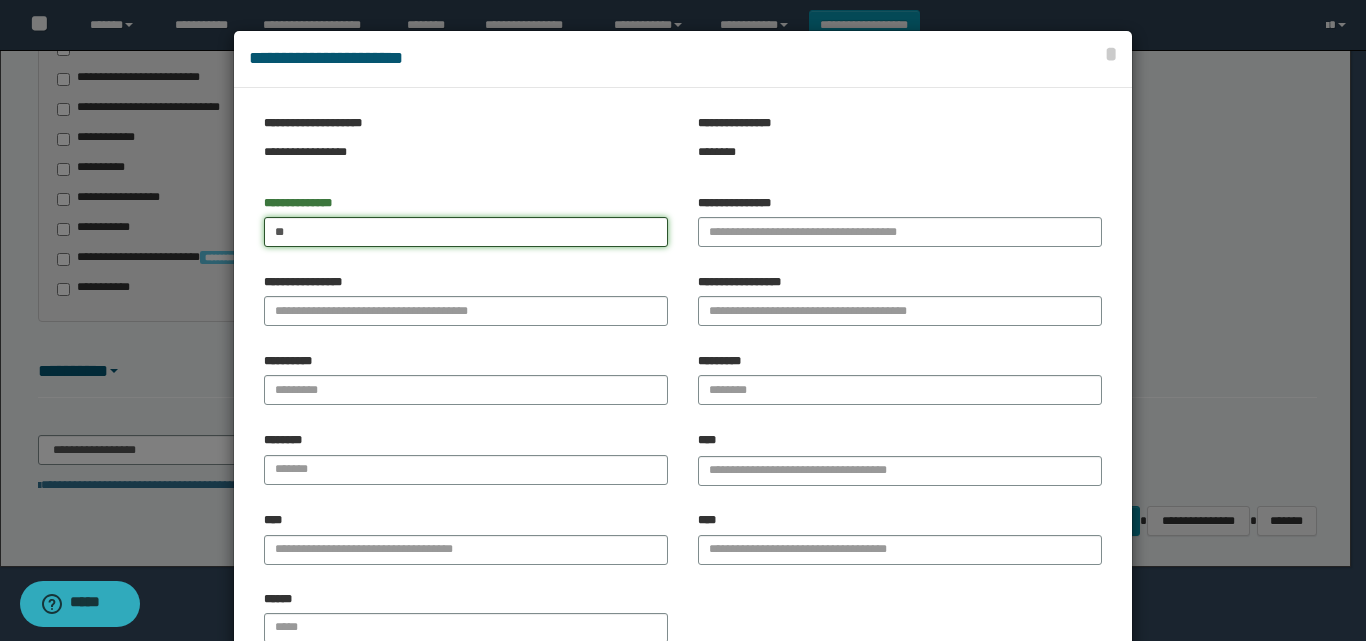 type on "*" 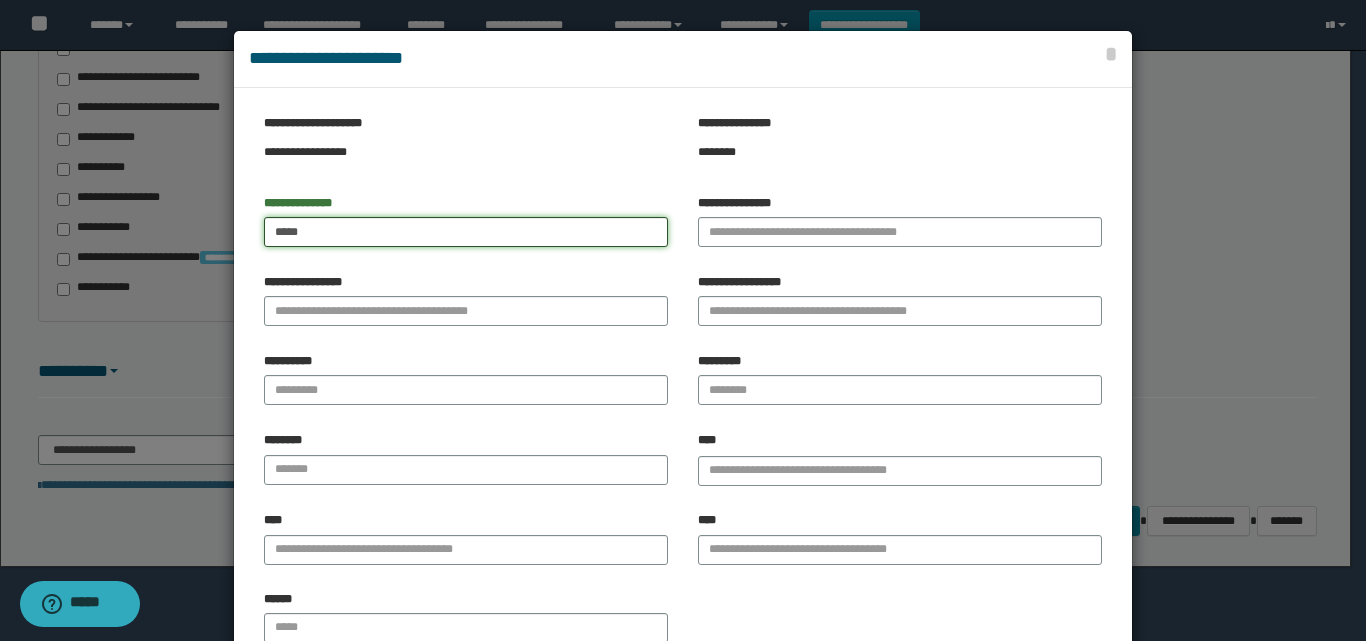 type on "*****" 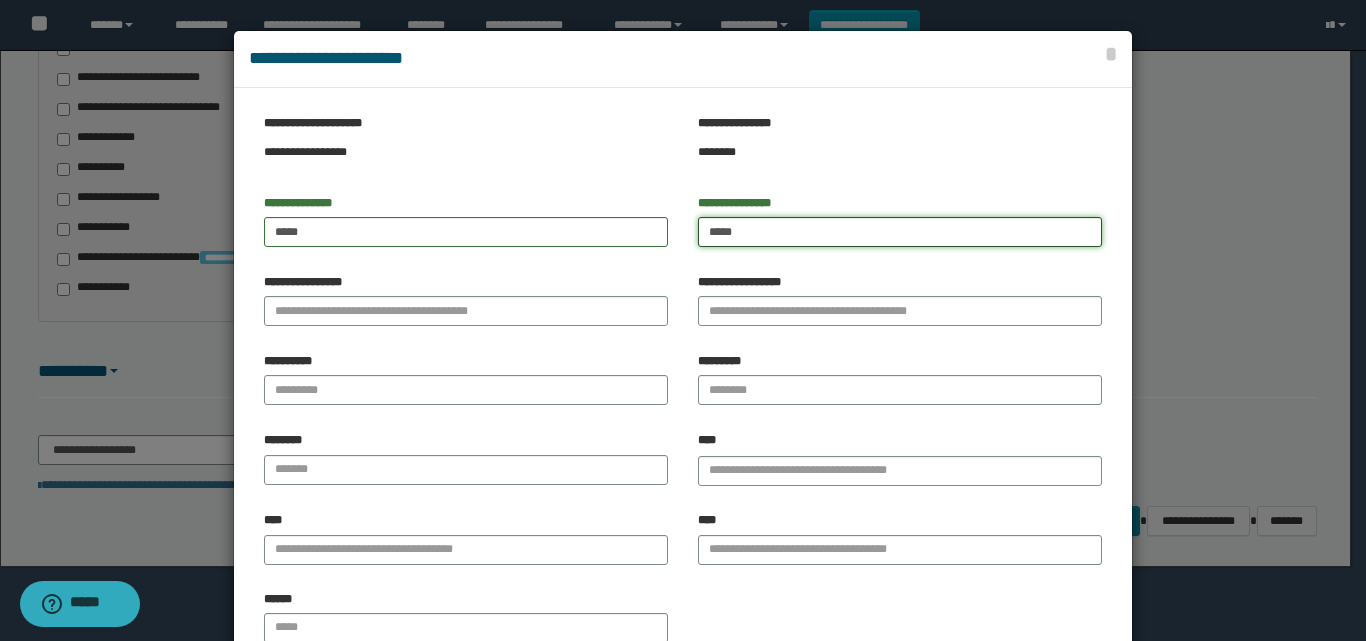 type on "*****" 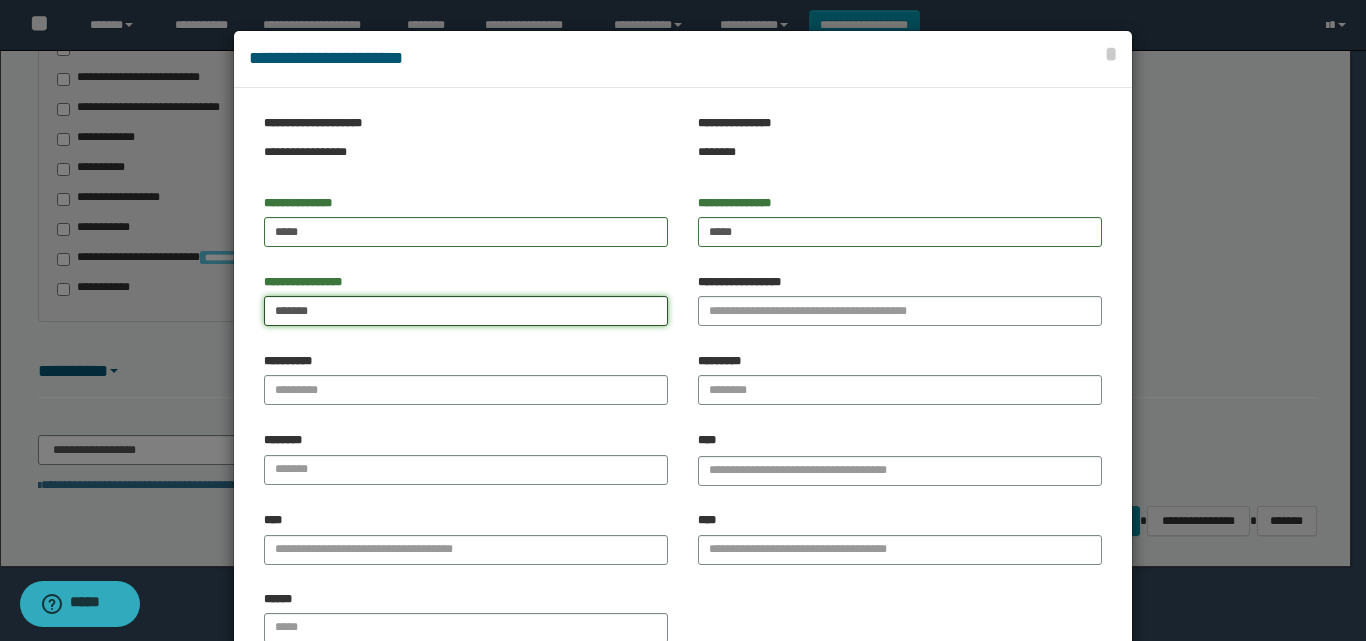 type on "*******" 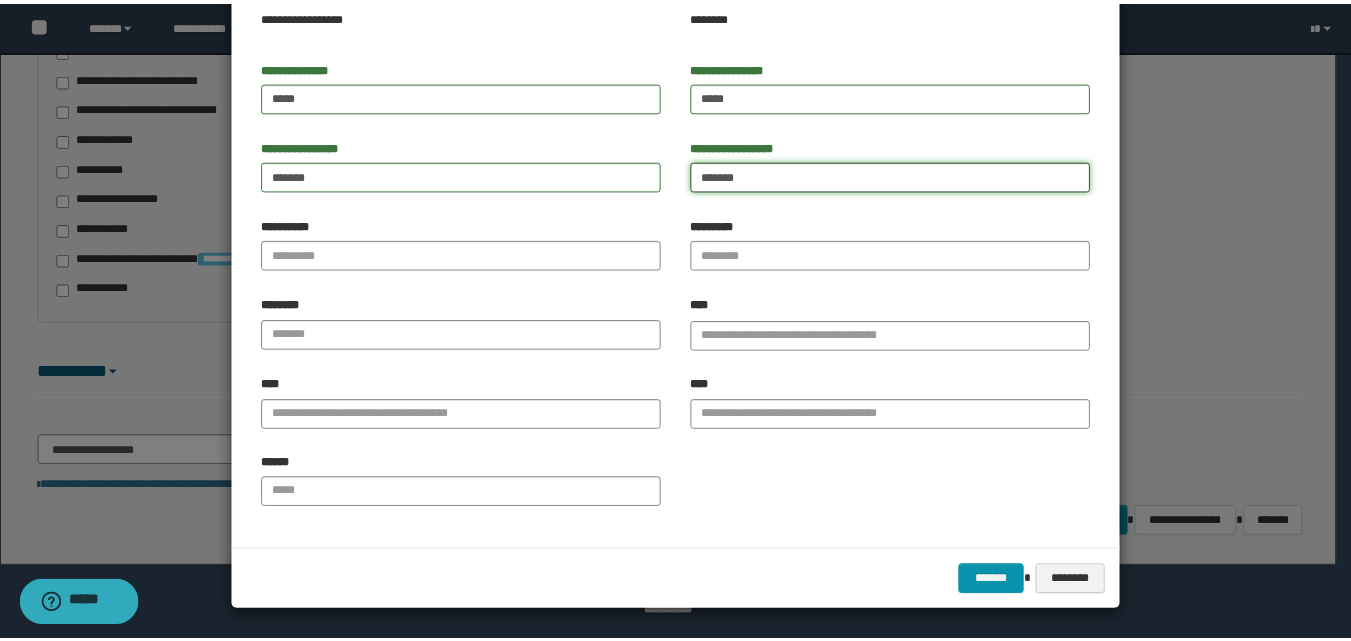 scroll, scrollTop: 136, scrollLeft: 0, axis: vertical 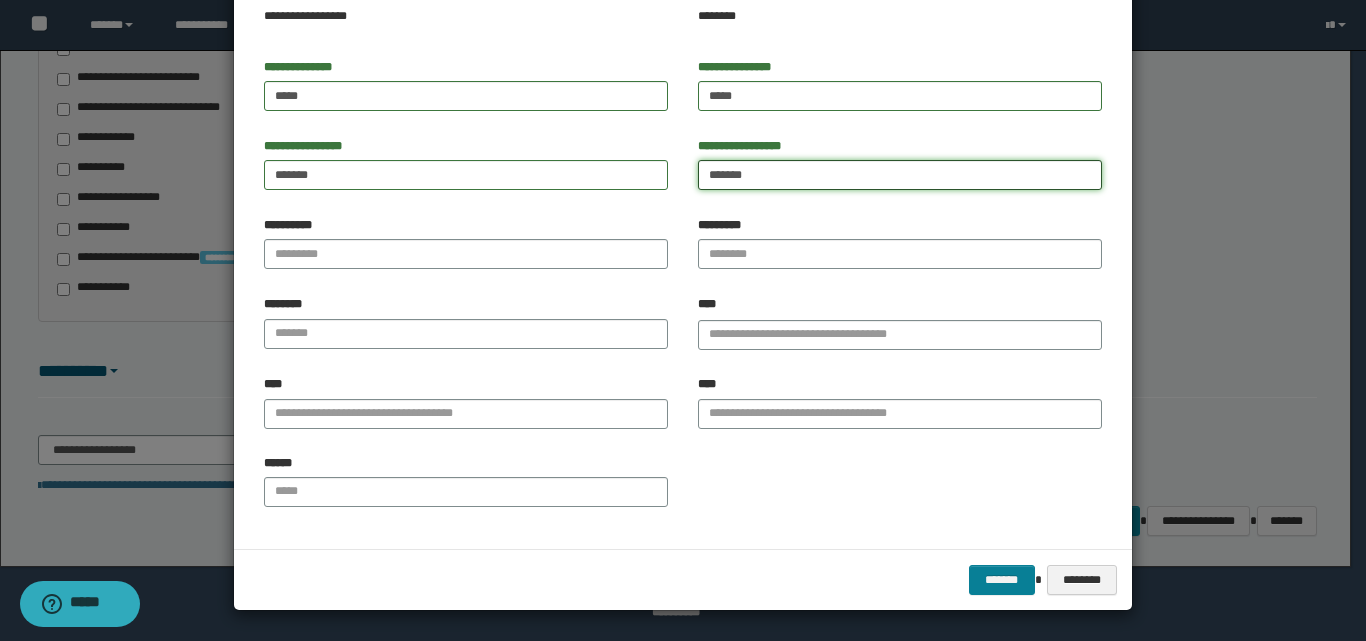 type on "*******" 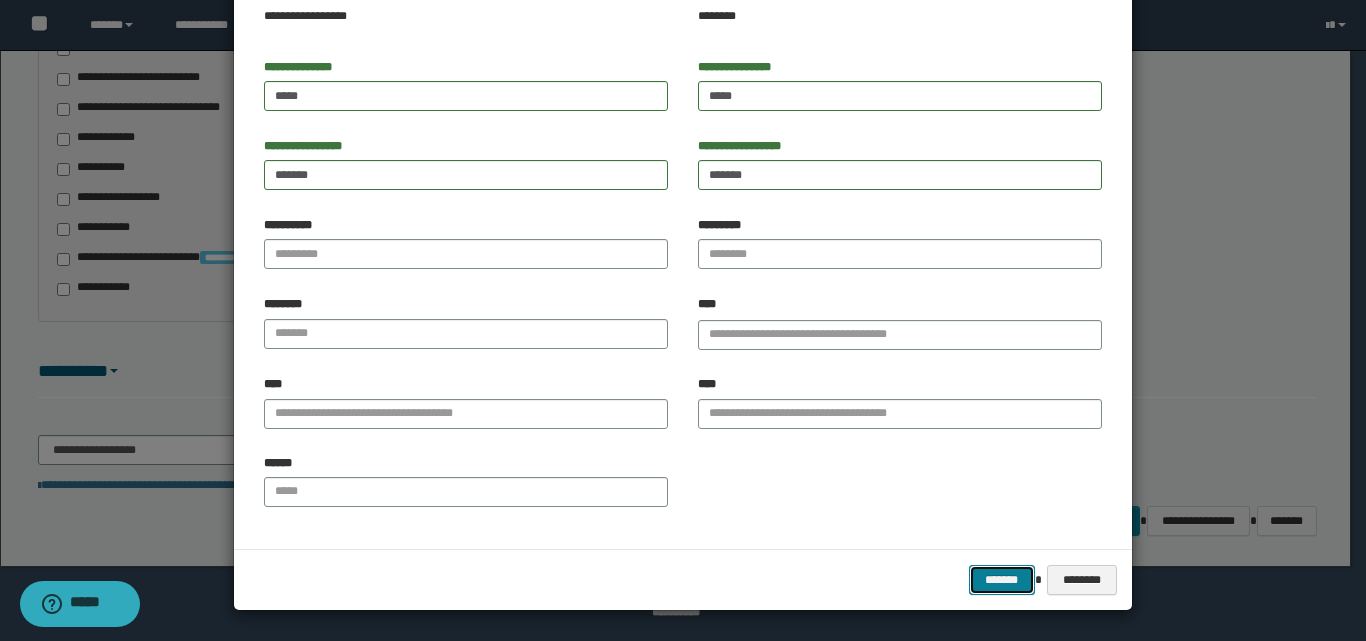 click on "*******" at bounding box center (1002, 580) 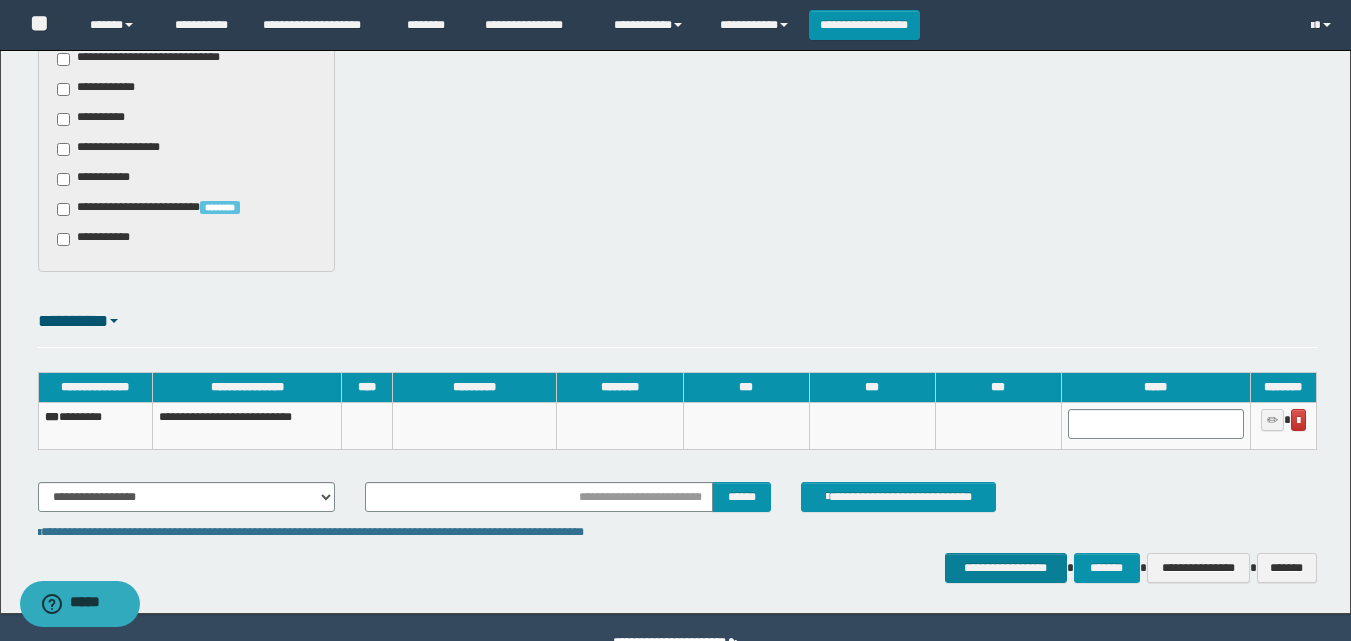 scroll, scrollTop: 690, scrollLeft: 0, axis: vertical 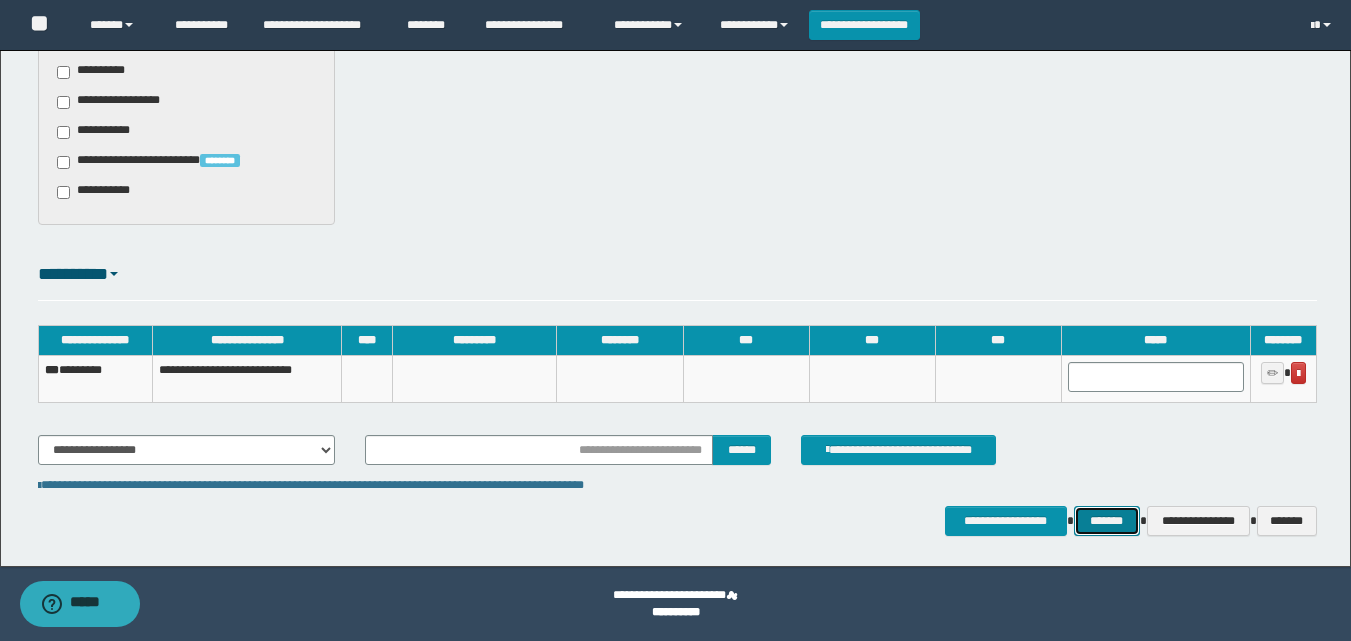 click on "*******" at bounding box center [1107, 521] 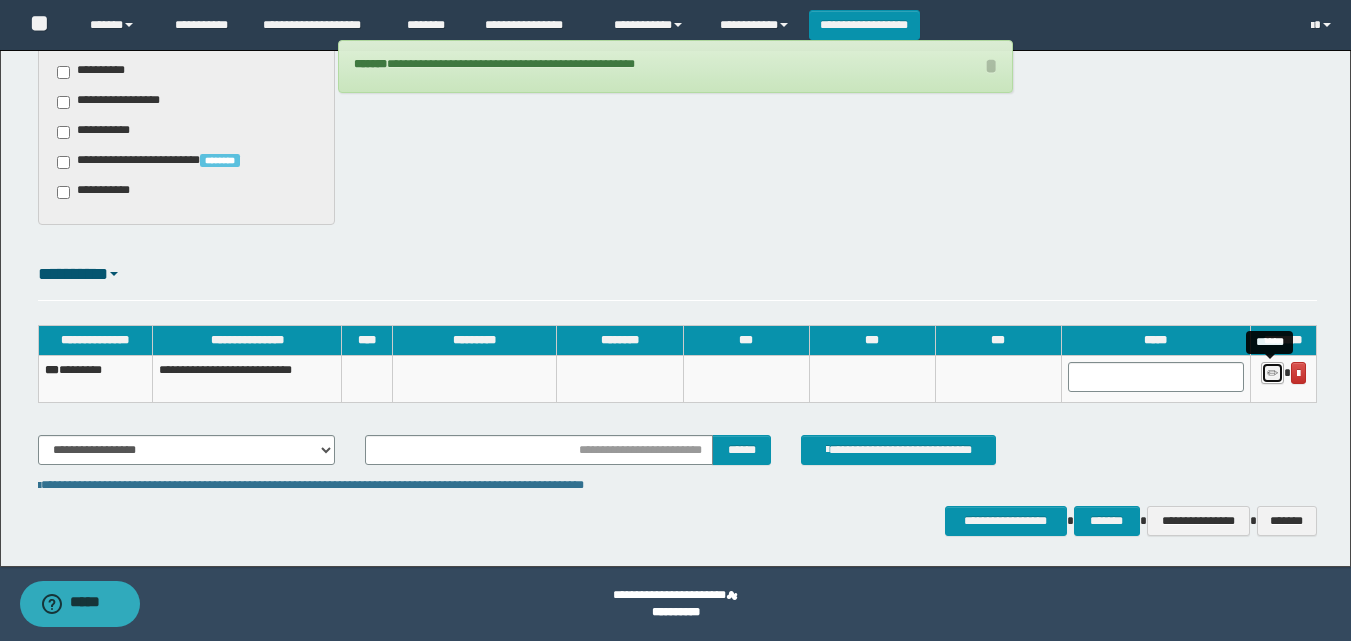 click at bounding box center [1272, 373] 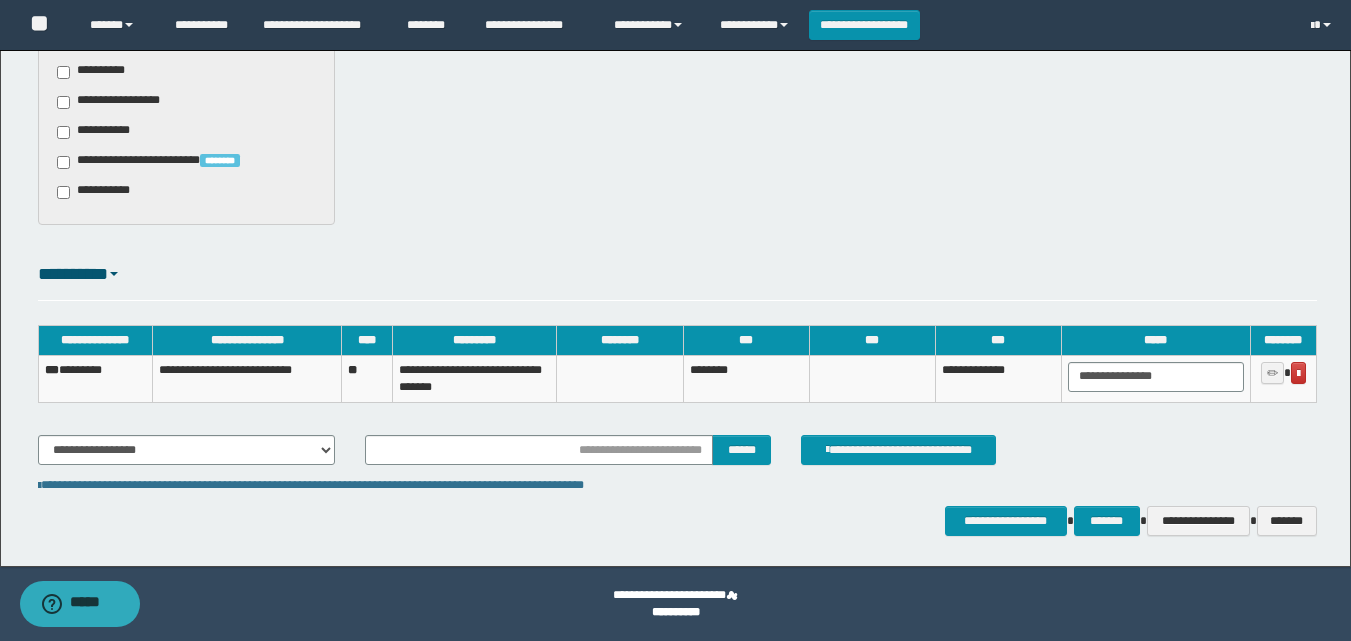 click on "**********" at bounding box center (675, -42) 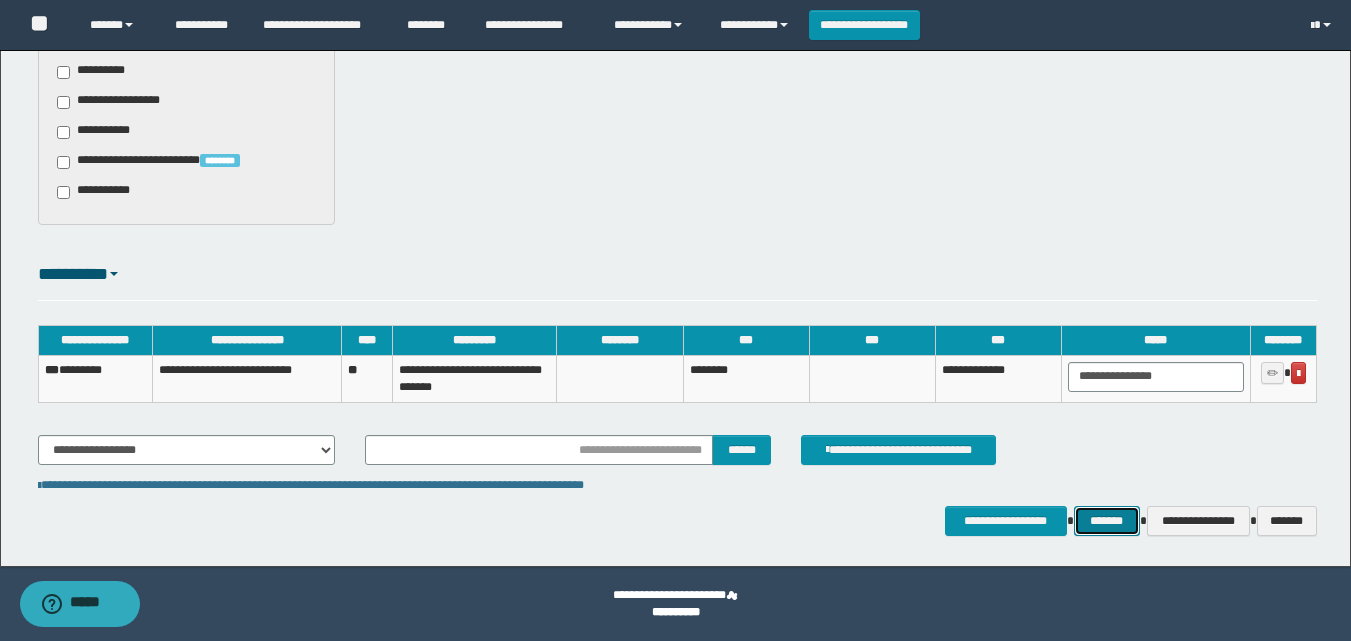 click on "*******" at bounding box center (1107, 521) 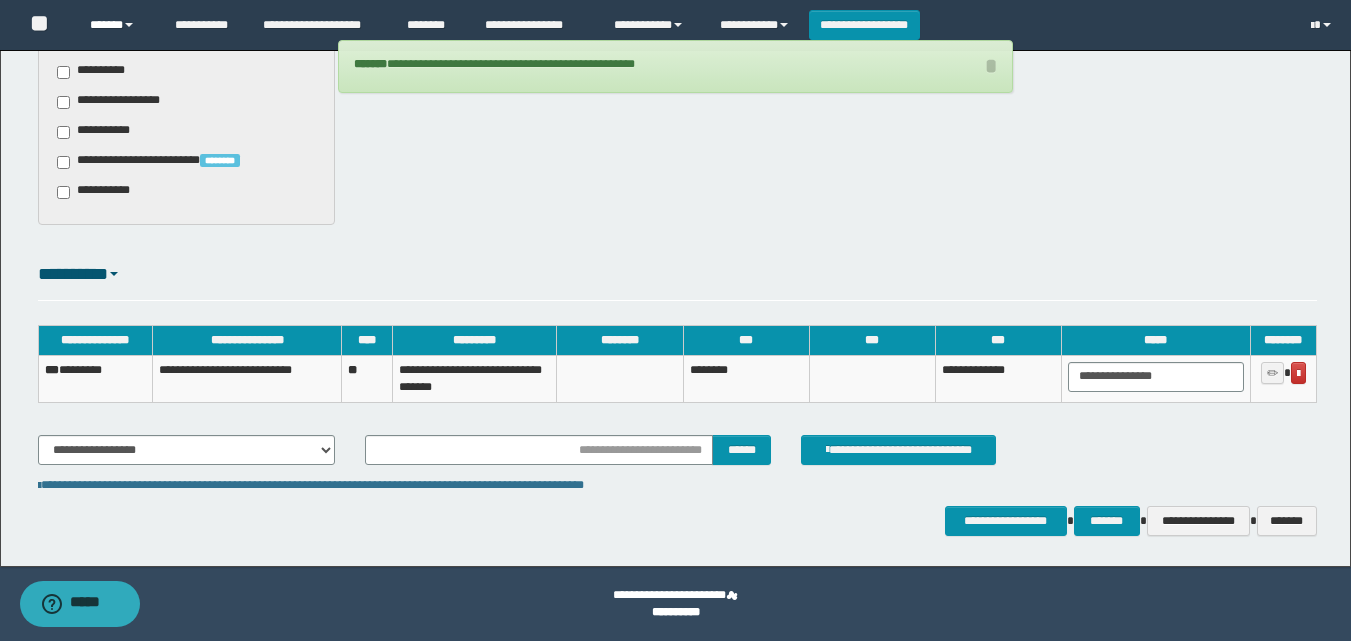 click on "******" at bounding box center (117, 25) 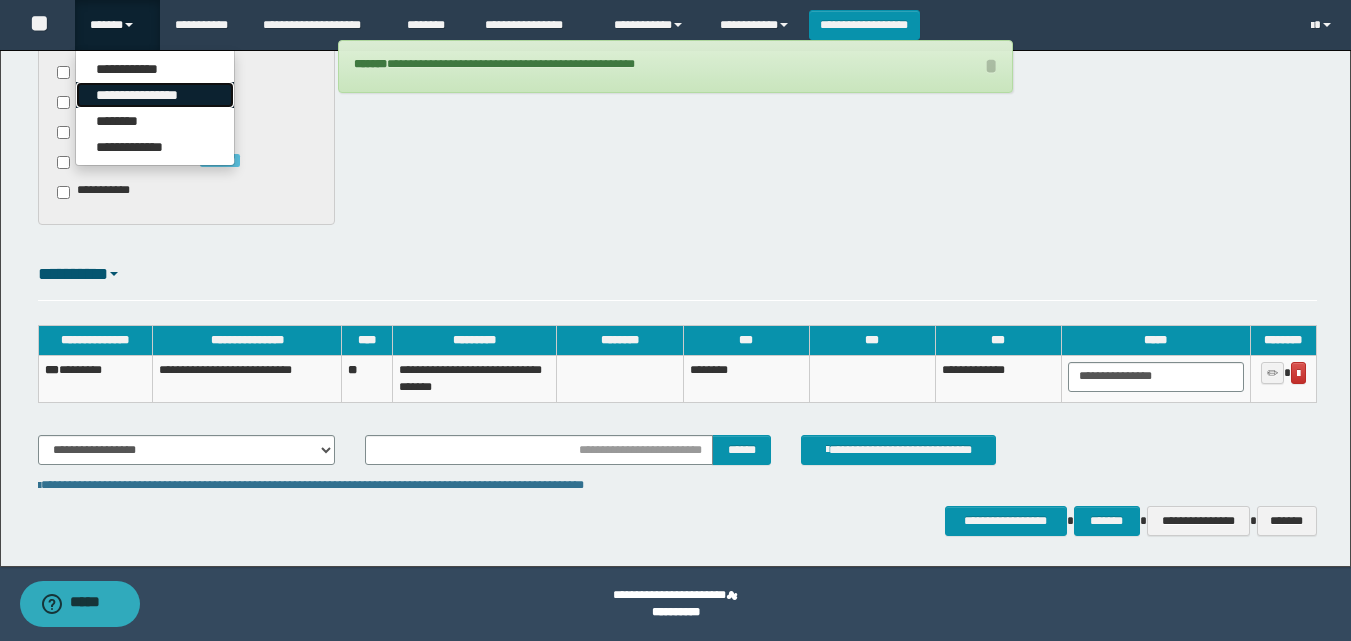 click on "**********" at bounding box center (155, 95) 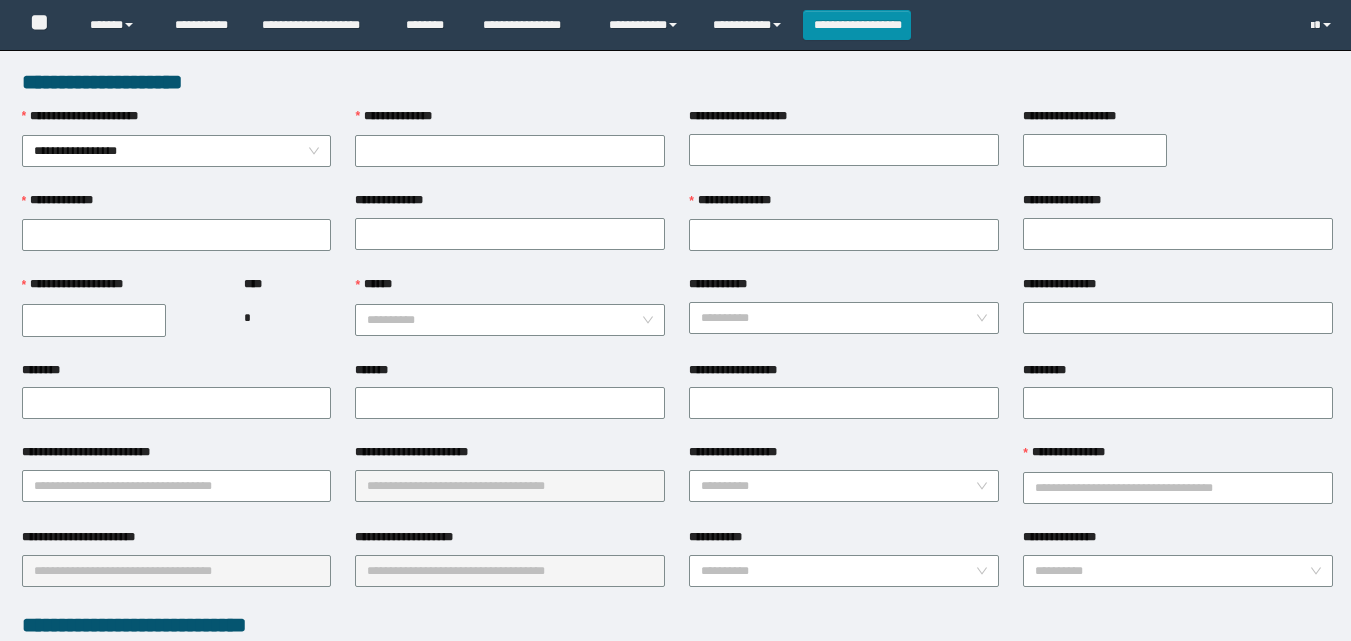 scroll, scrollTop: 0, scrollLeft: 0, axis: both 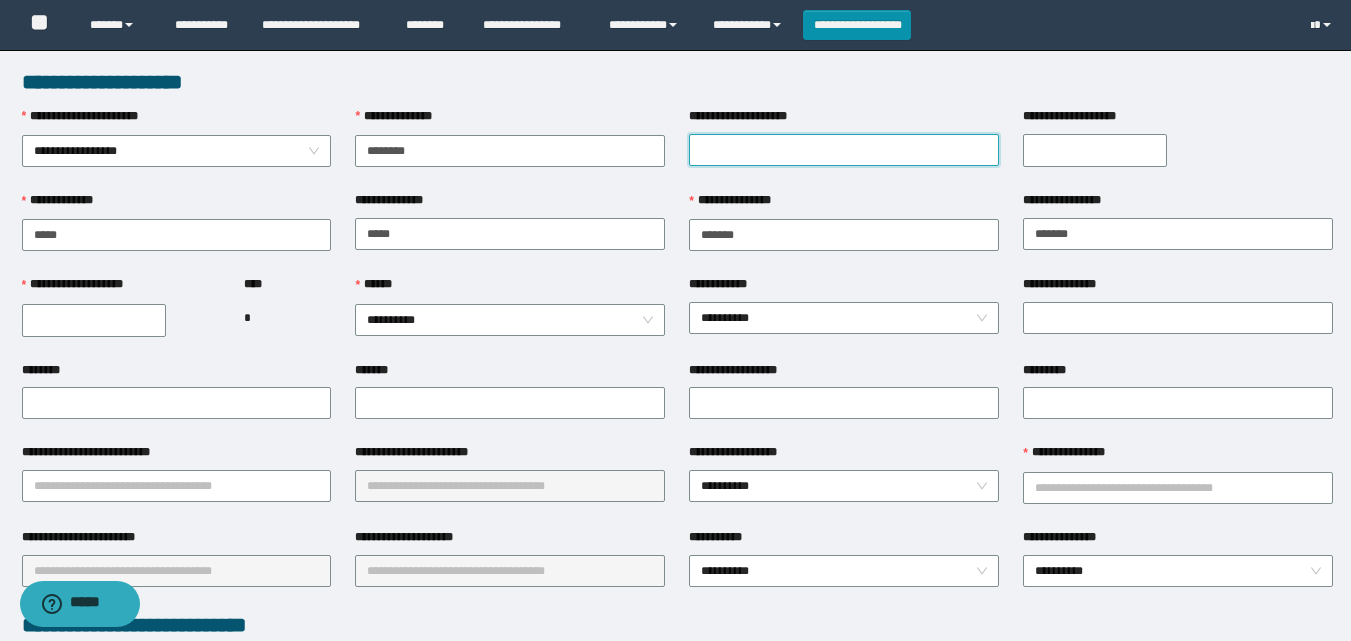 click on "**********" at bounding box center [844, 150] 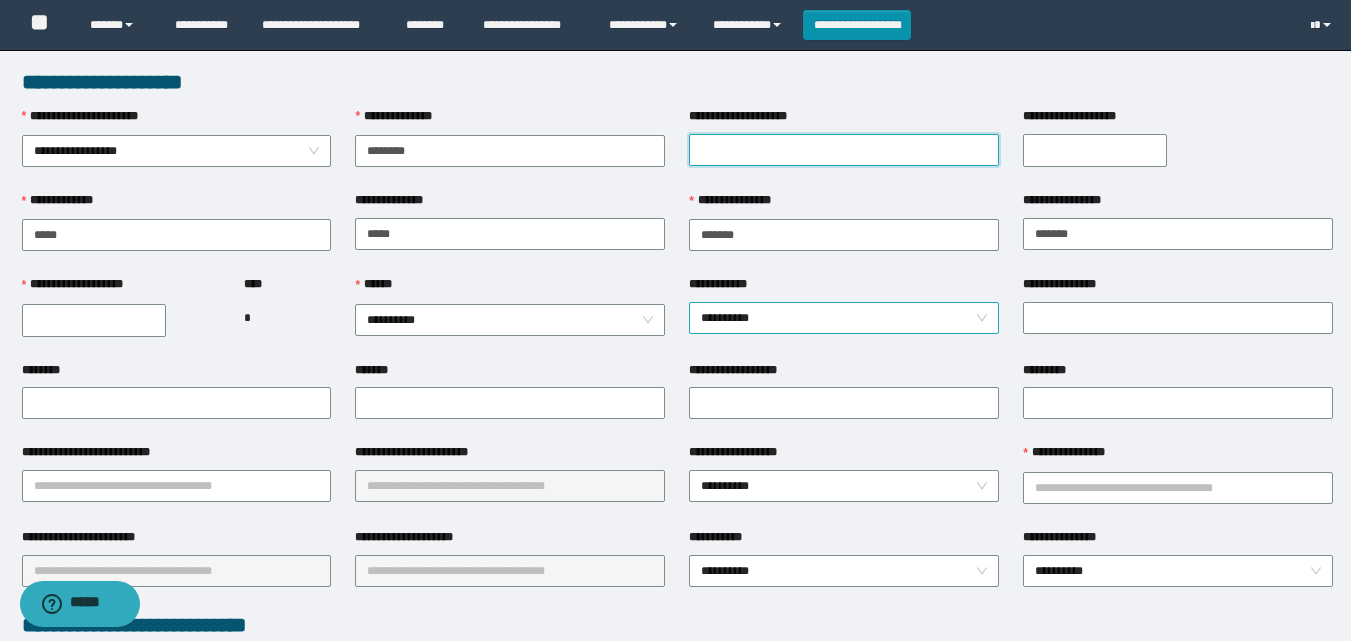 type on "*******" 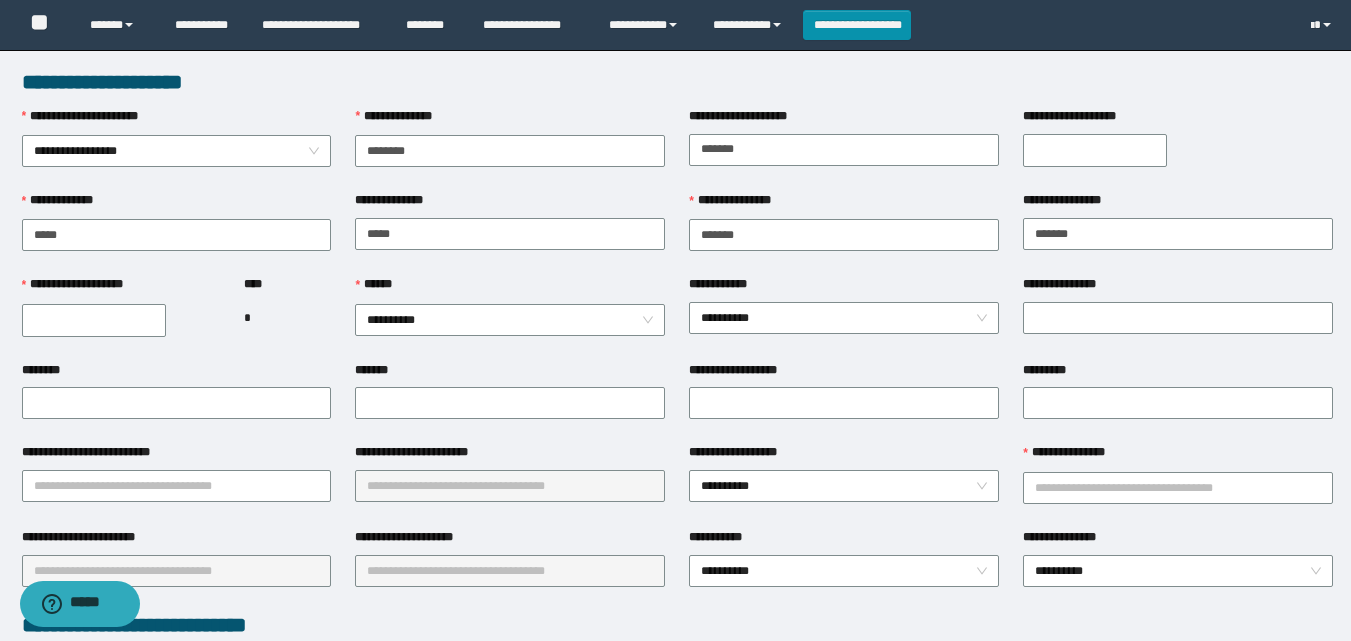 click on "**********" at bounding box center [1095, 150] 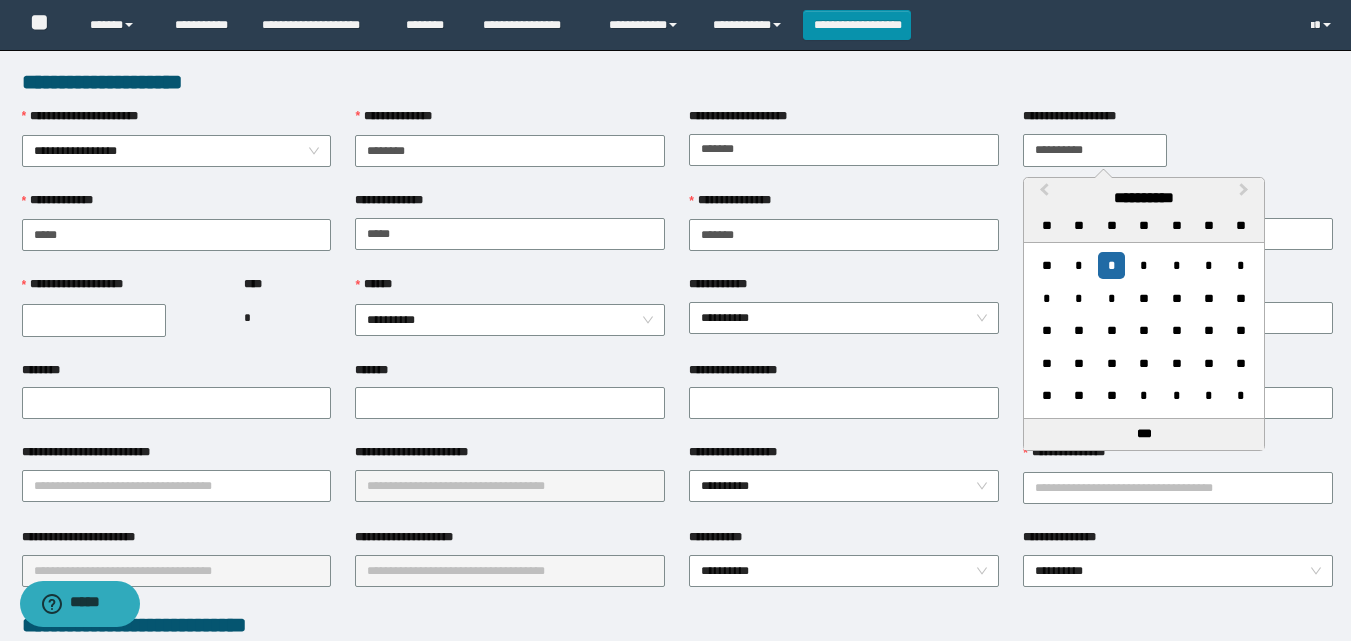type on "**********" 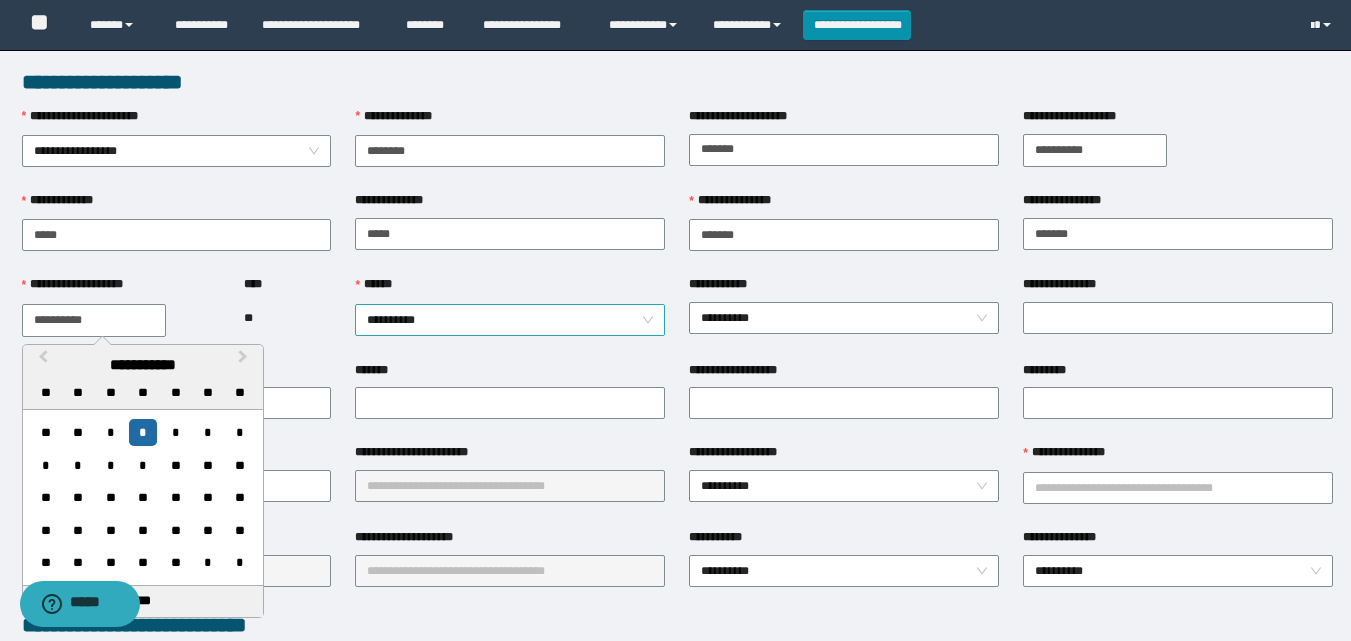 type on "**********" 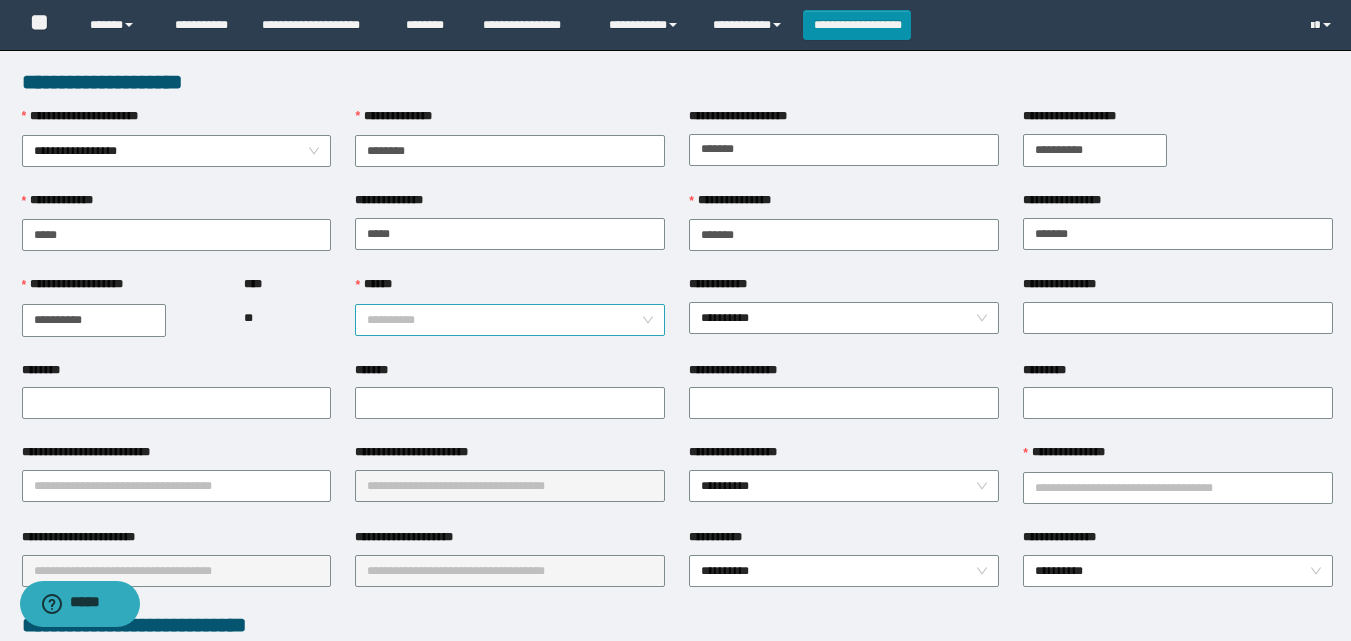 click on "**********" at bounding box center [510, 320] 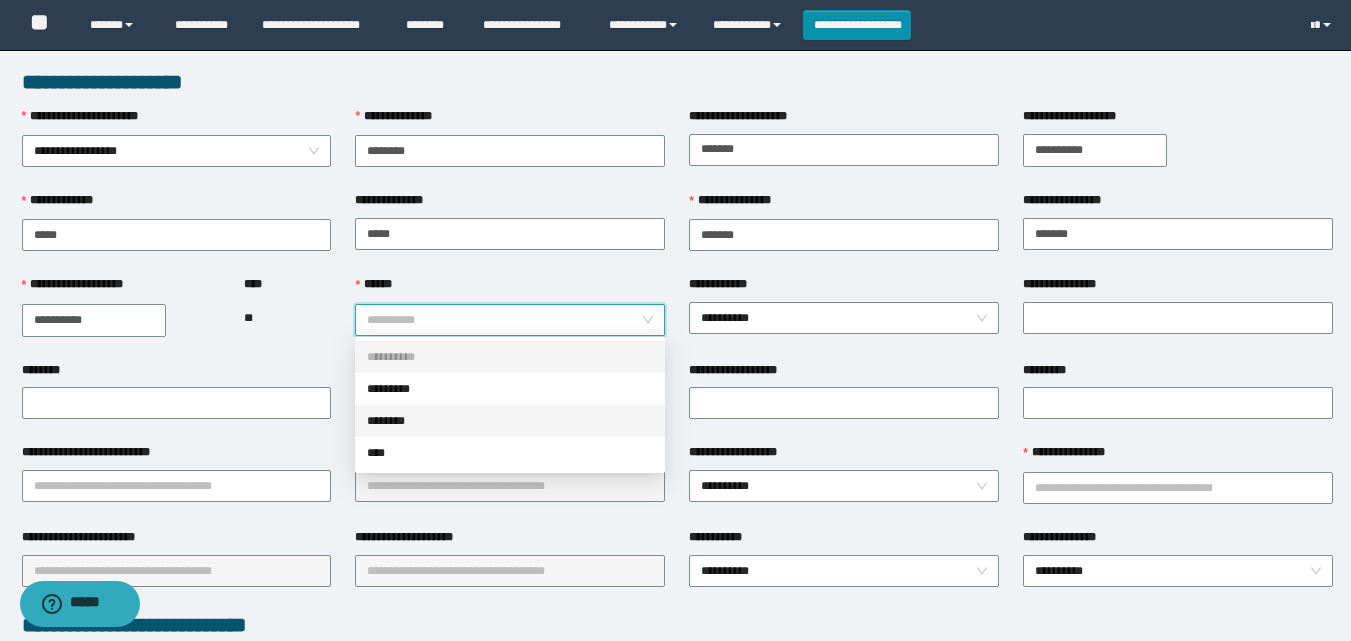 click on "********" at bounding box center (510, 421) 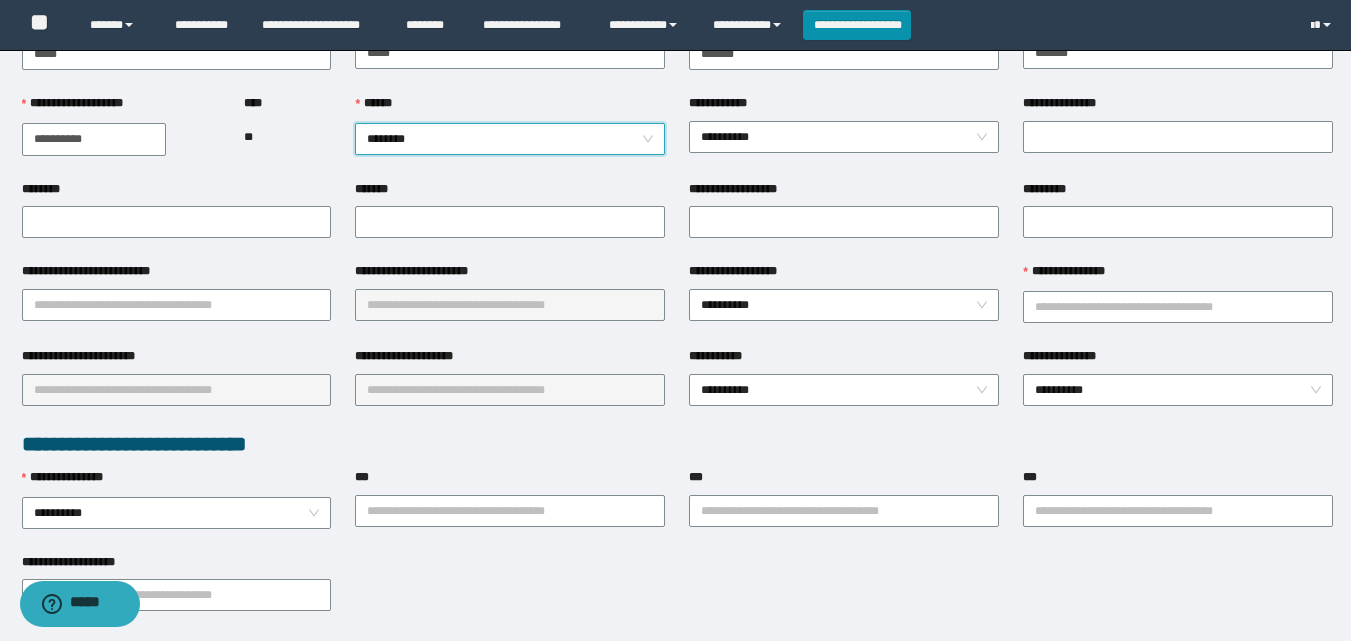 scroll, scrollTop: 200, scrollLeft: 0, axis: vertical 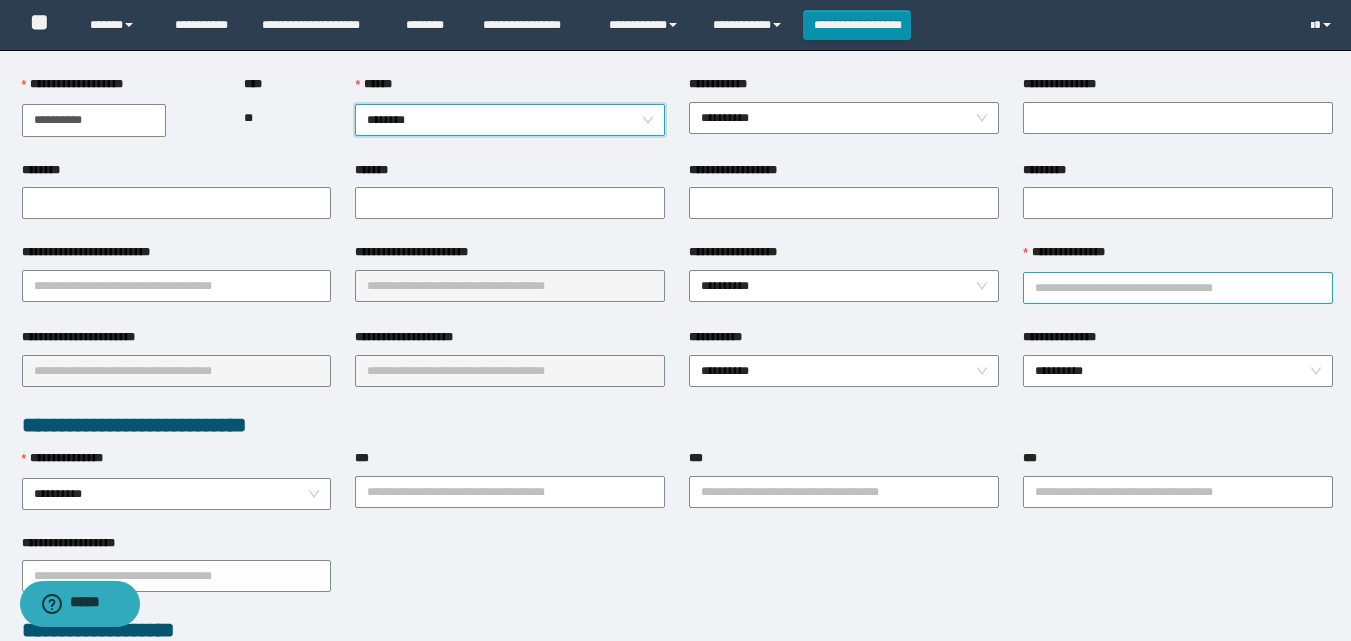click on "**********" at bounding box center [1178, 288] 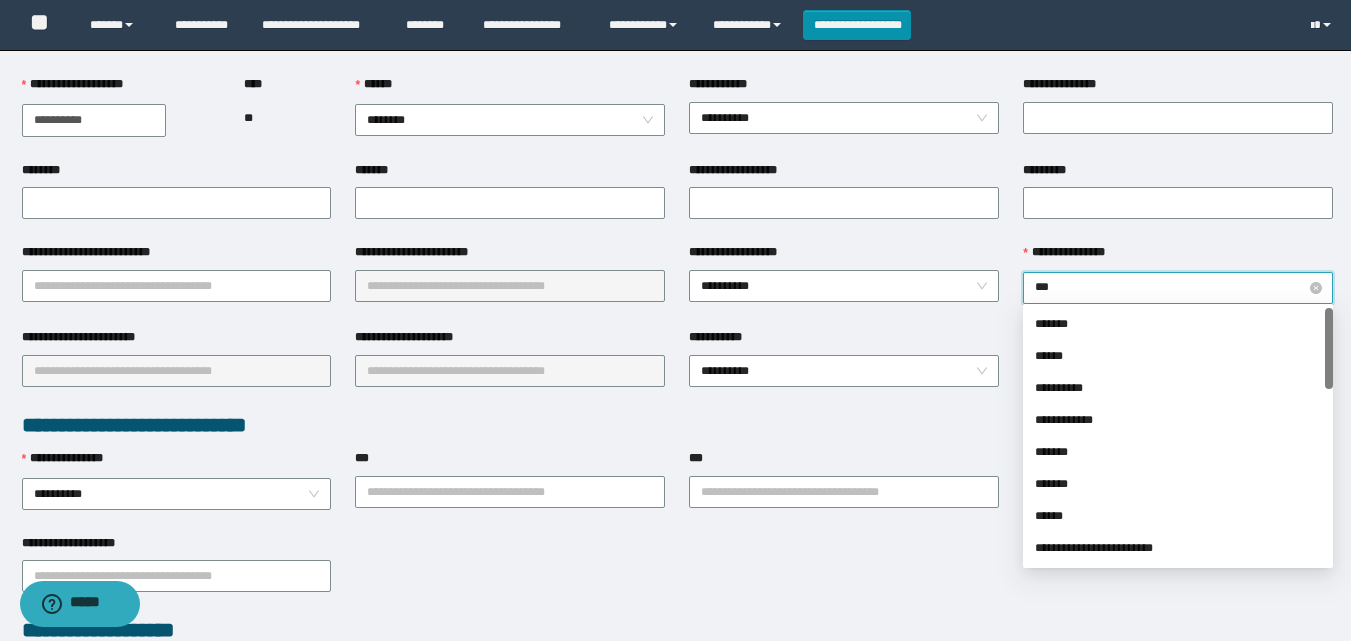 type on "****" 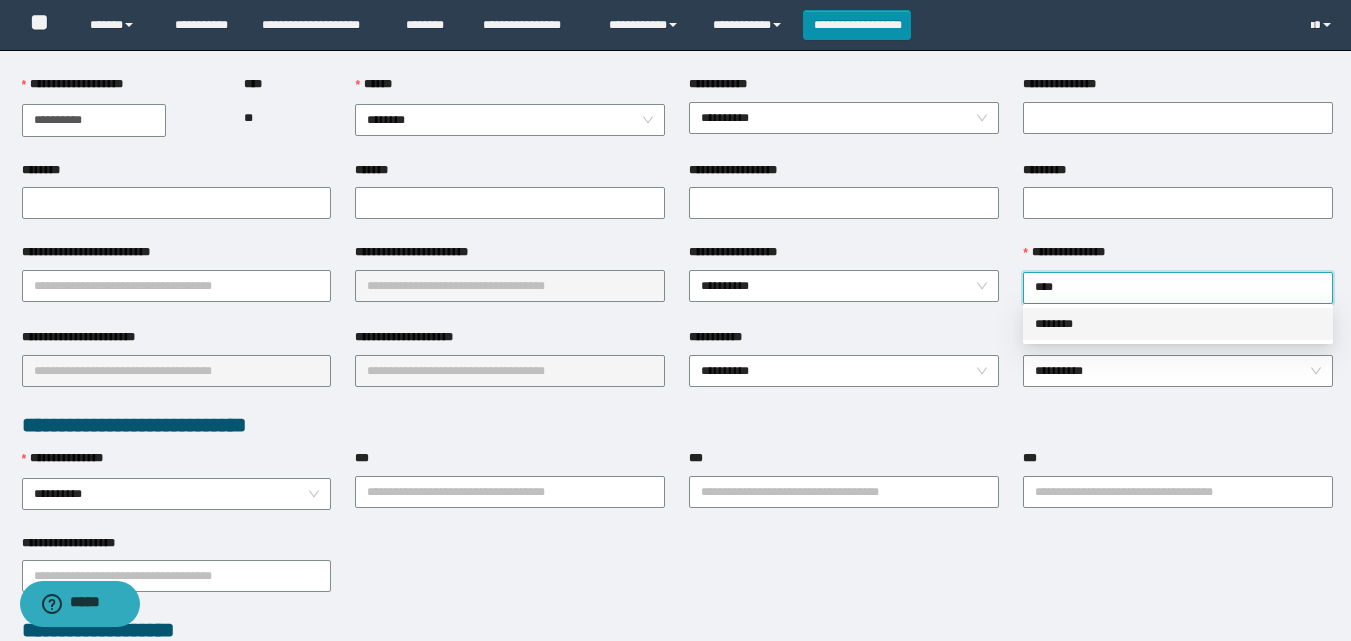 click on "********" at bounding box center (1178, 324) 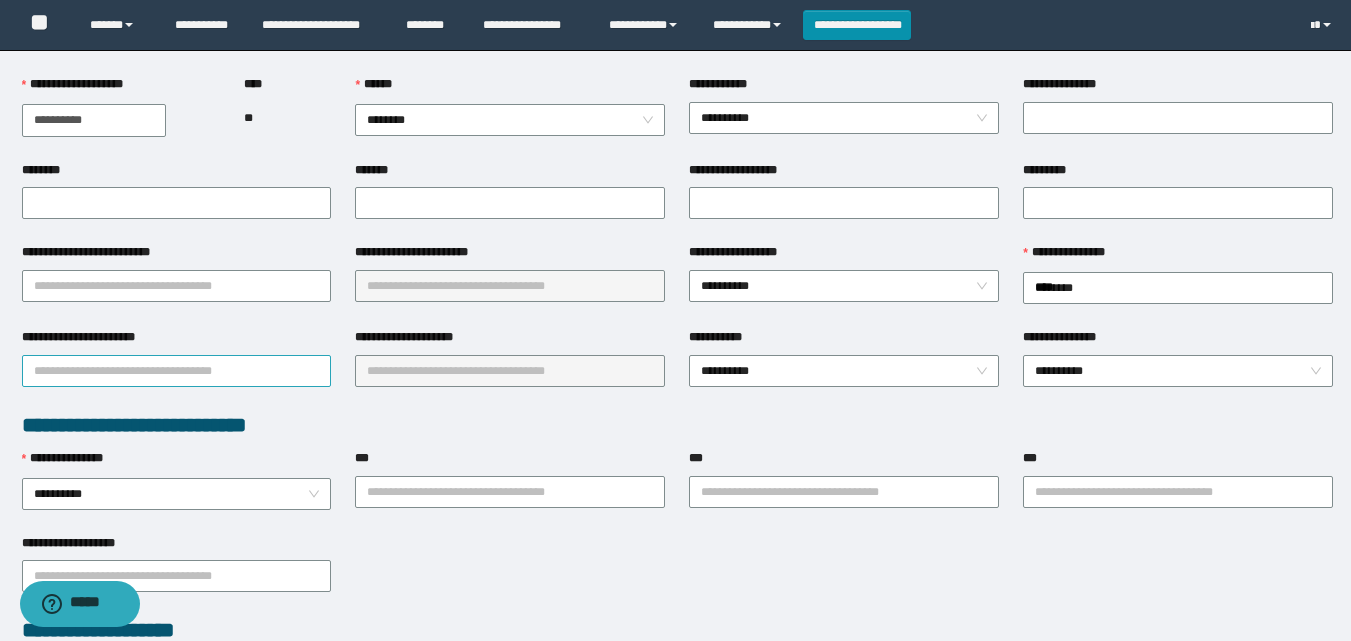 click on "**********" at bounding box center (177, 371) 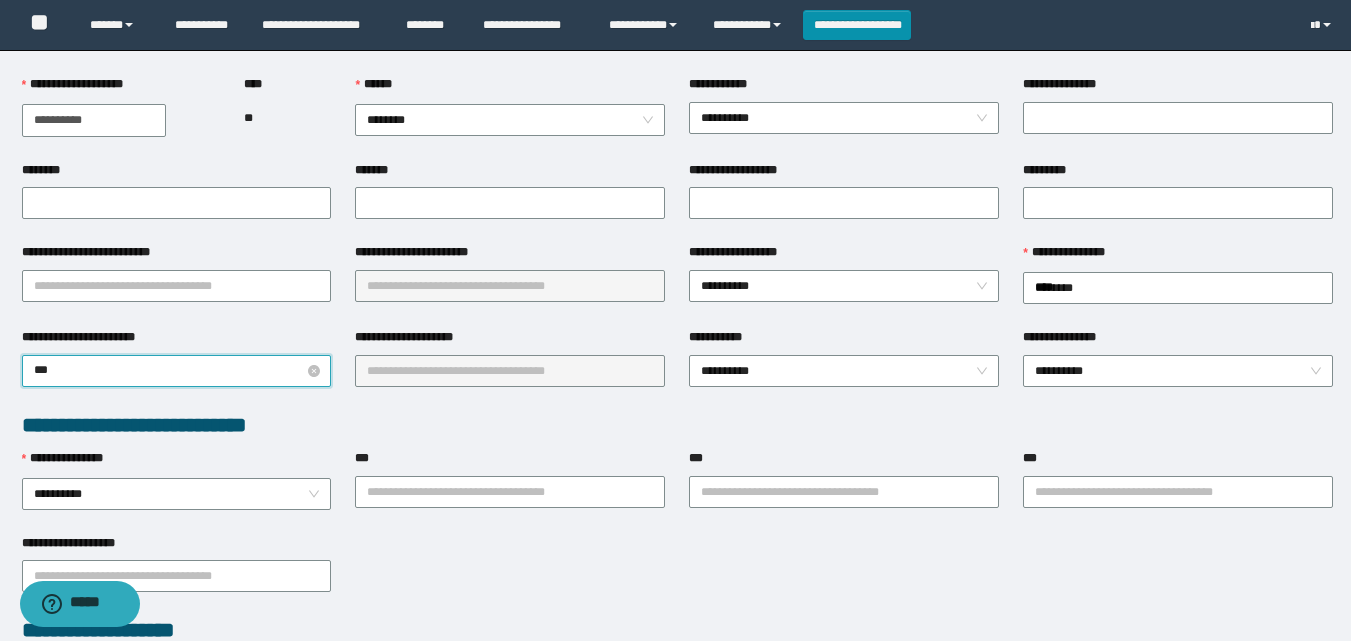 type on "****" 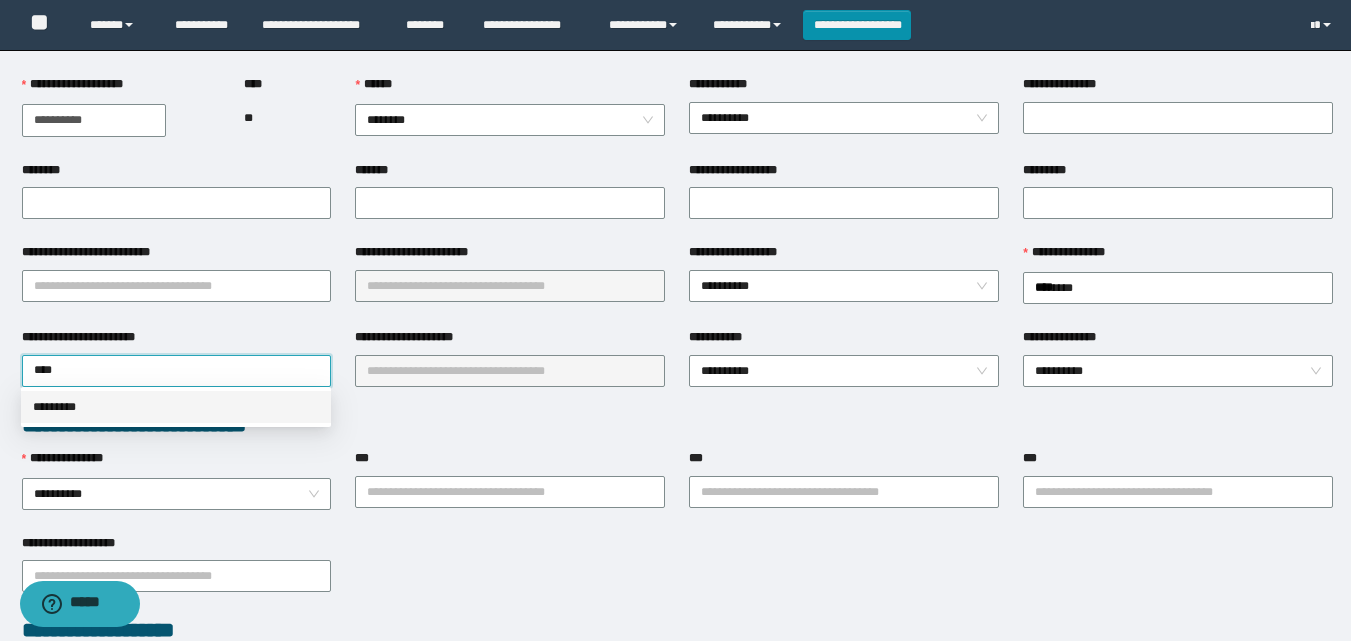 click on "*********" at bounding box center (176, 407) 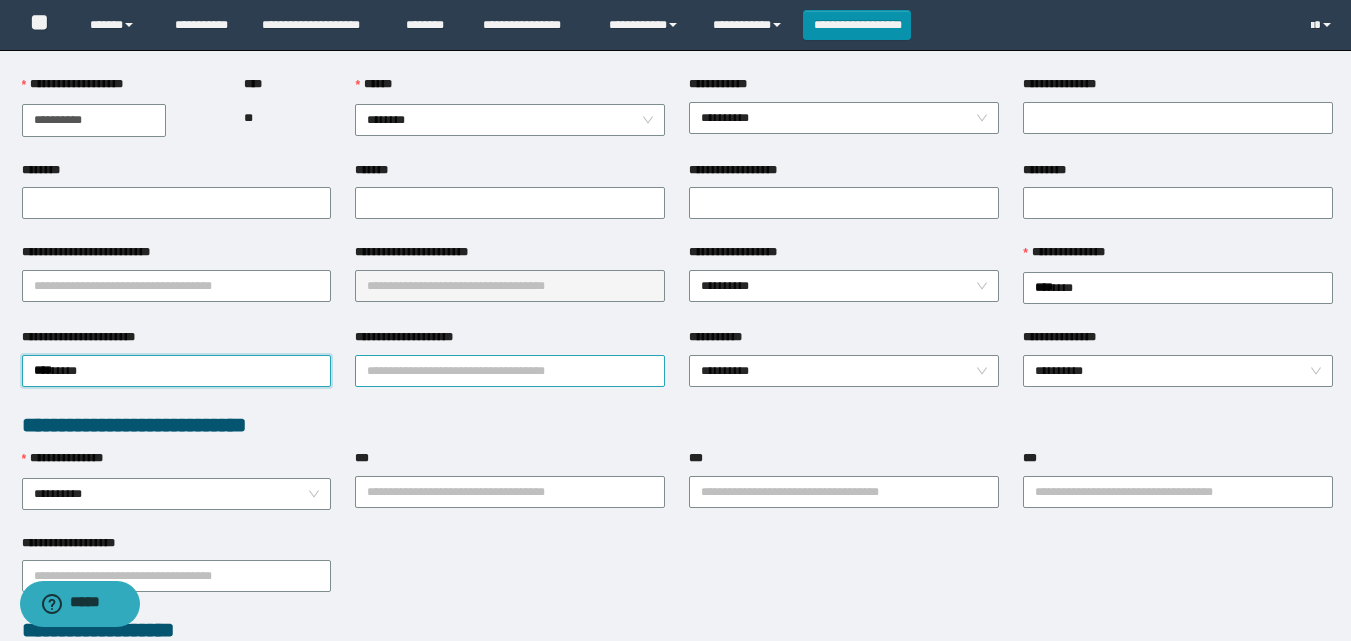 click on "**********" at bounding box center (510, 371) 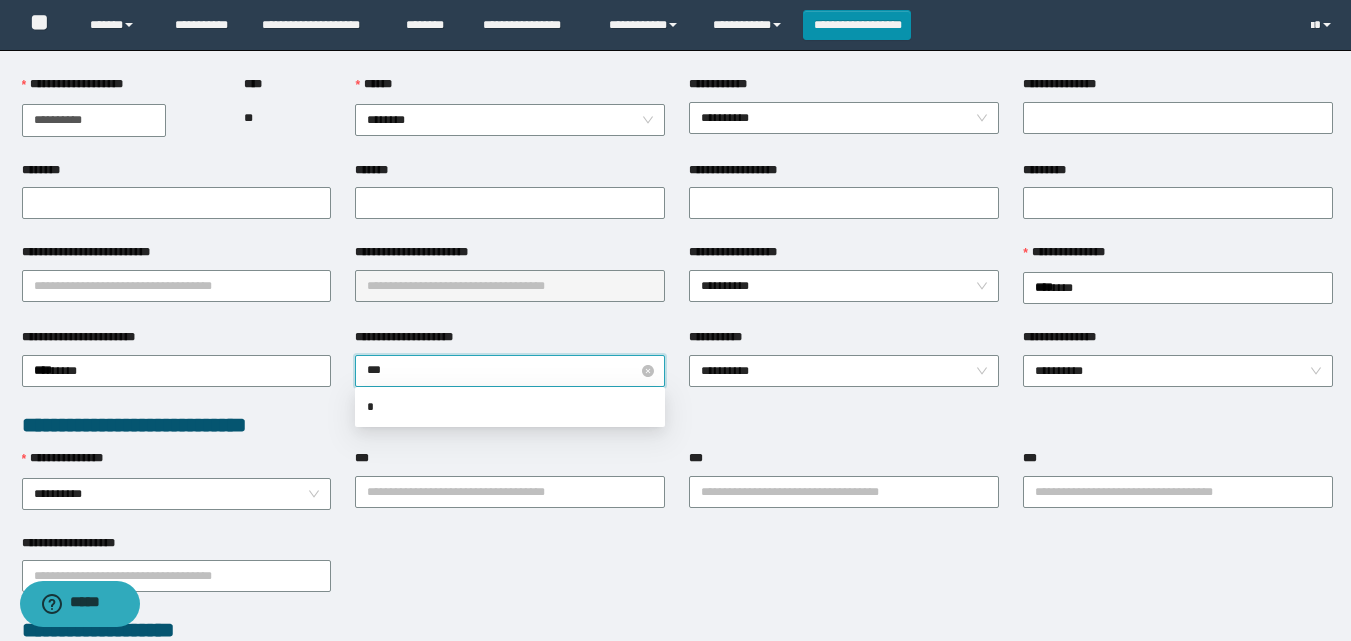 type on "****" 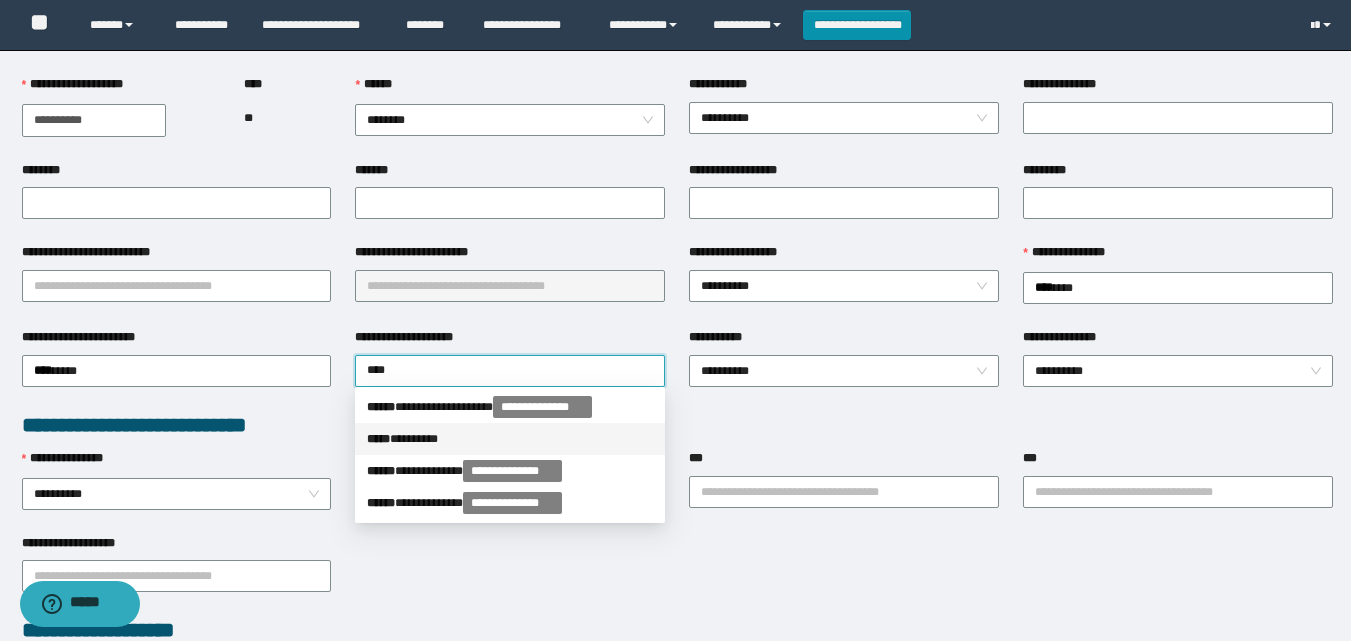 click on "***** * *******" at bounding box center (510, 439) 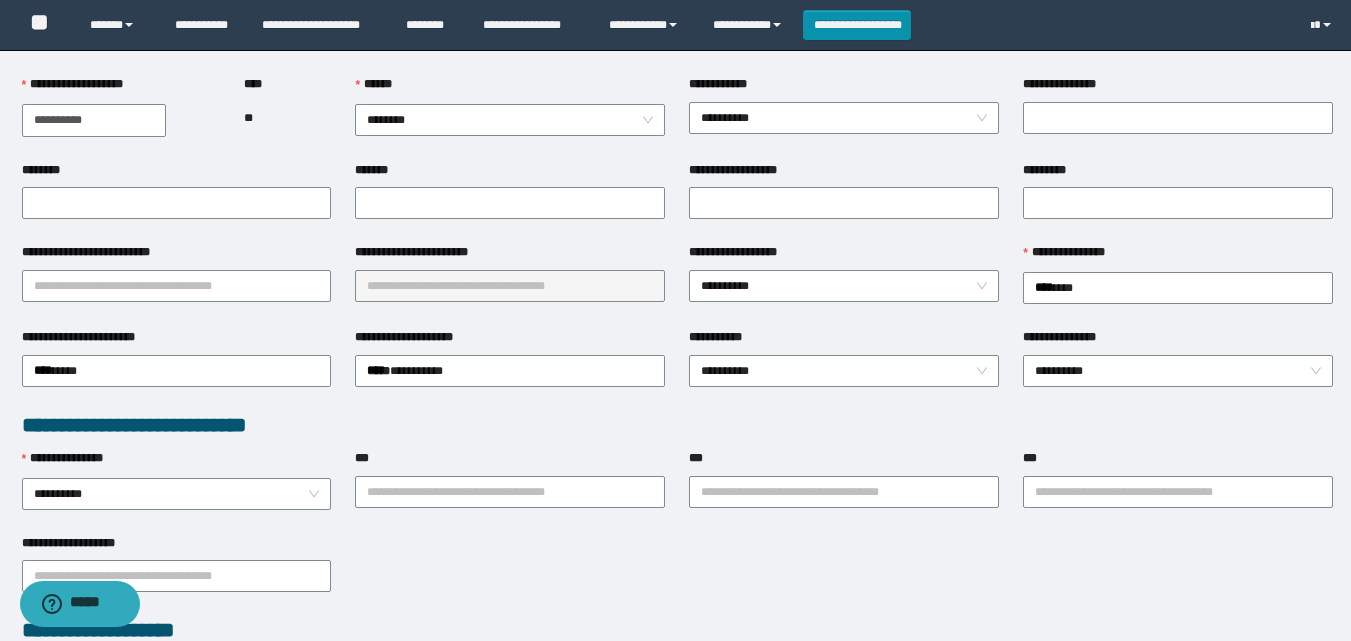 click on "**********" at bounding box center (177, 463) 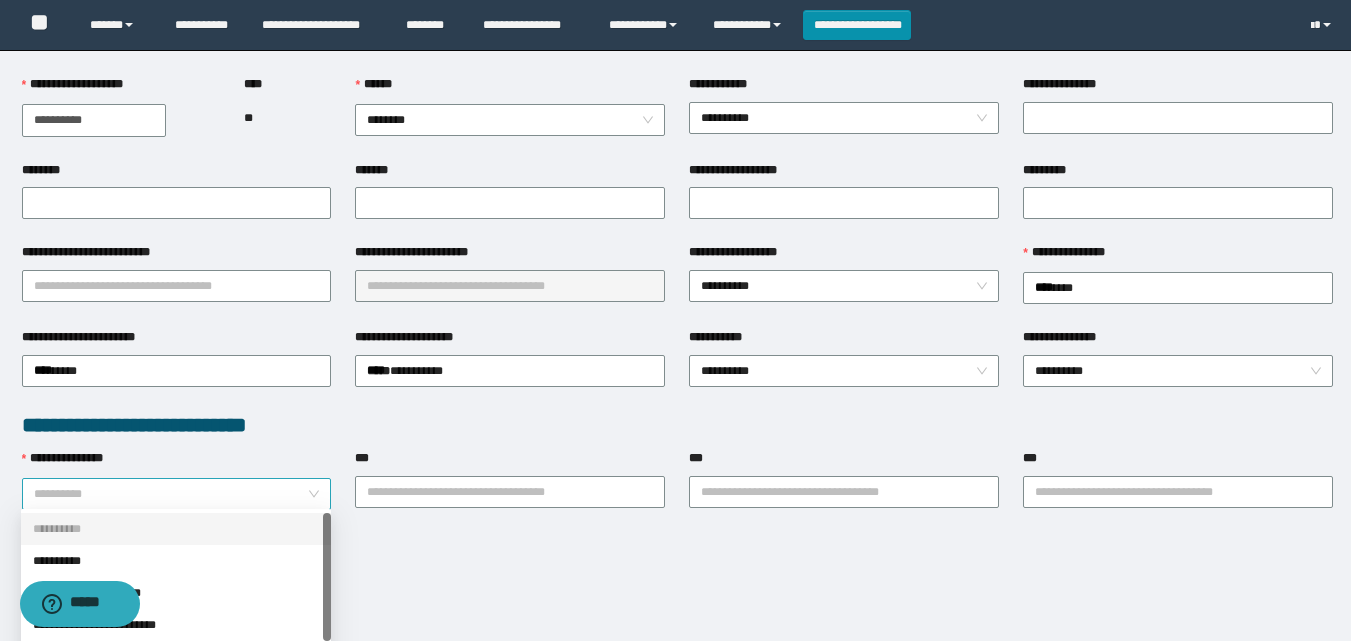 click on "**********" at bounding box center [177, 494] 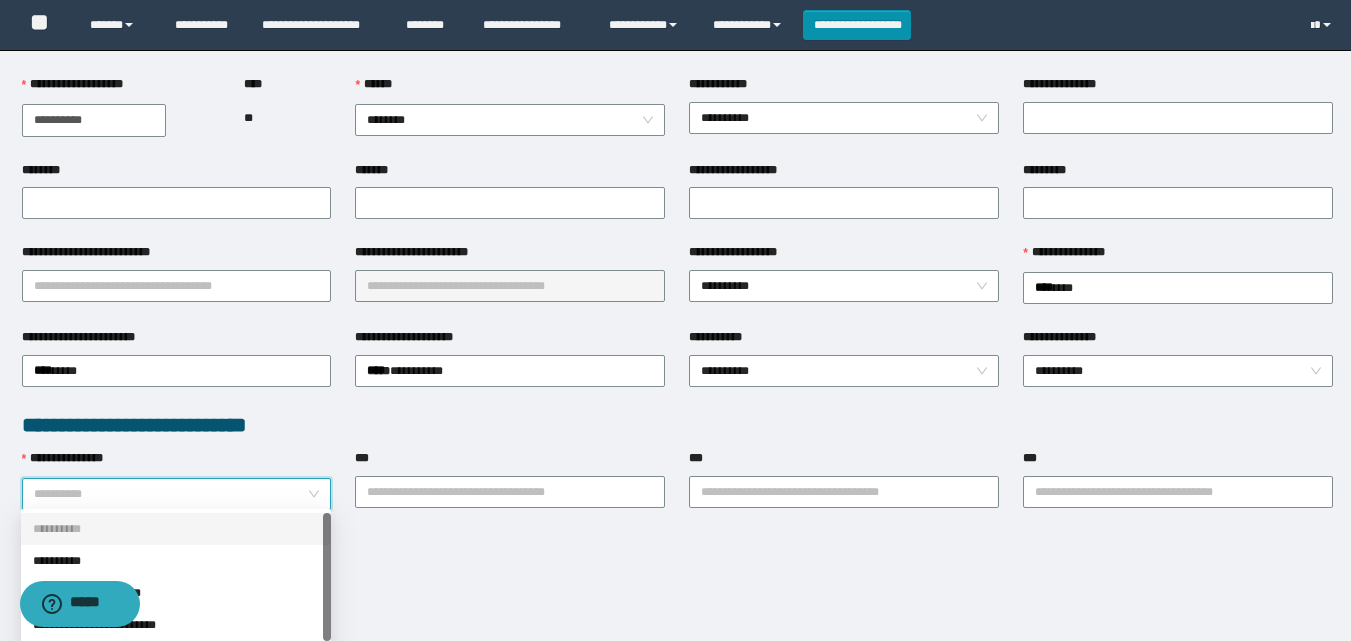 click on "**********" at bounding box center (176, 529) 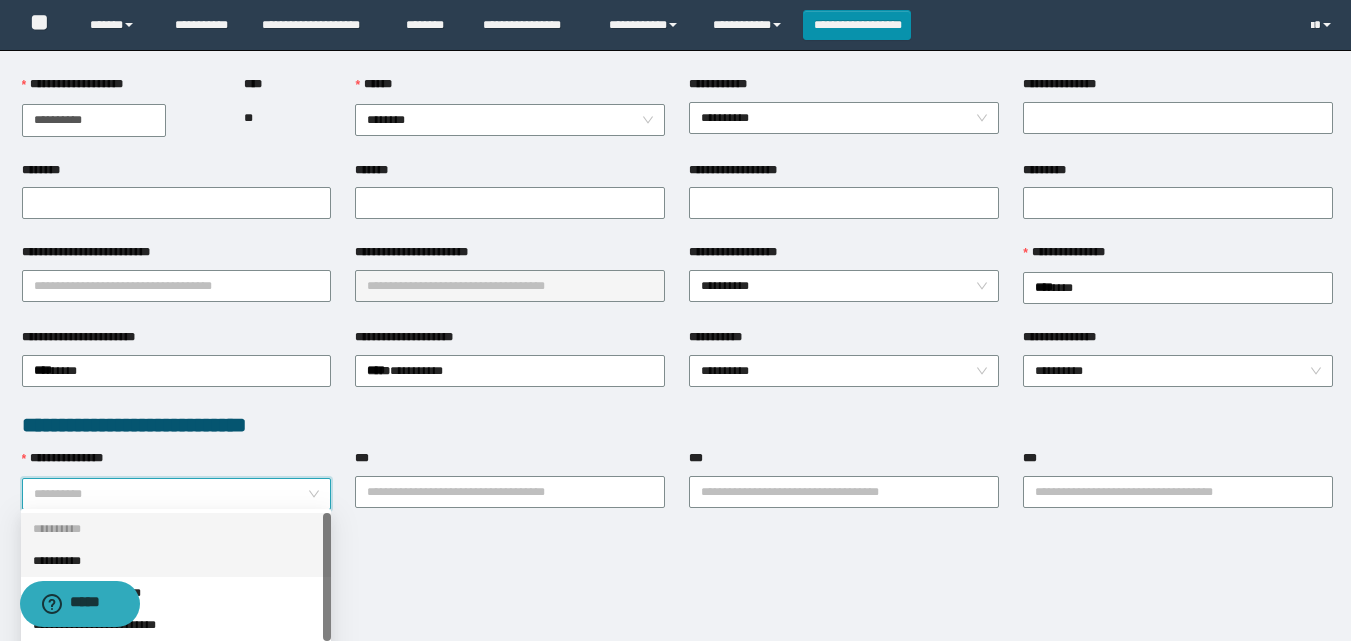 click on "**********" at bounding box center [176, 561] 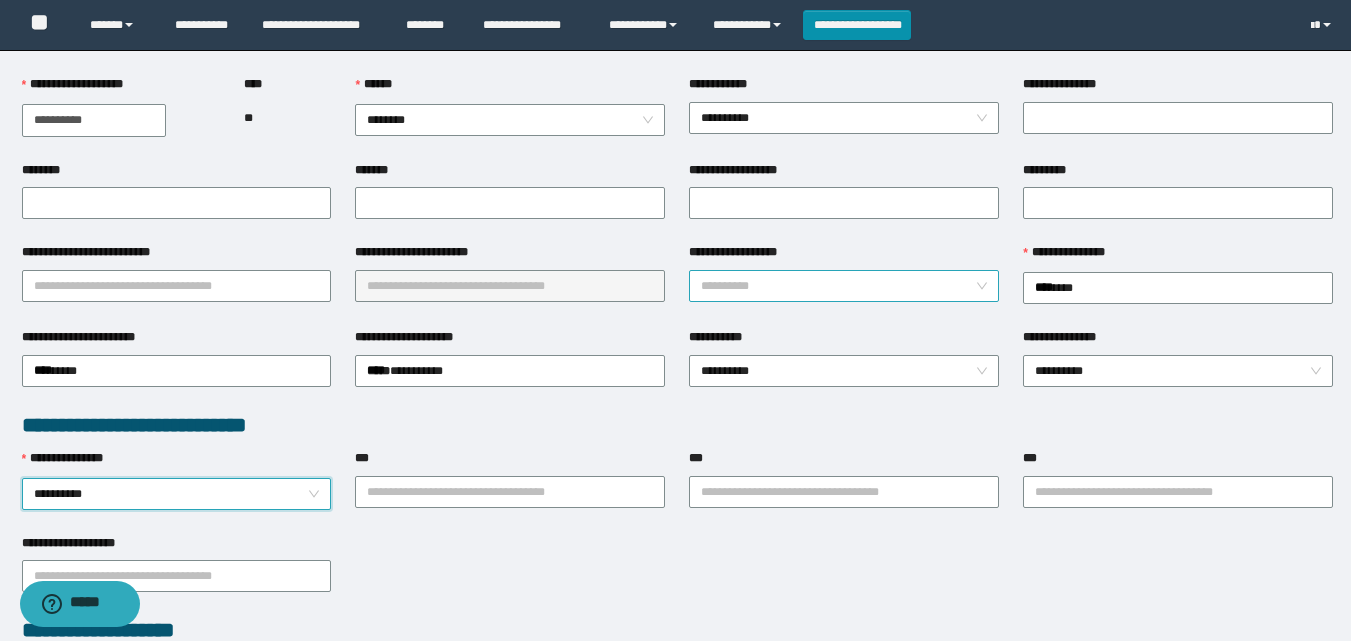 click on "**********" at bounding box center [844, 286] 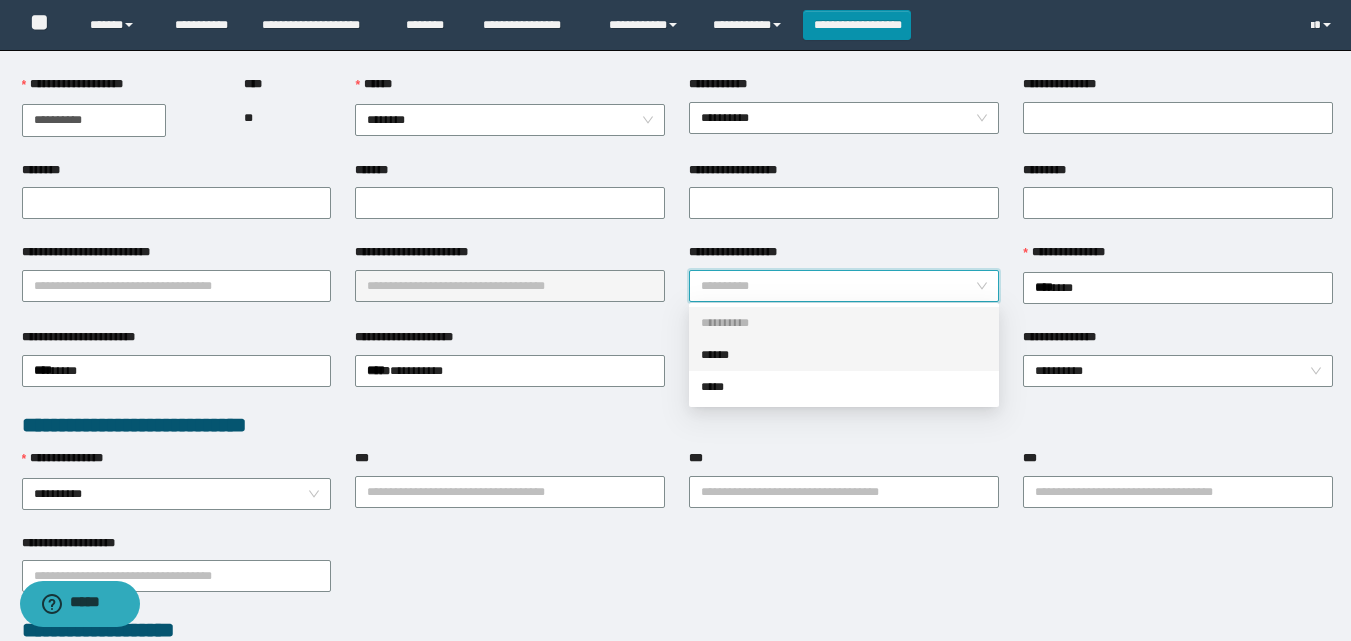 click on "******" at bounding box center (844, 355) 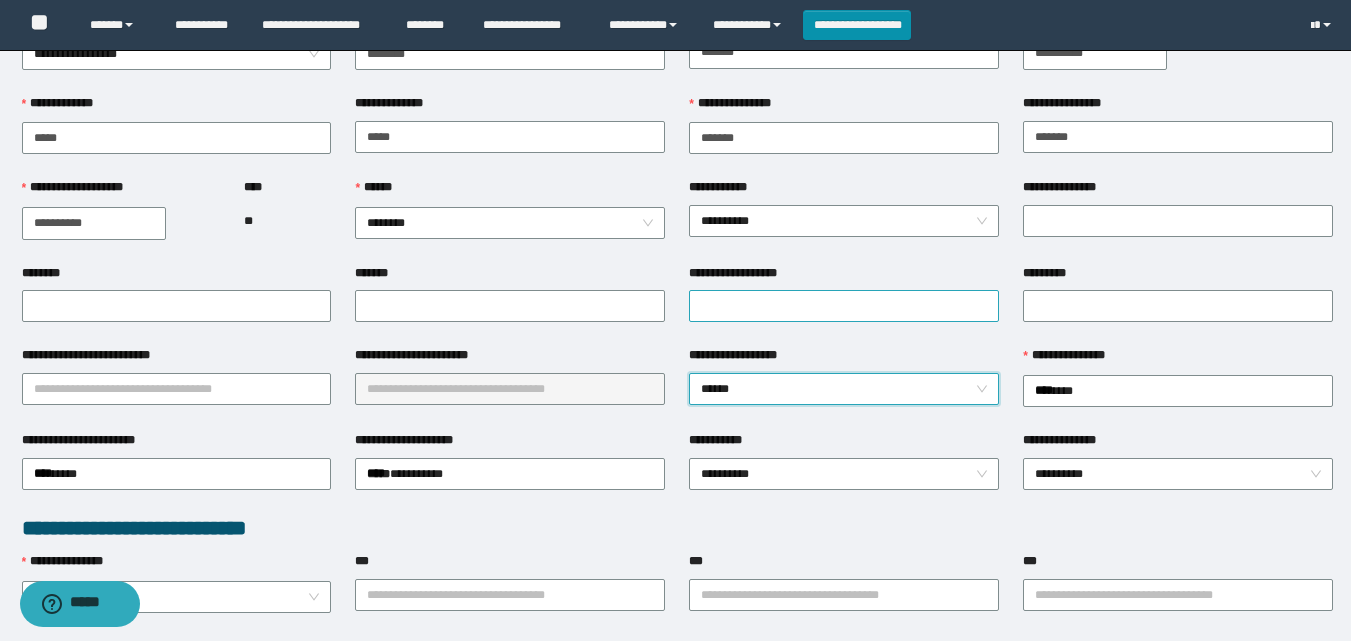 scroll, scrollTop: 0, scrollLeft: 0, axis: both 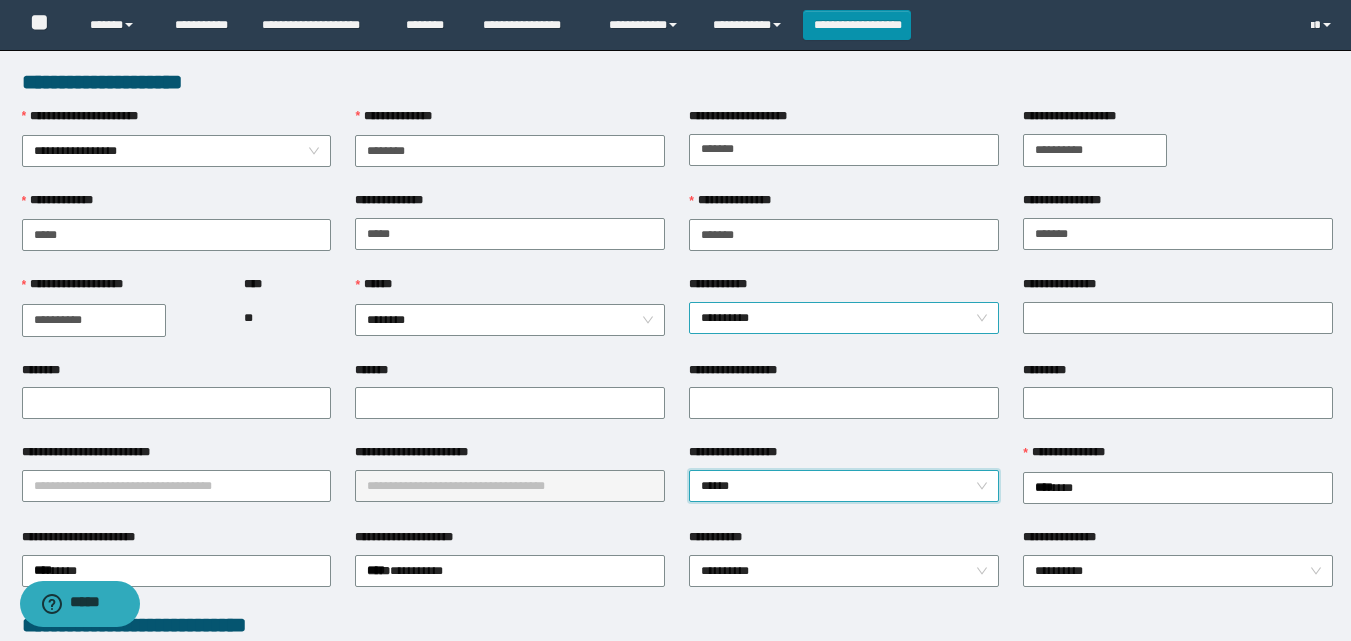 click on "**********" at bounding box center (844, 318) 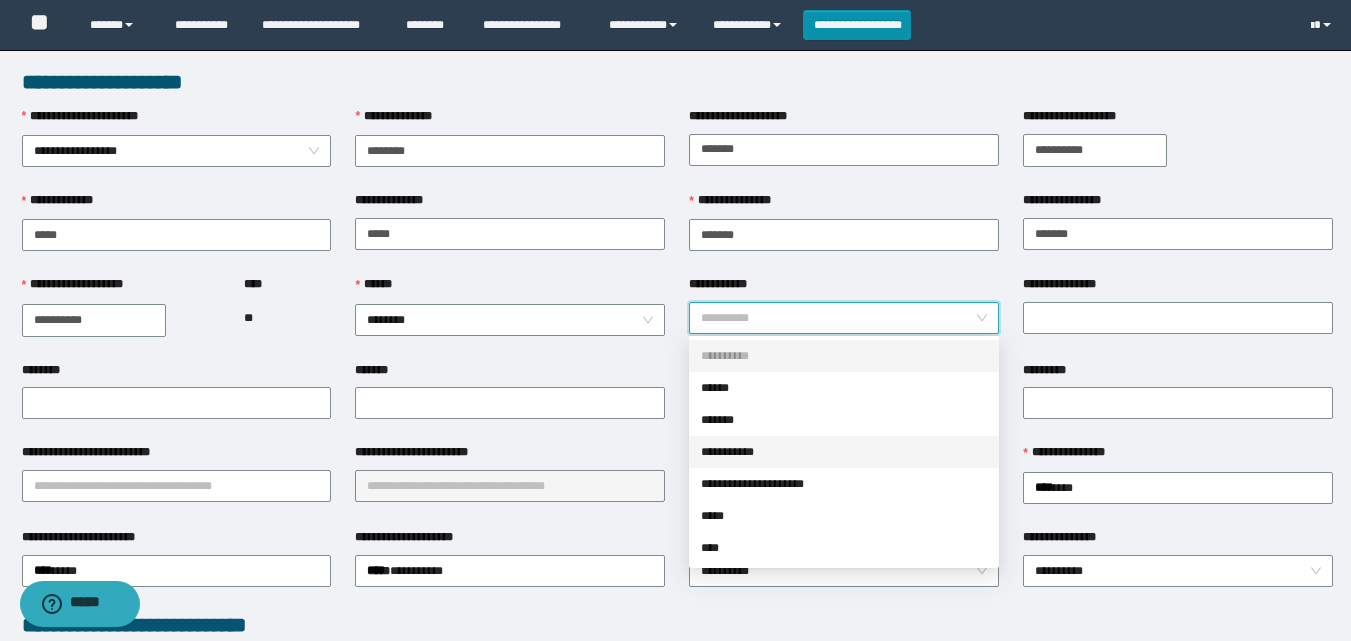 click on "**********" at bounding box center [844, 452] 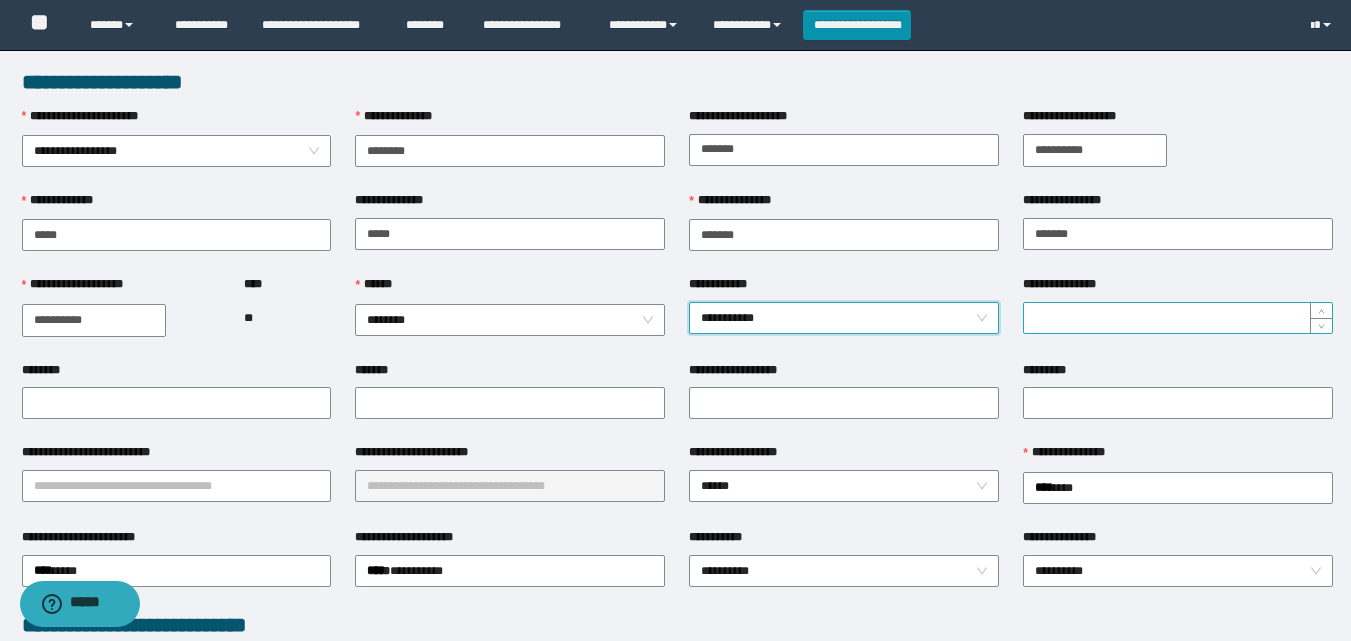 click on "**********" at bounding box center (1178, 318) 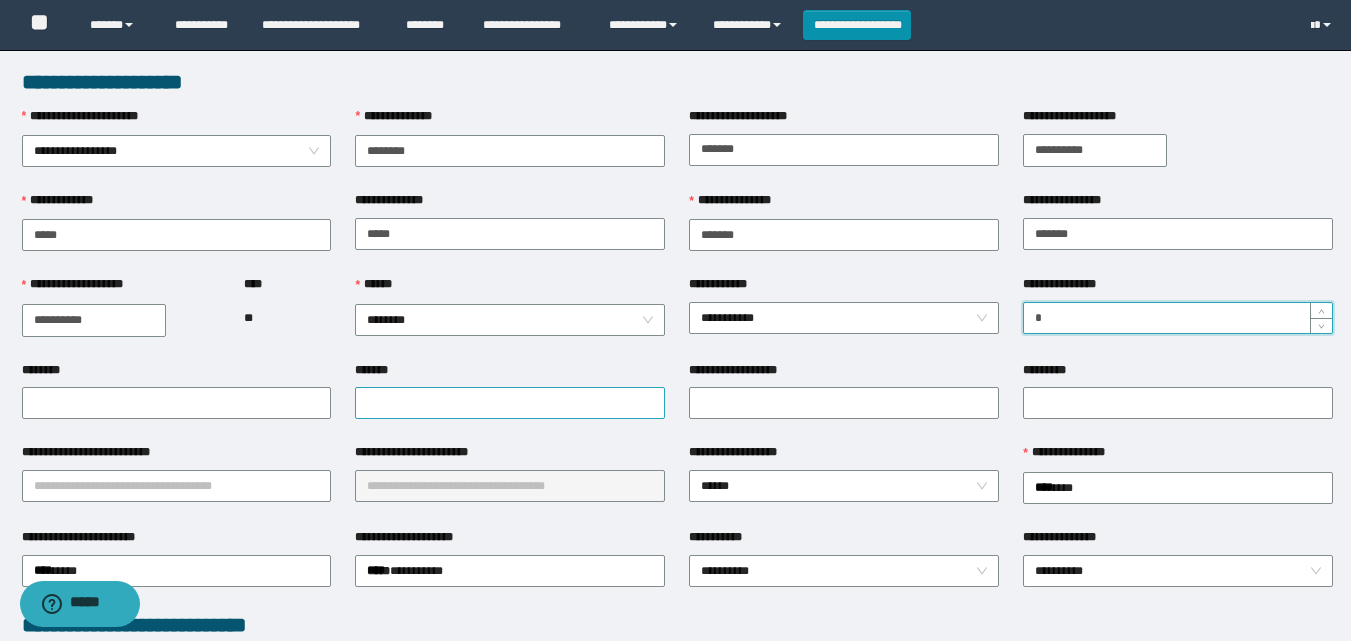 type on "*" 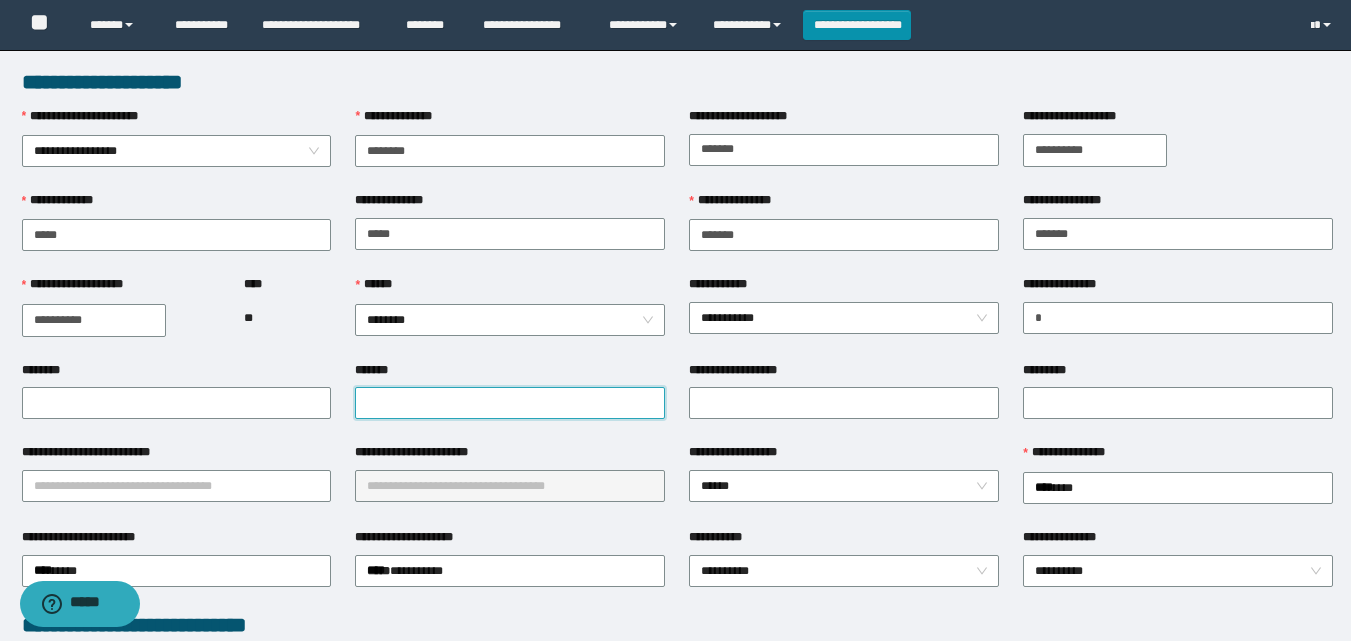 click on "*******" at bounding box center (510, 403) 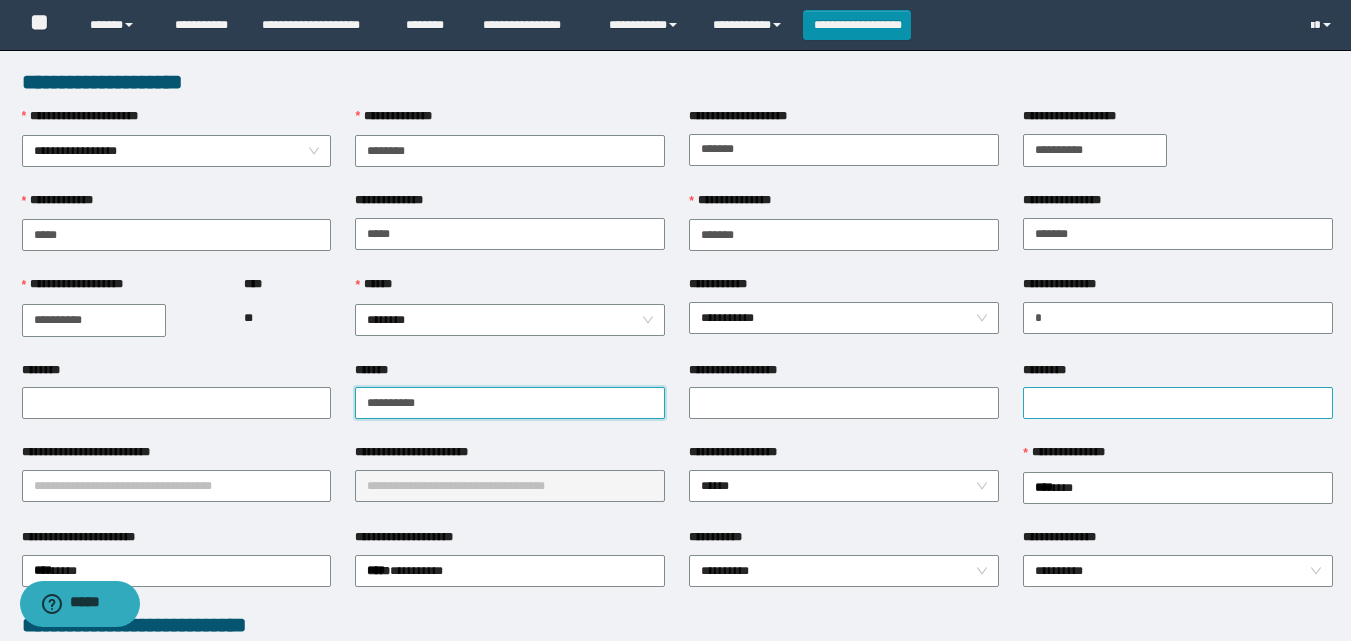 type on "**********" 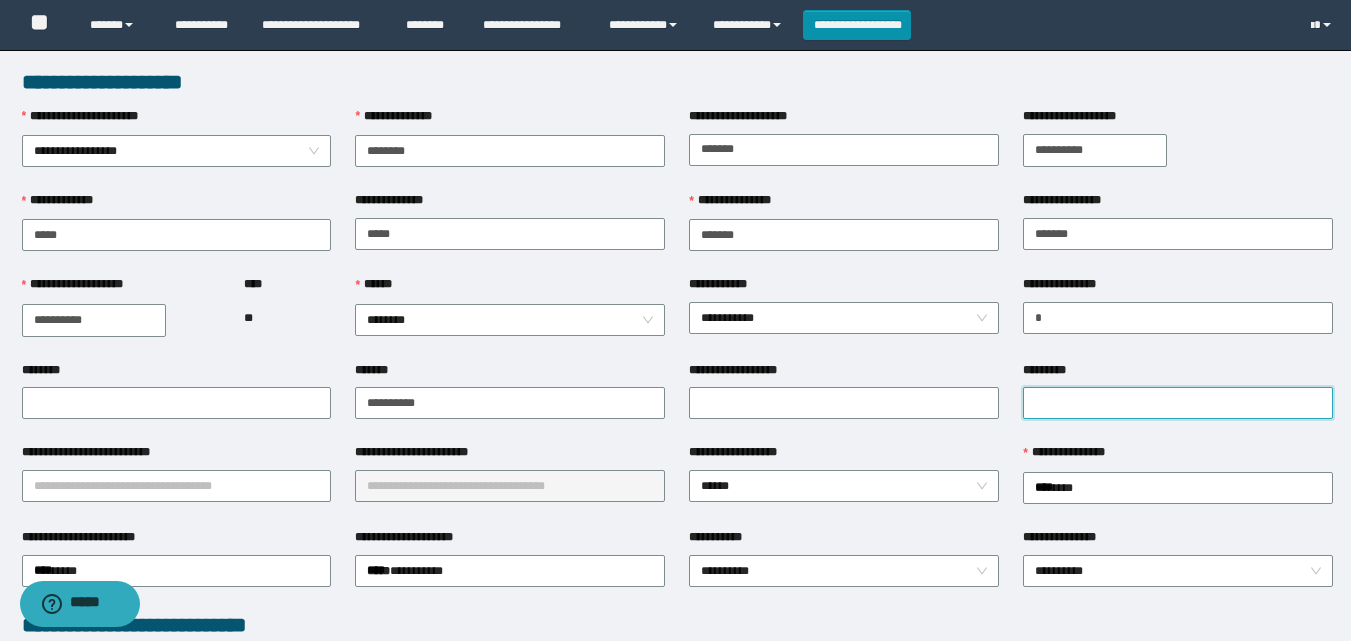 click on "*********" at bounding box center [1178, 403] 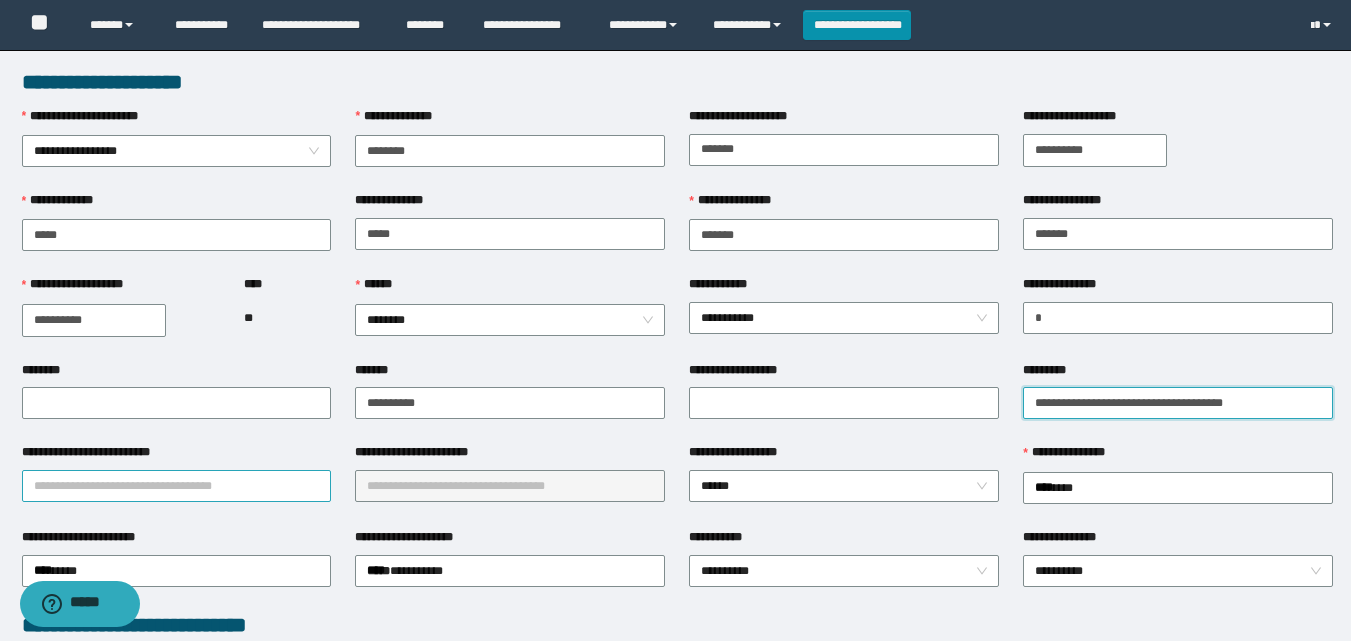 type on "**********" 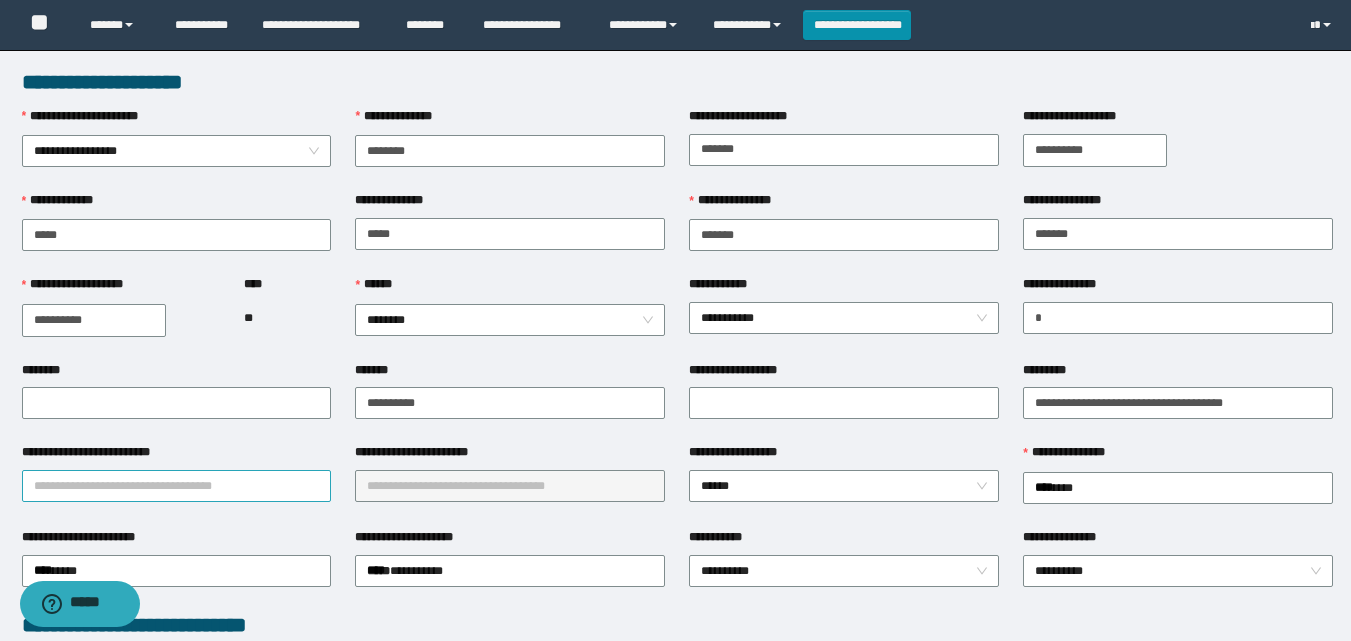 click on "**********" at bounding box center (177, 486) 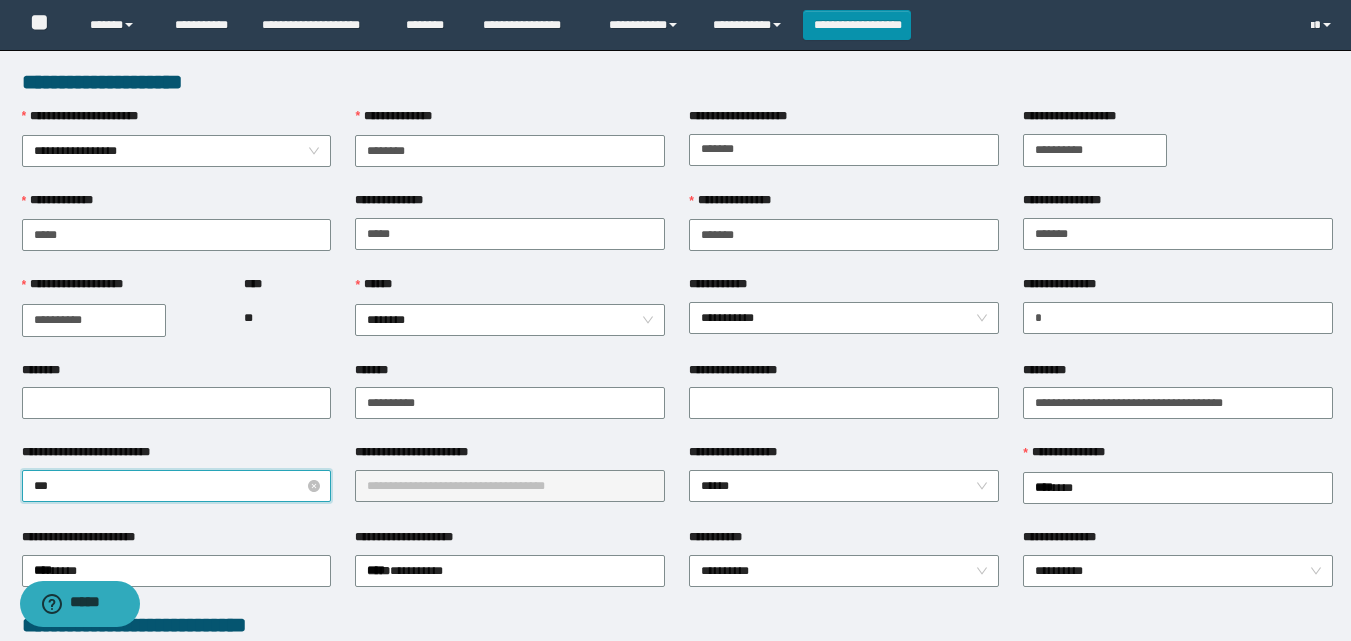 type on "****" 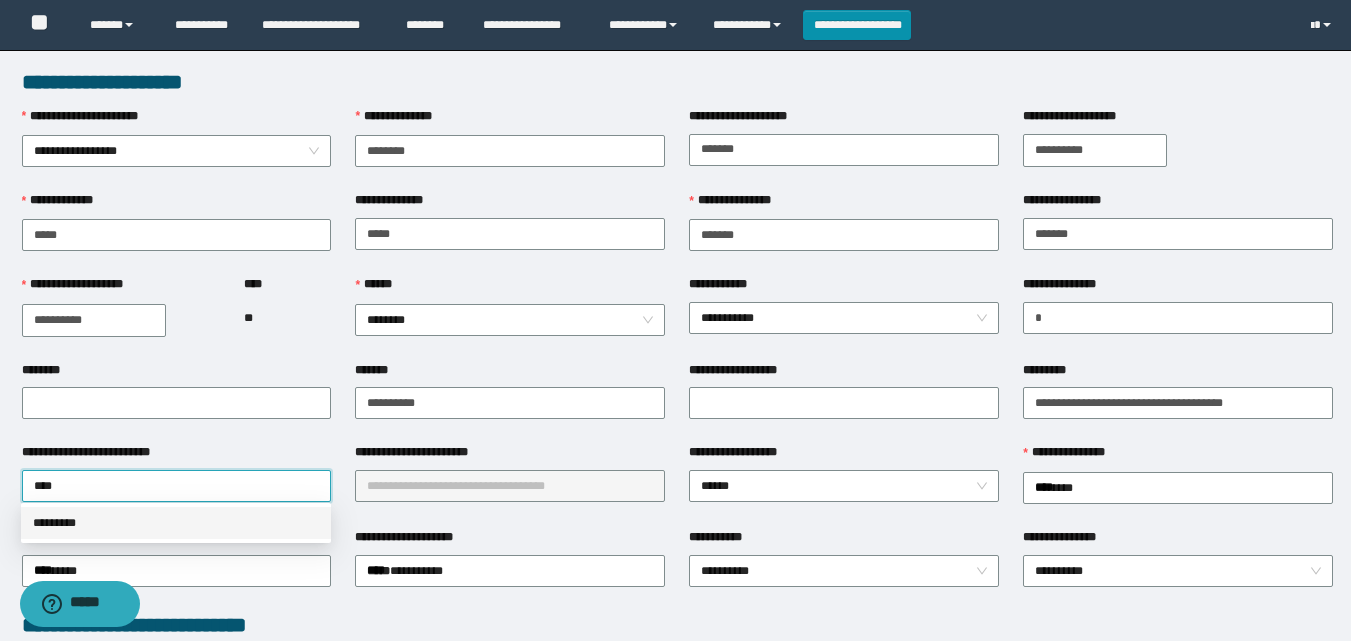 click on "*********" at bounding box center (176, 523) 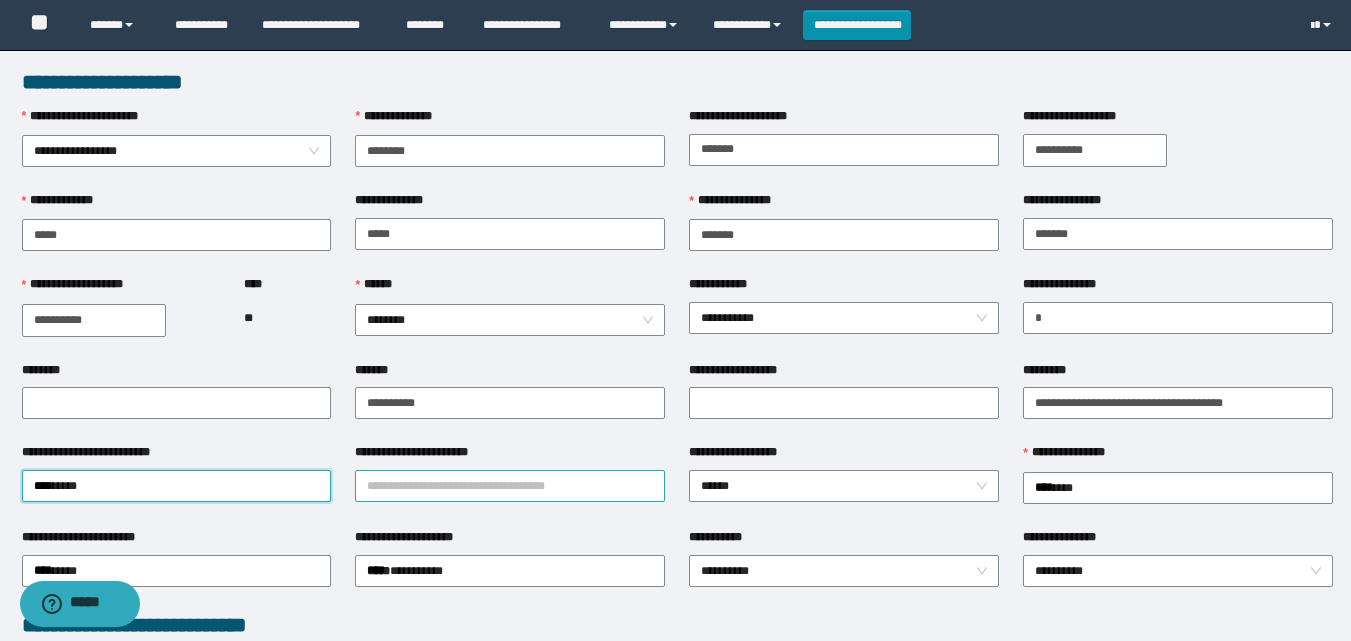 click on "**********" at bounding box center [510, 486] 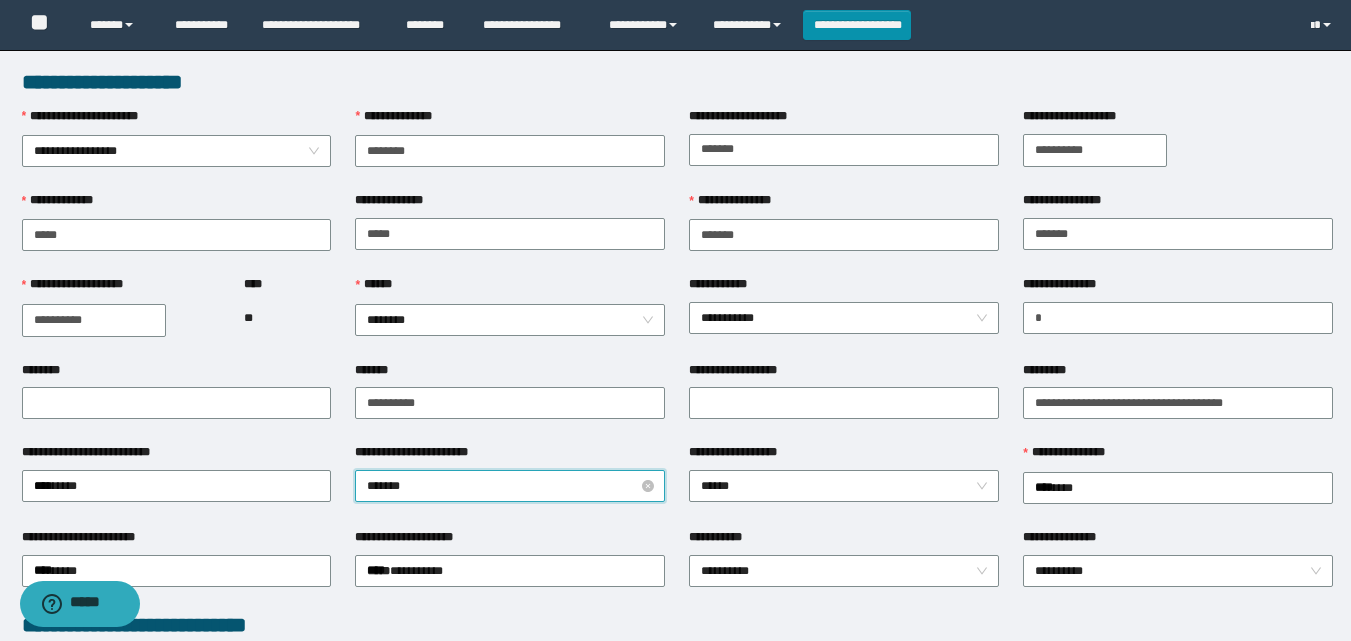 type on "******" 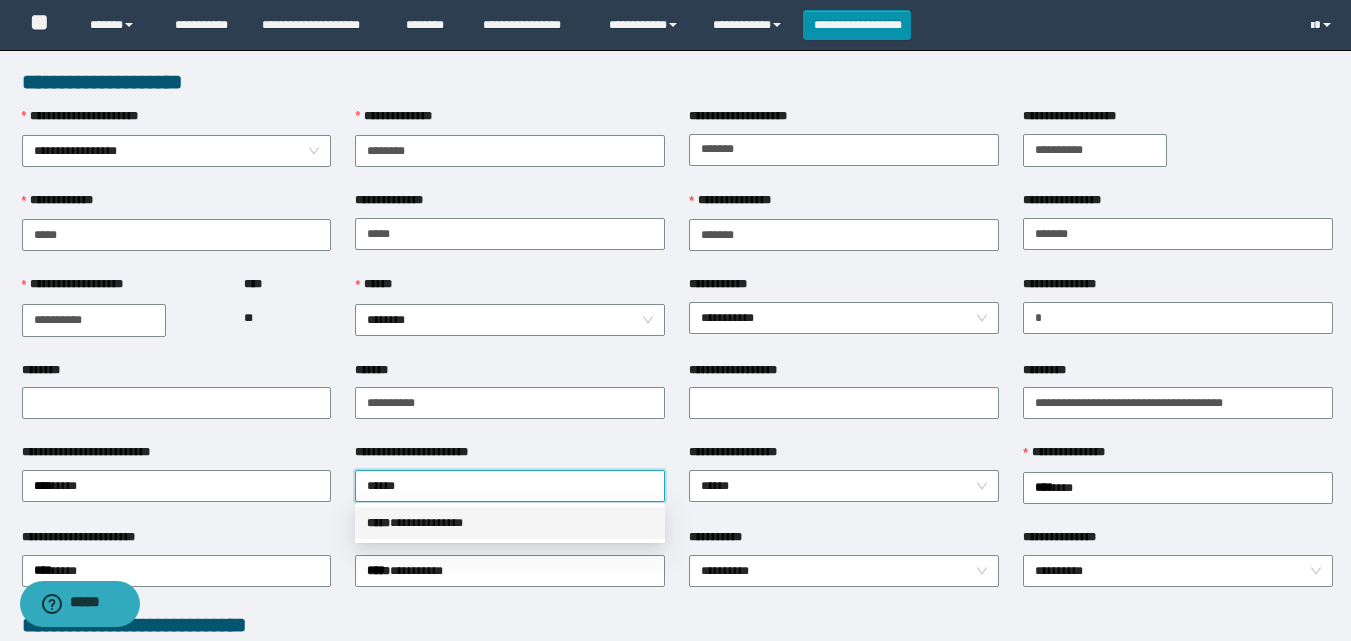 click on "**********" at bounding box center (510, 523) 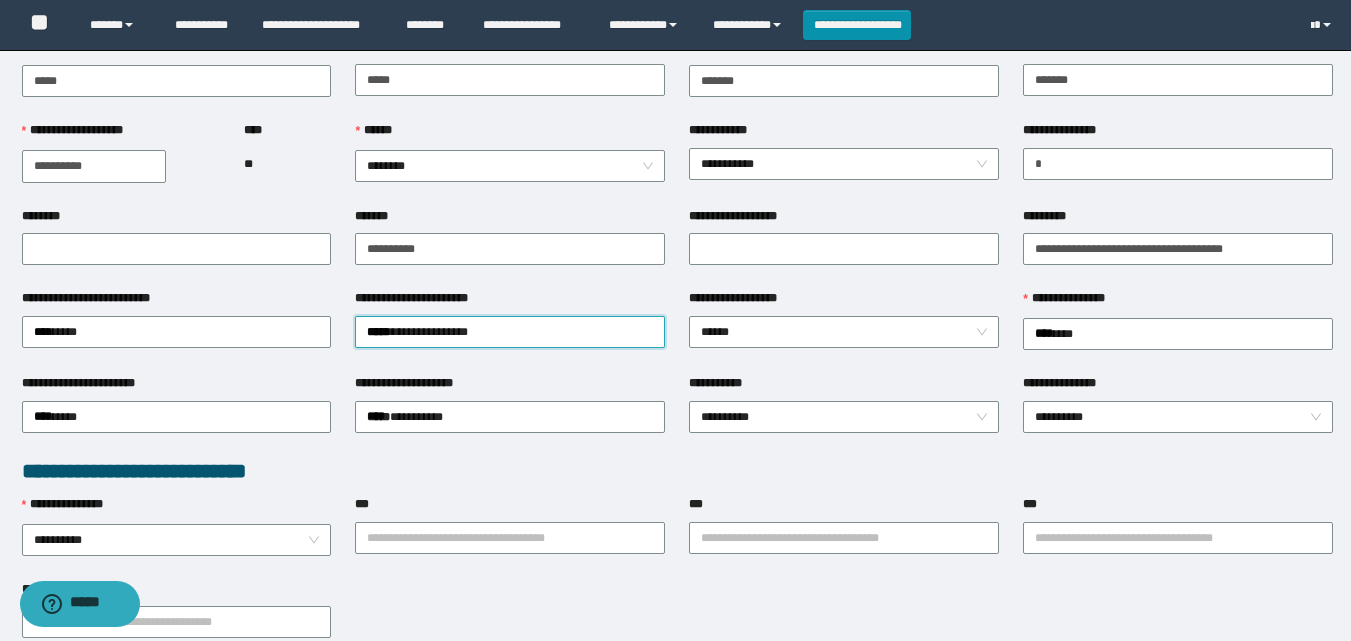 scroll, scrollTop: 200, scrollLeft: 0, axis: vertical 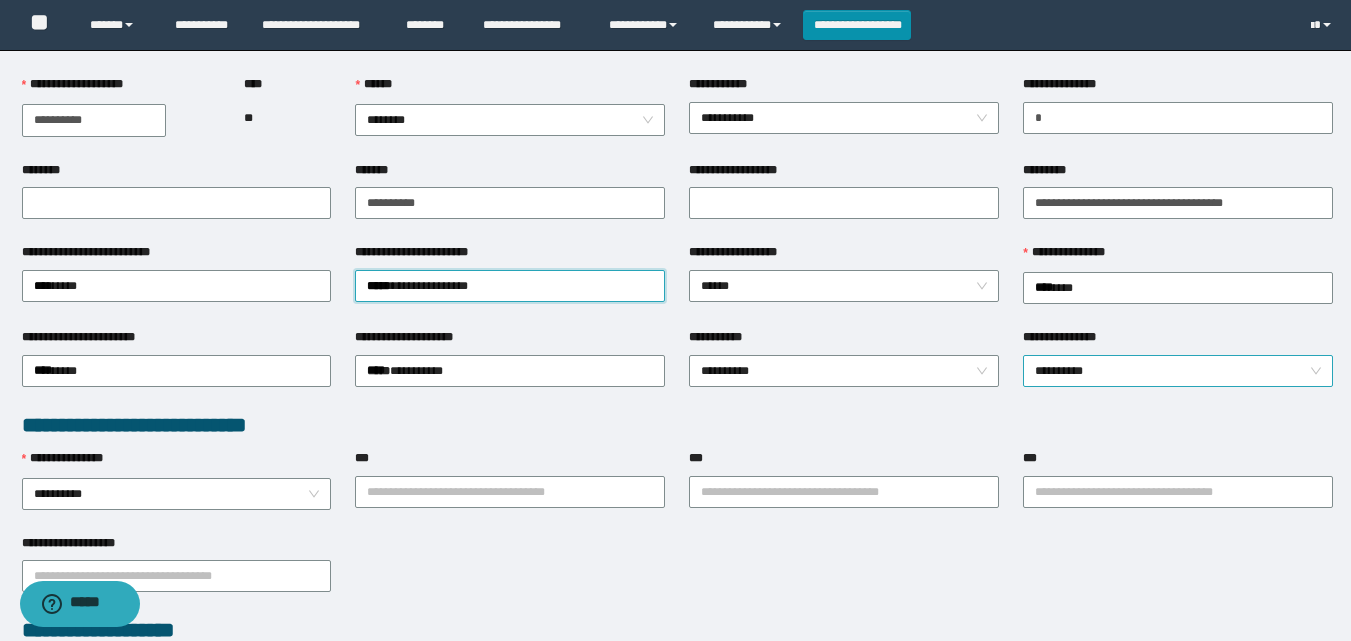 click on "**********" at bounding box center (1178, 341) 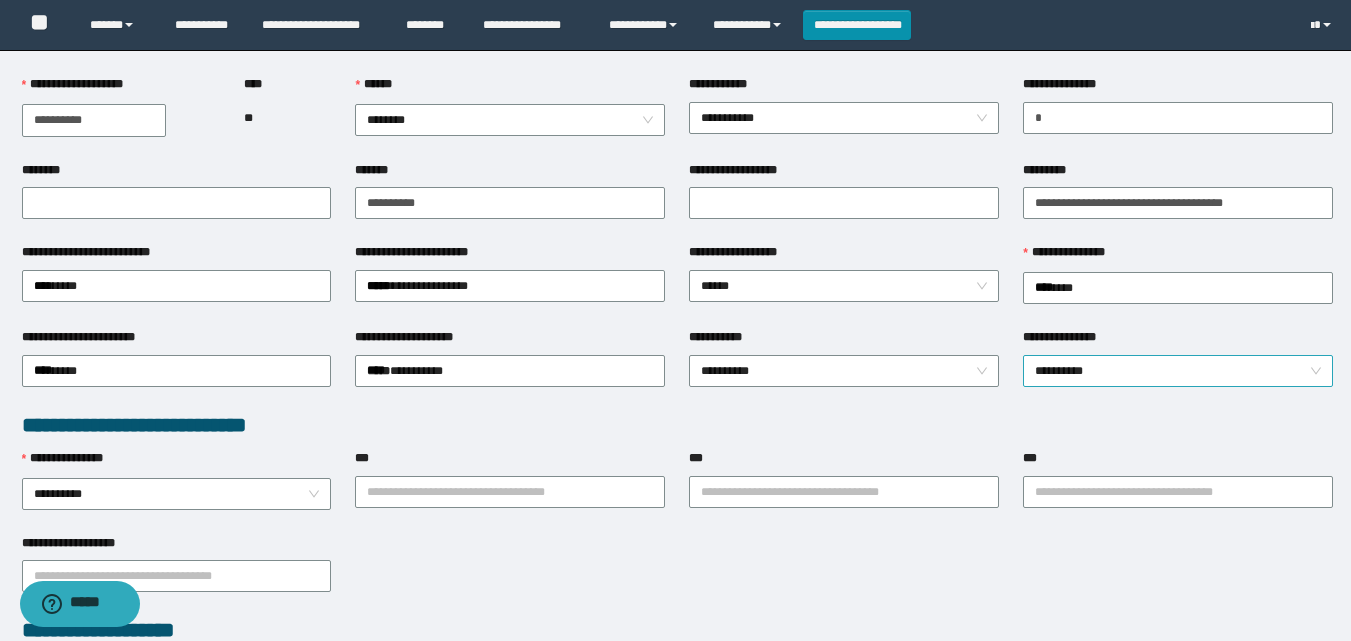 click on "**********" at bounding box center [1178, 371] 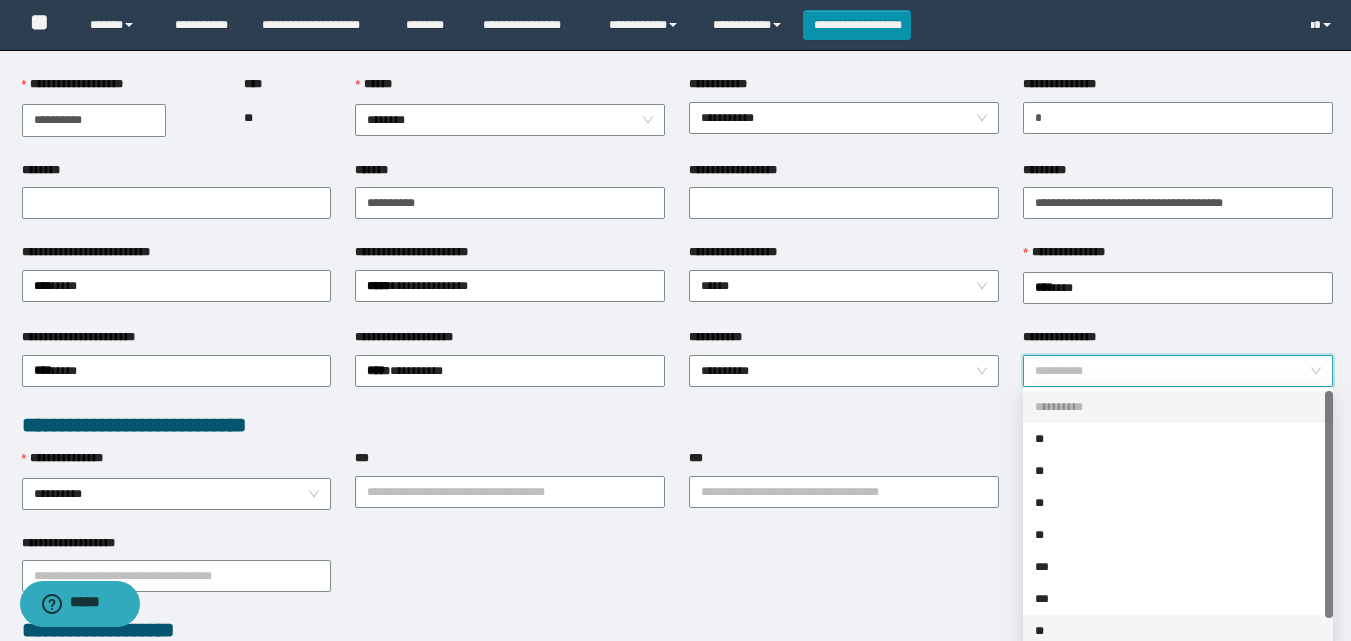 click on "**" at bounding box center [1178, 631] 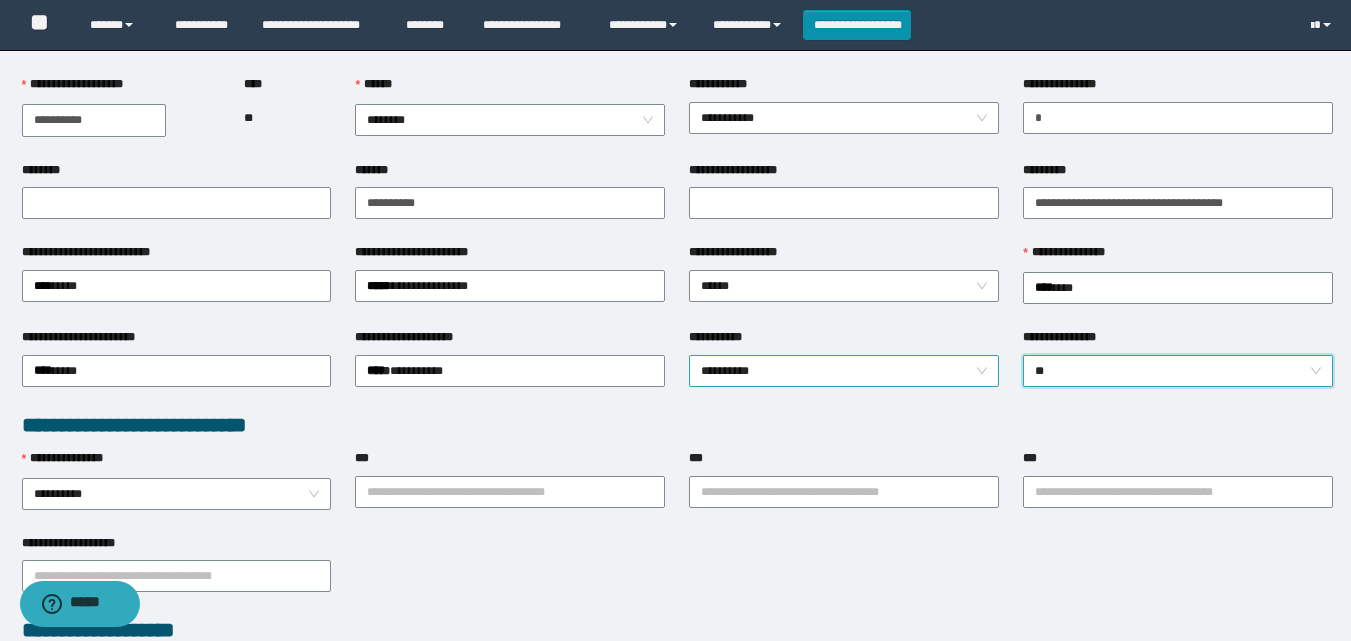 click on "**********" at bounding box center (844, 371) 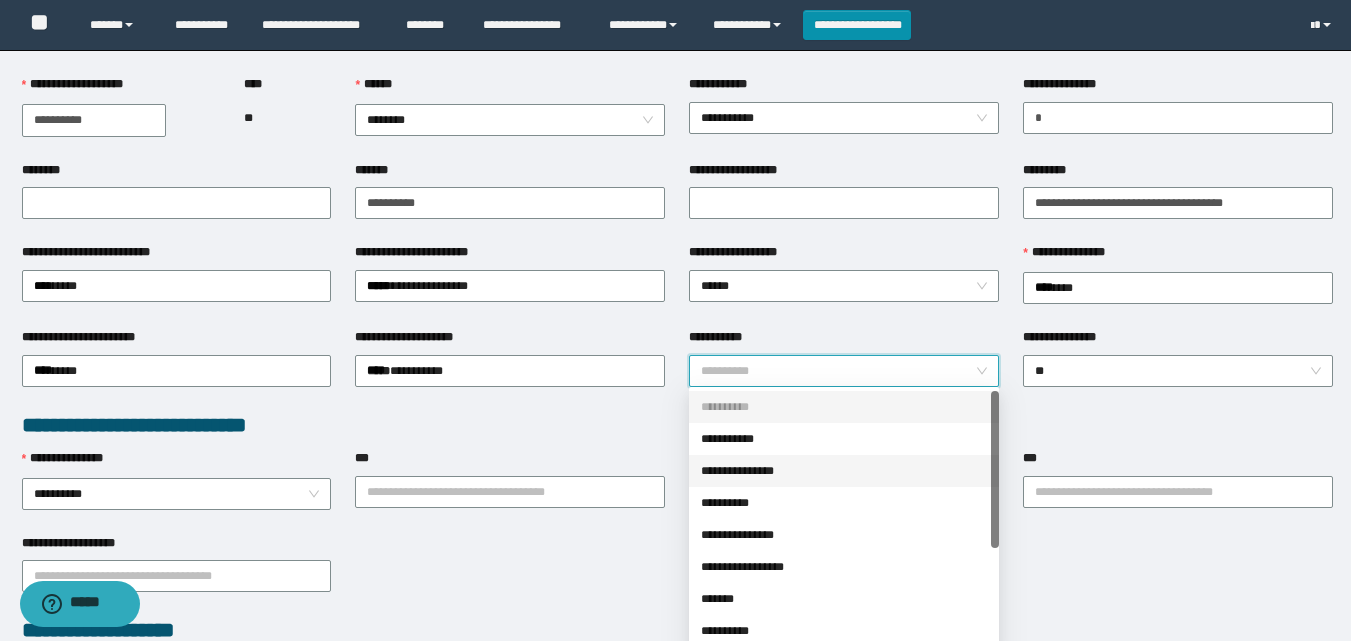 scroll, scrollTop: 160, scrollLeft: 0, axis: vertical 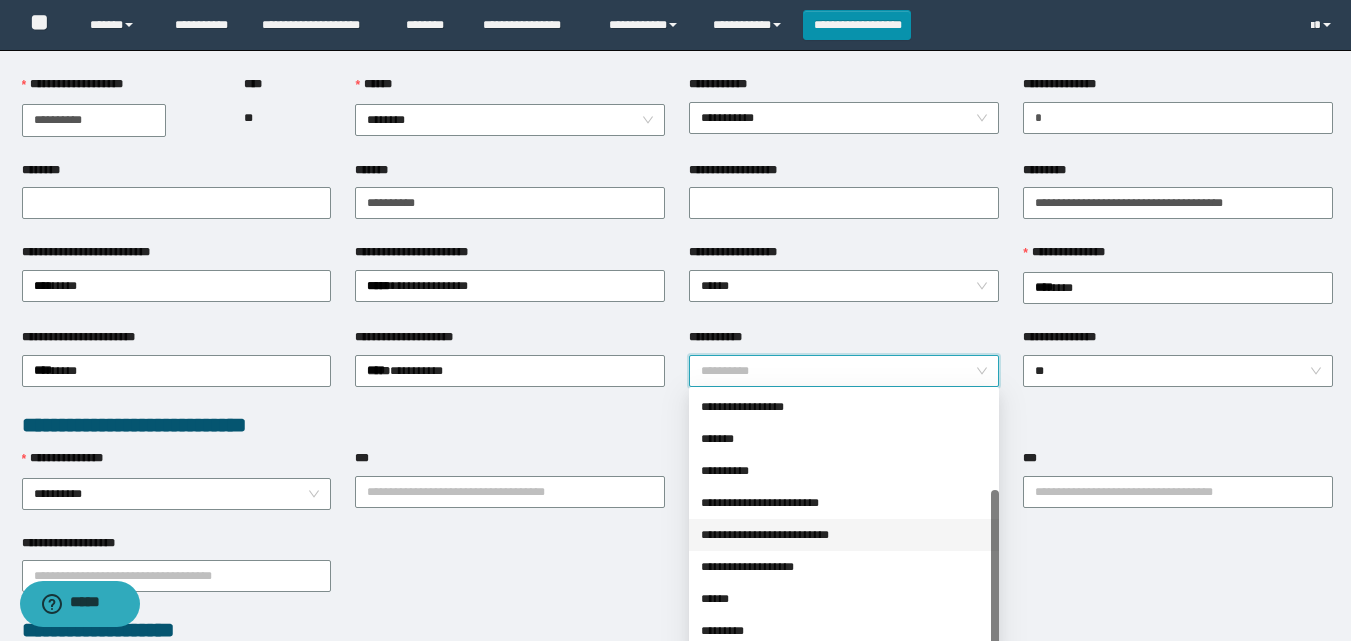 click on "**********" at bounding box center (844, 535) 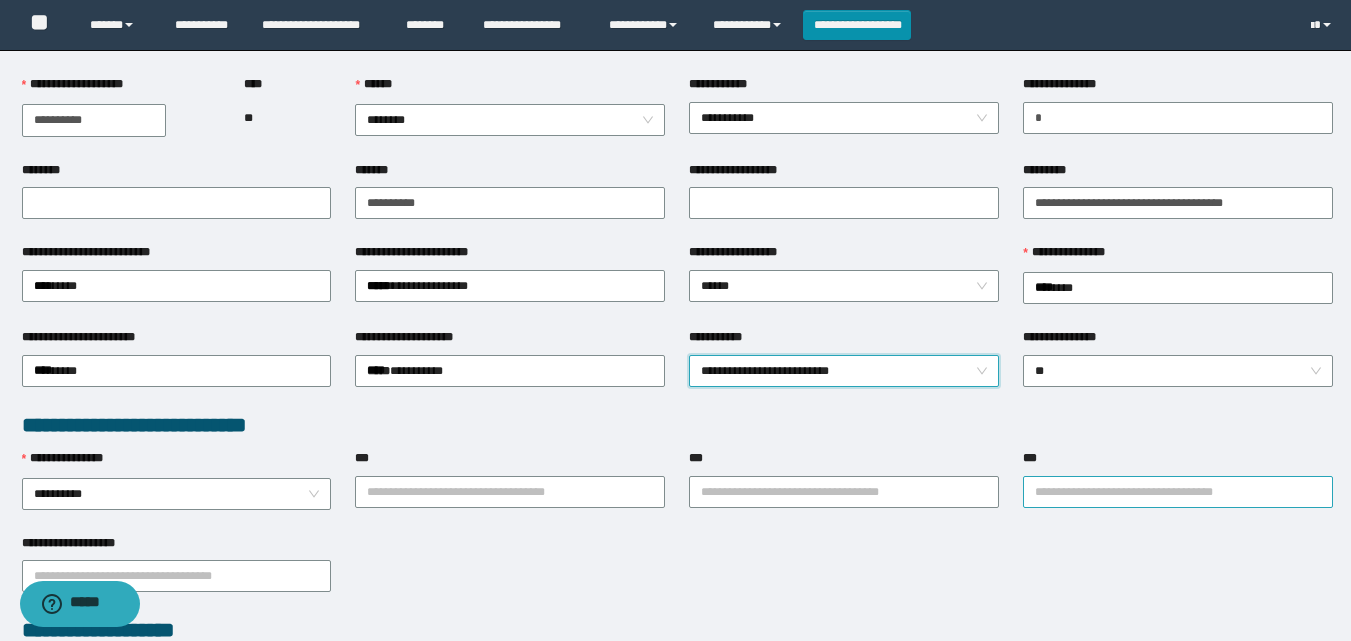 click on "***" at bounding box center [1178, 492] 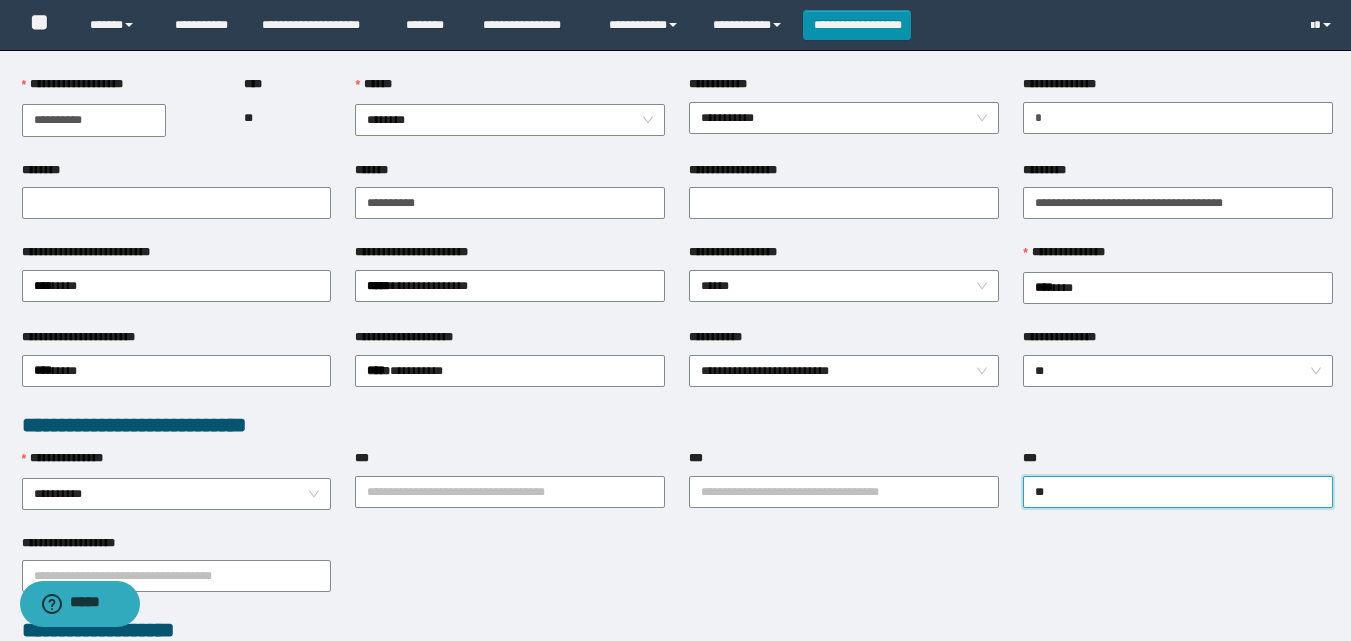 type on "***" 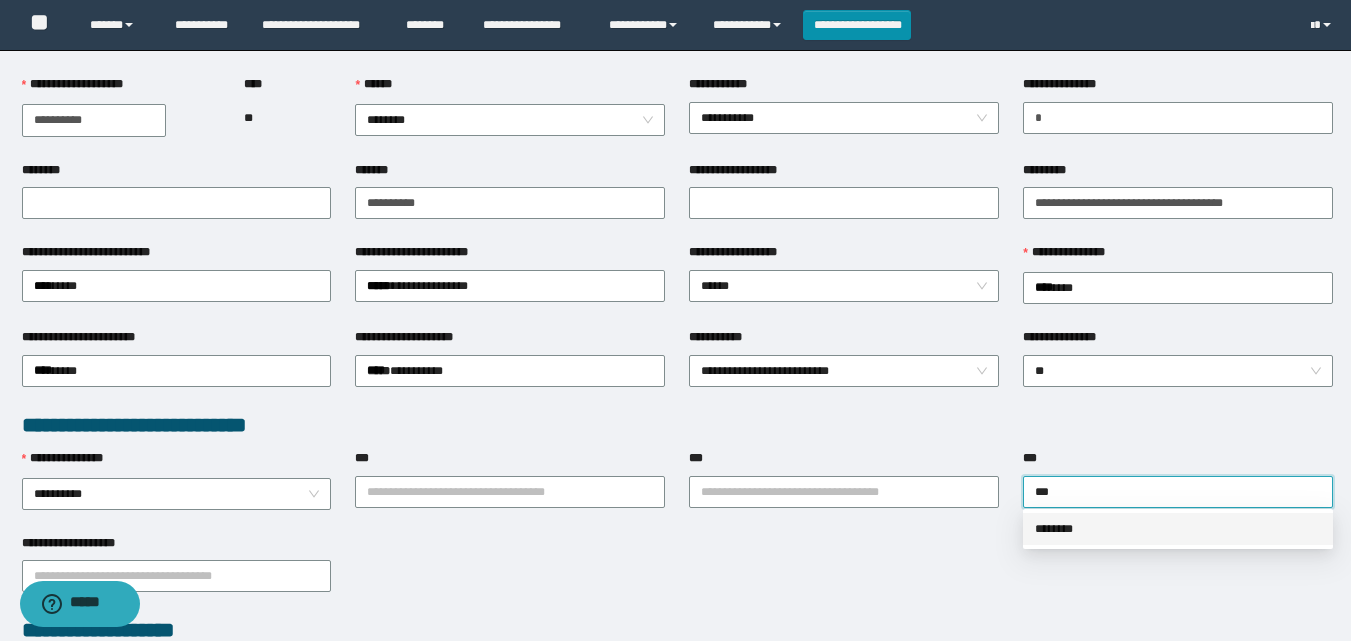 click on "********" at bounding box center [1178, 529] 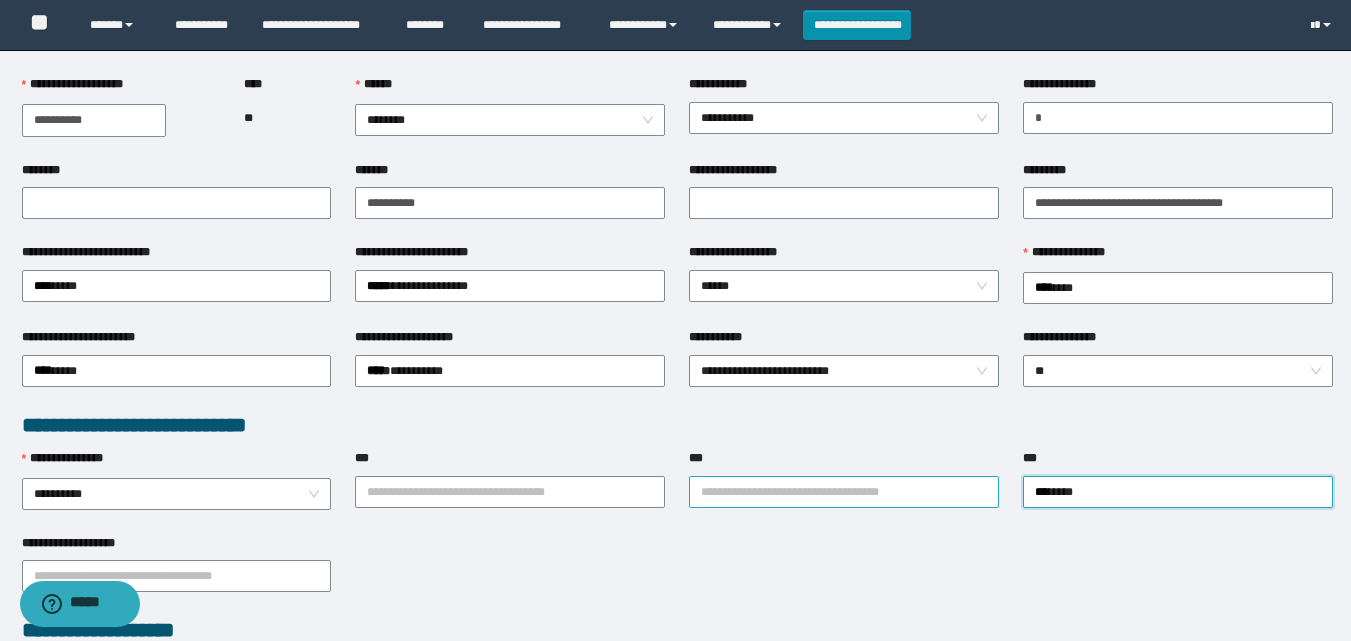 click on "***" at bounding box center (844, 492) 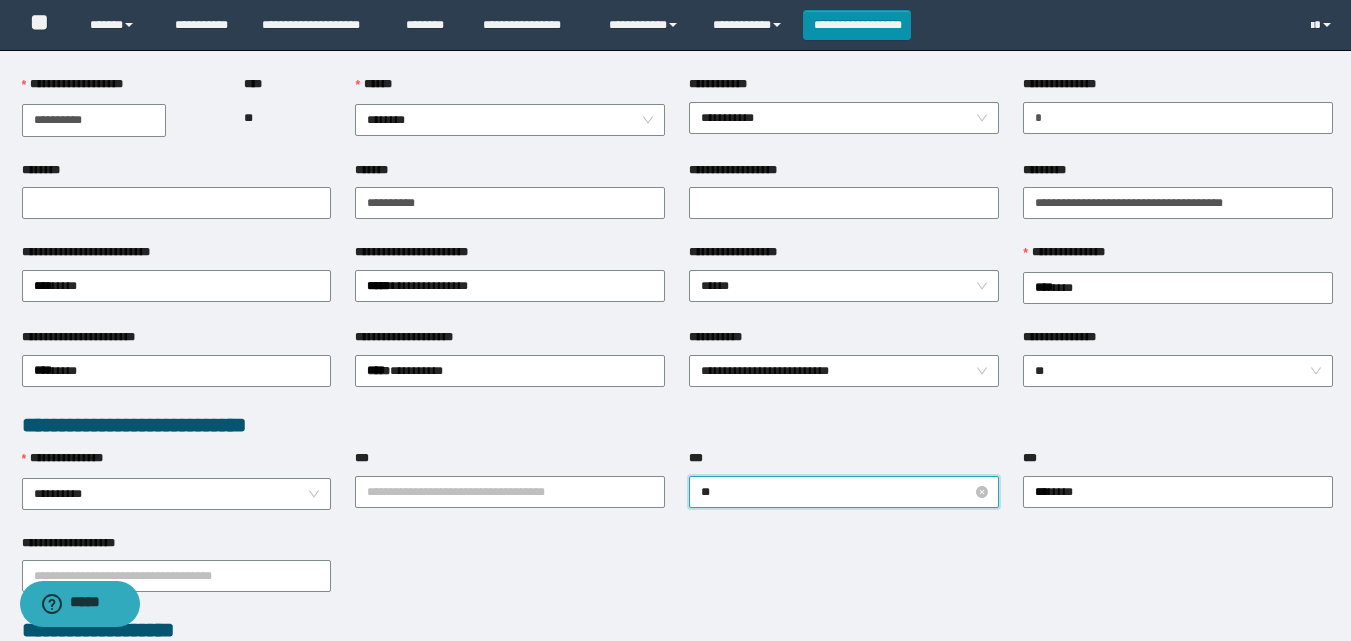 type on "***" 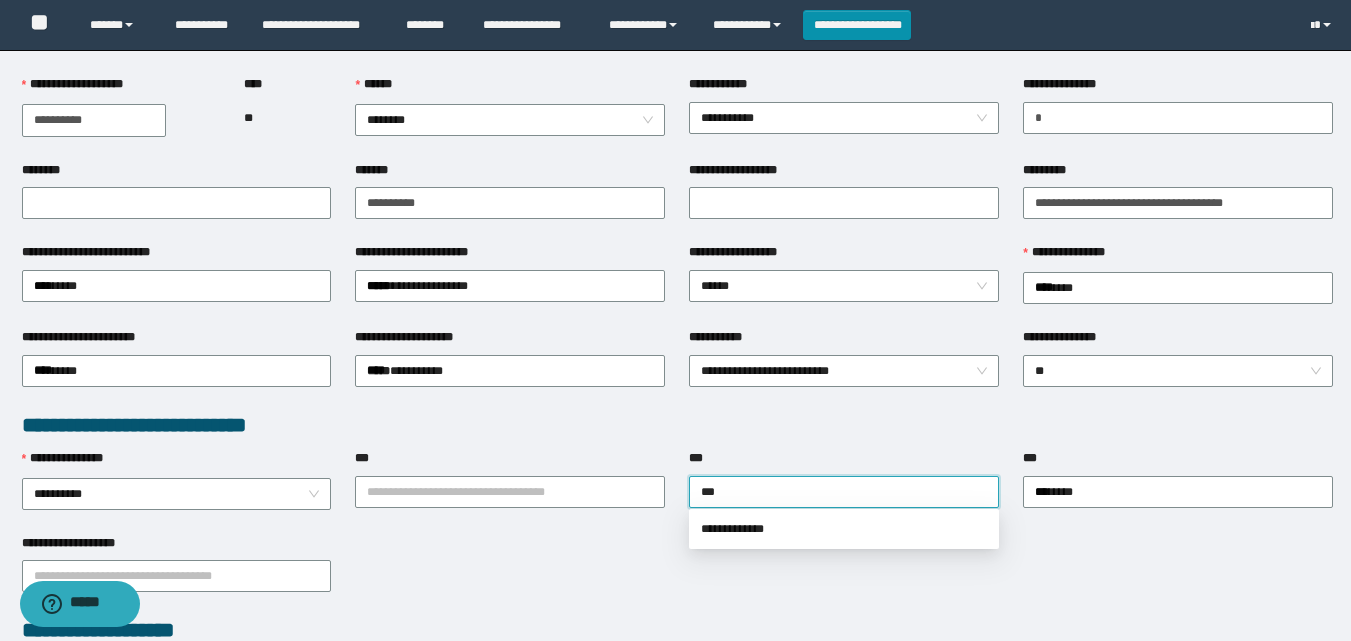 click on "**********" at bounding box center [675, 120] 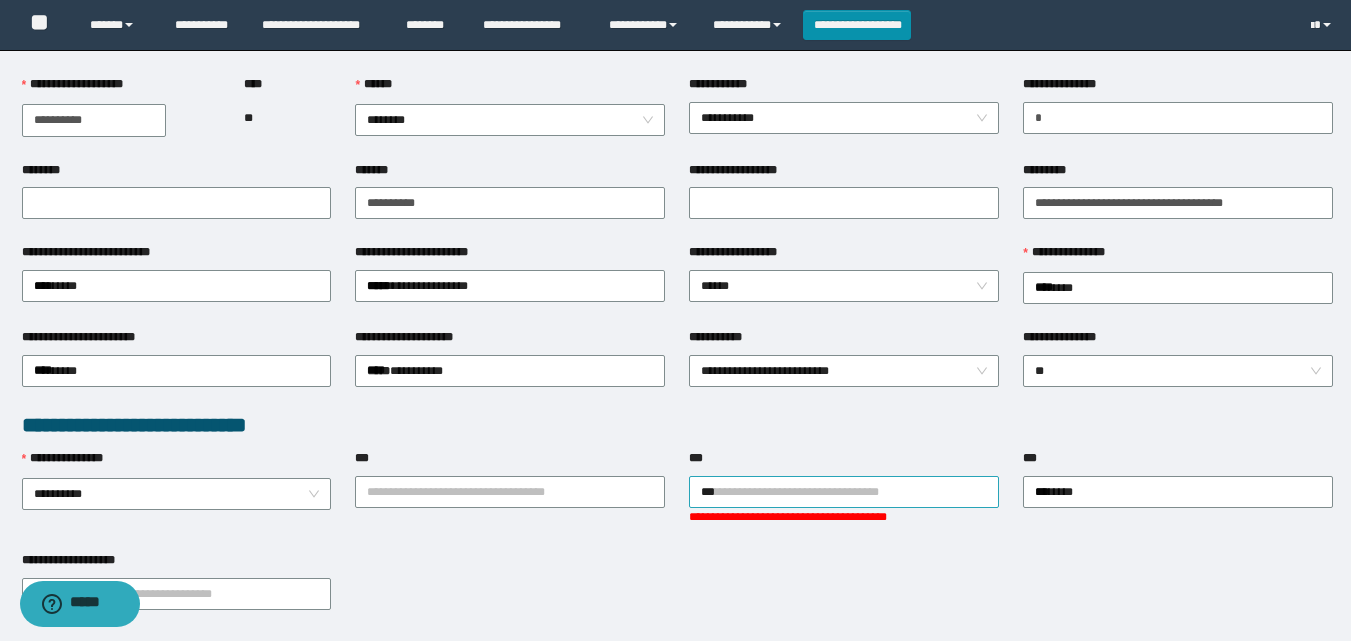 click on "***" at bounding box center (844, 492) 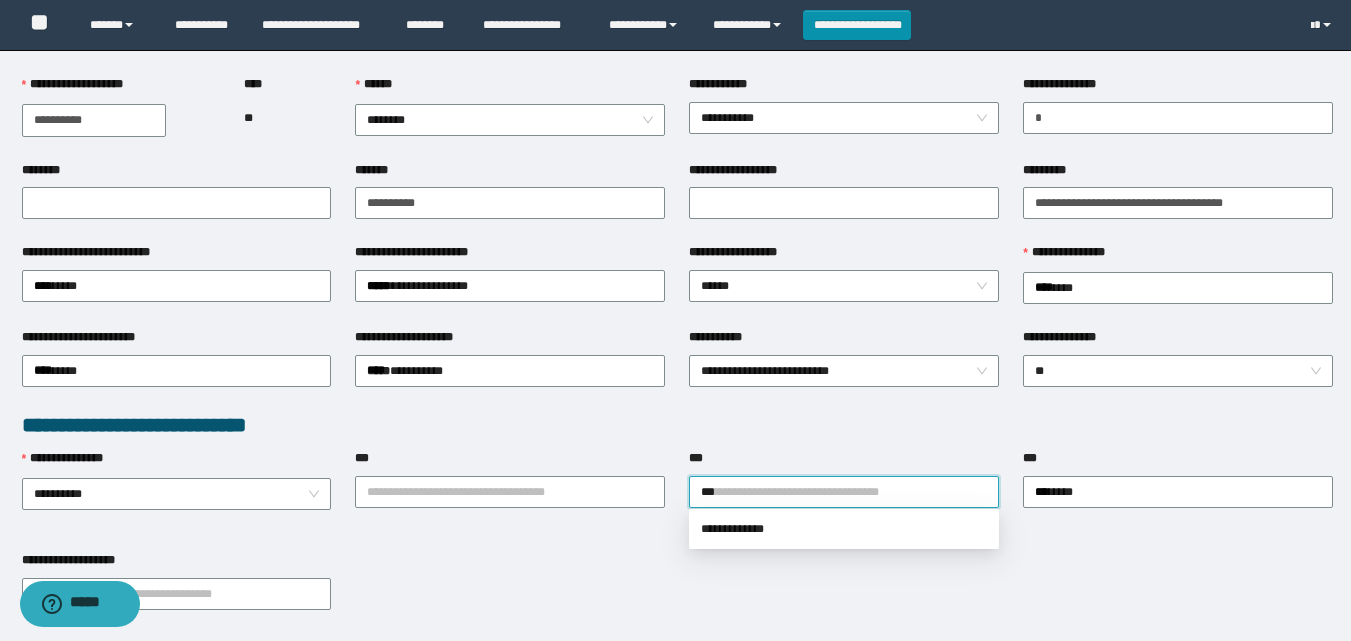click on "**********" at bounding box center (675, 120) 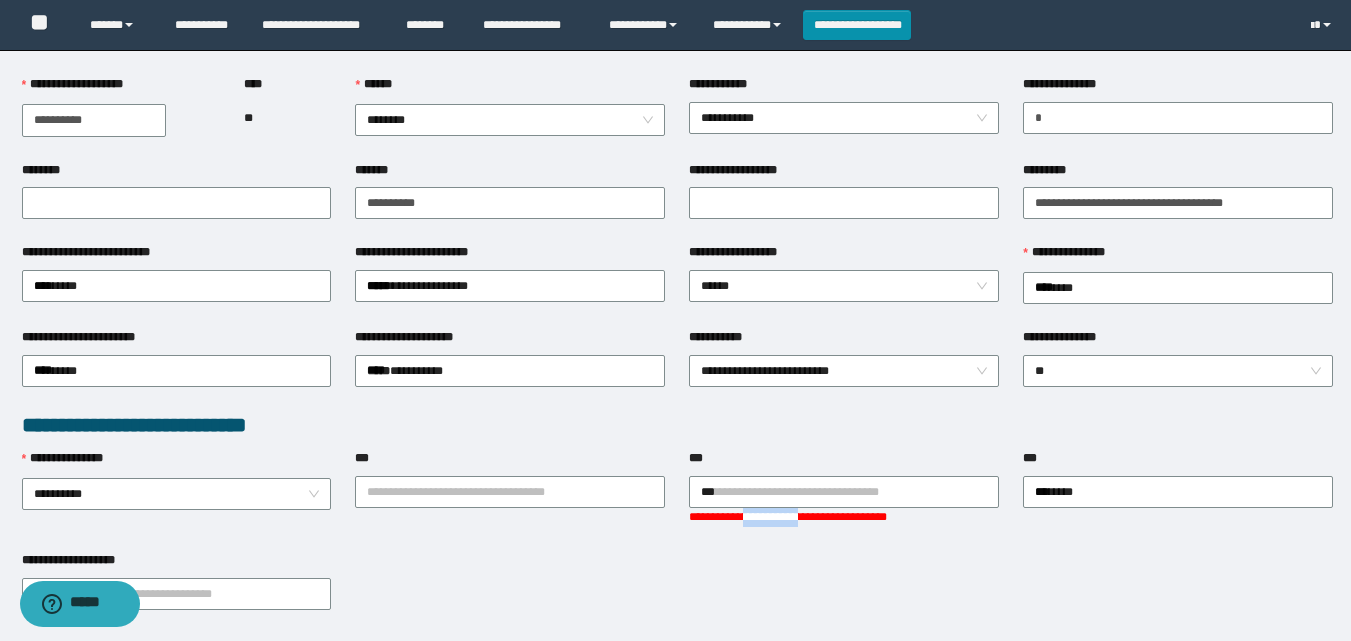 click on "**********" at bounding box center (844, 517) 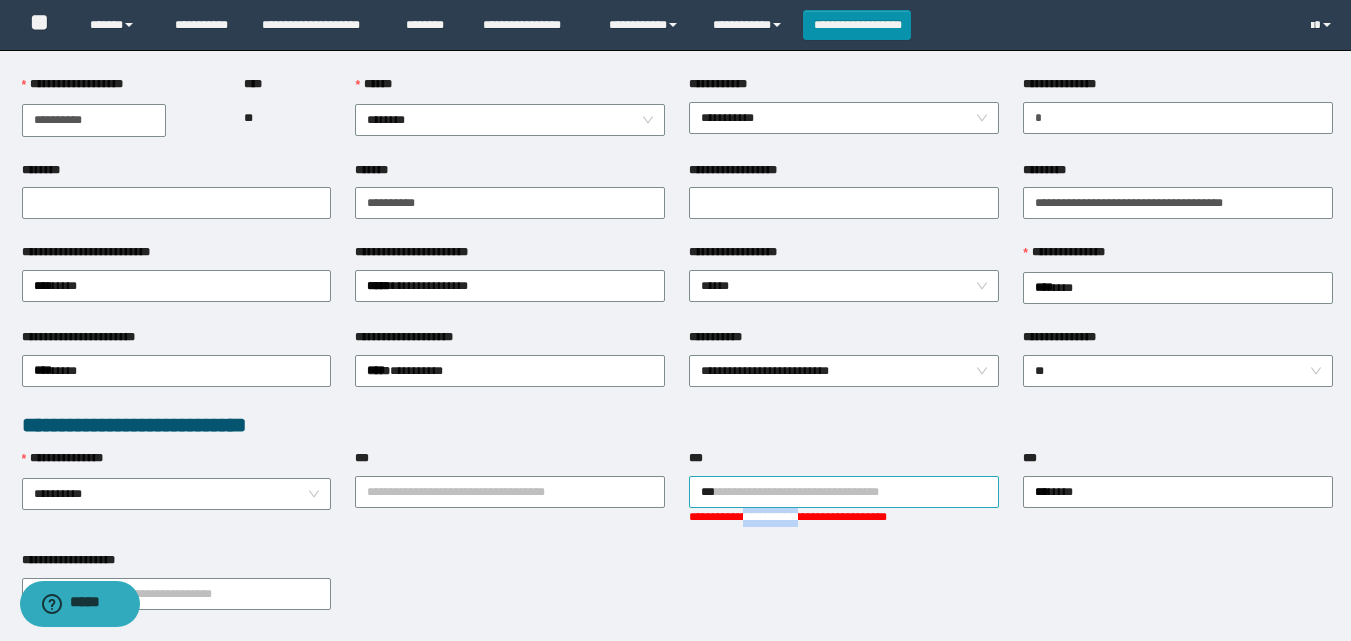 click on "***" at bounding box center (844, 492) 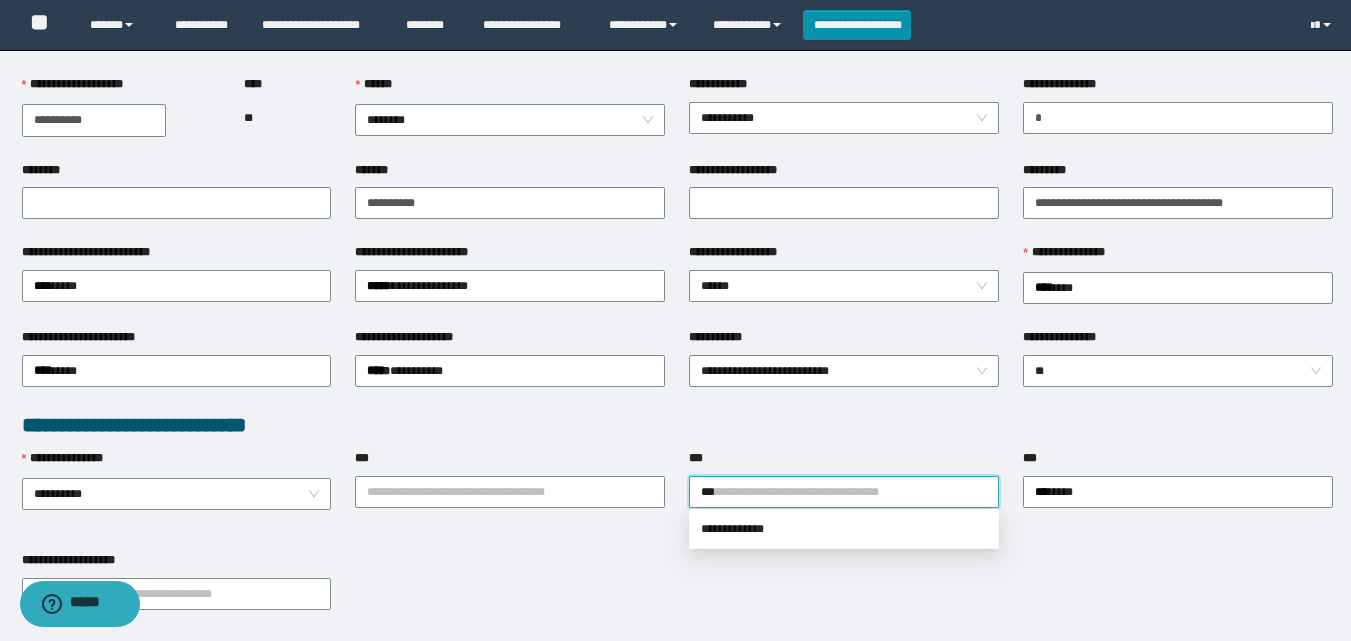 click on "**********" at bounding box center (675, 120) 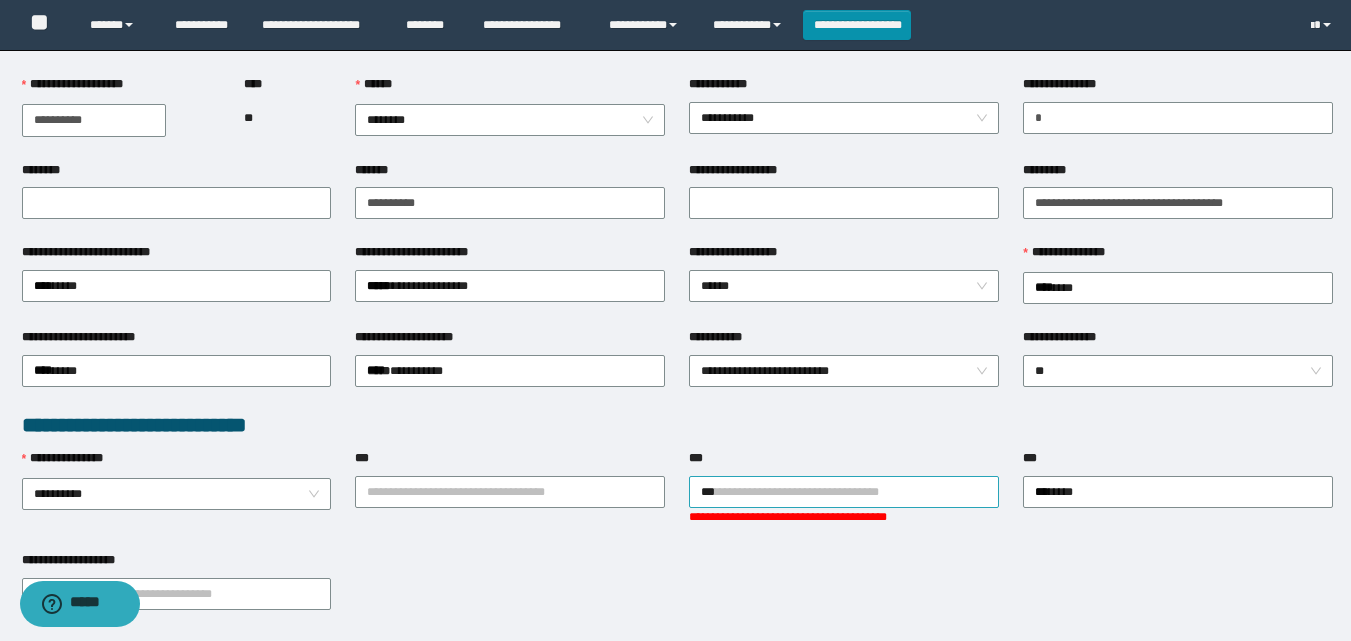 click on "***" at bounding box center [844, 492] 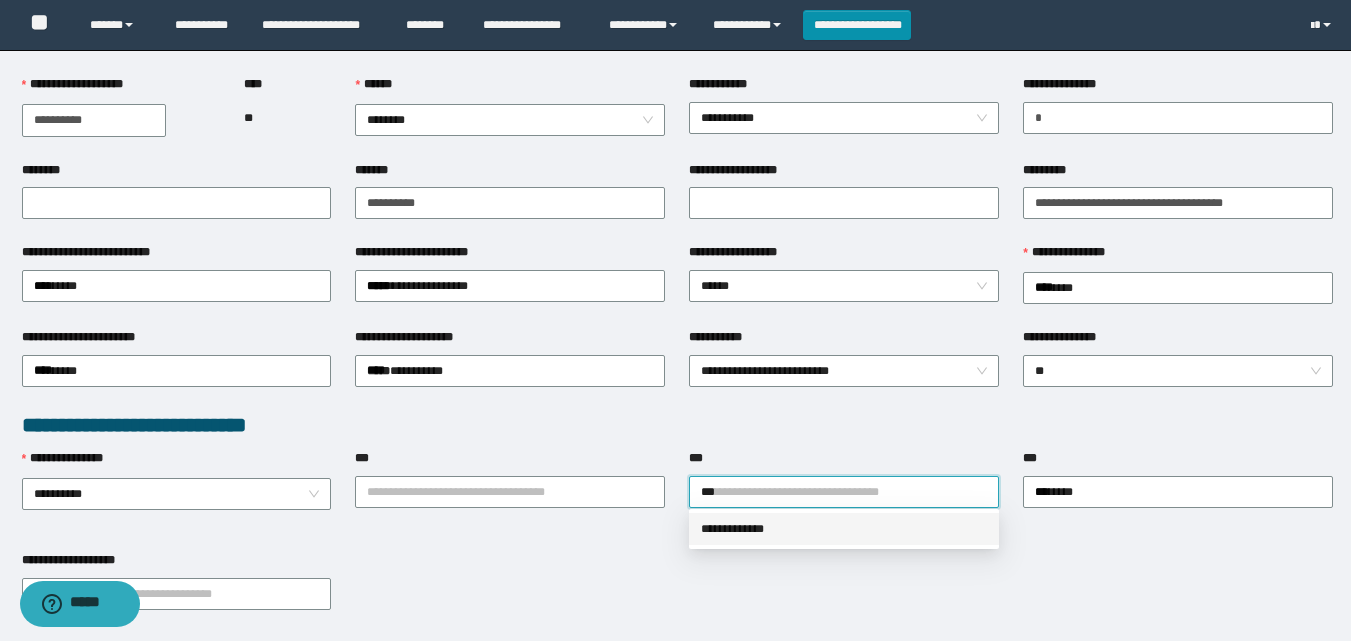 click on "**********" at bounding box center [675, 120] 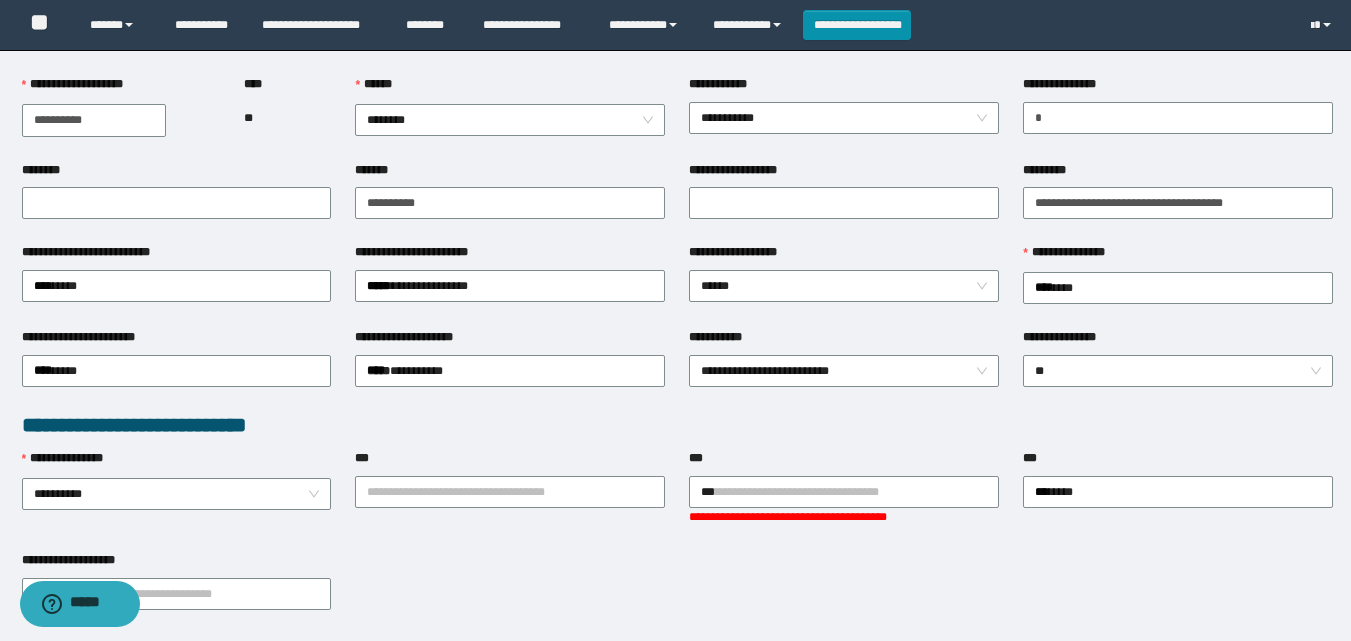 click on "**********" at bounding box center [844, 500] 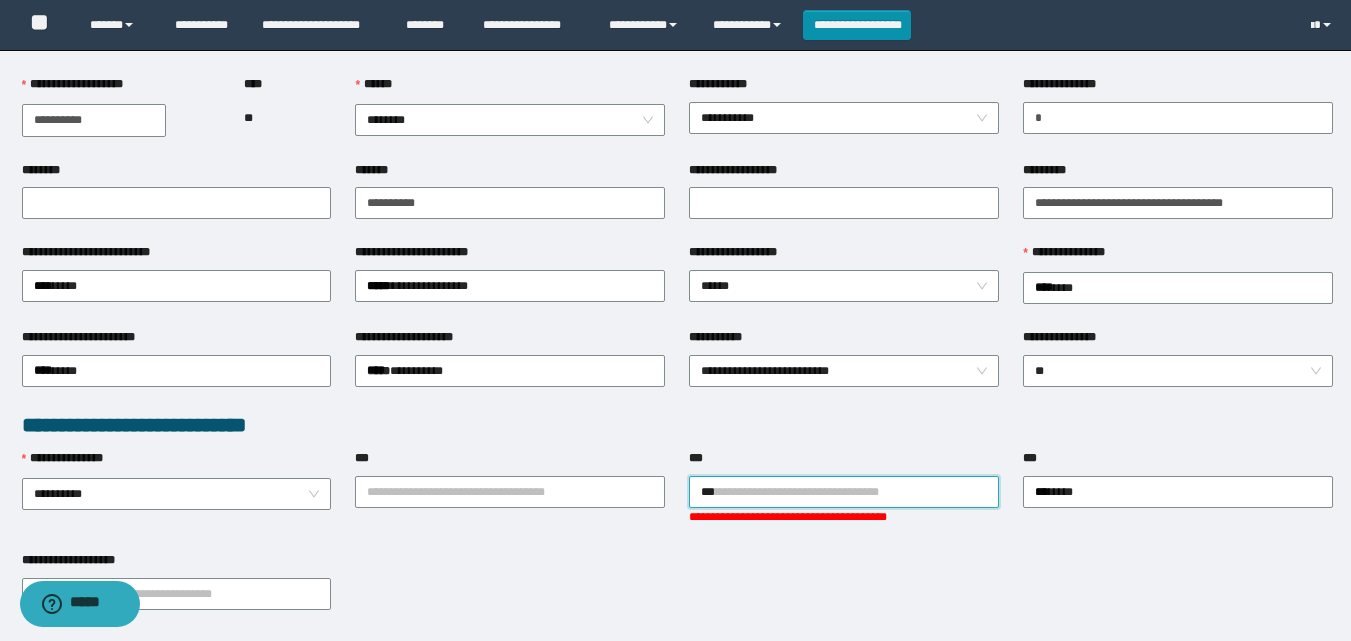 click on "***" at bounding box center [844, 492] 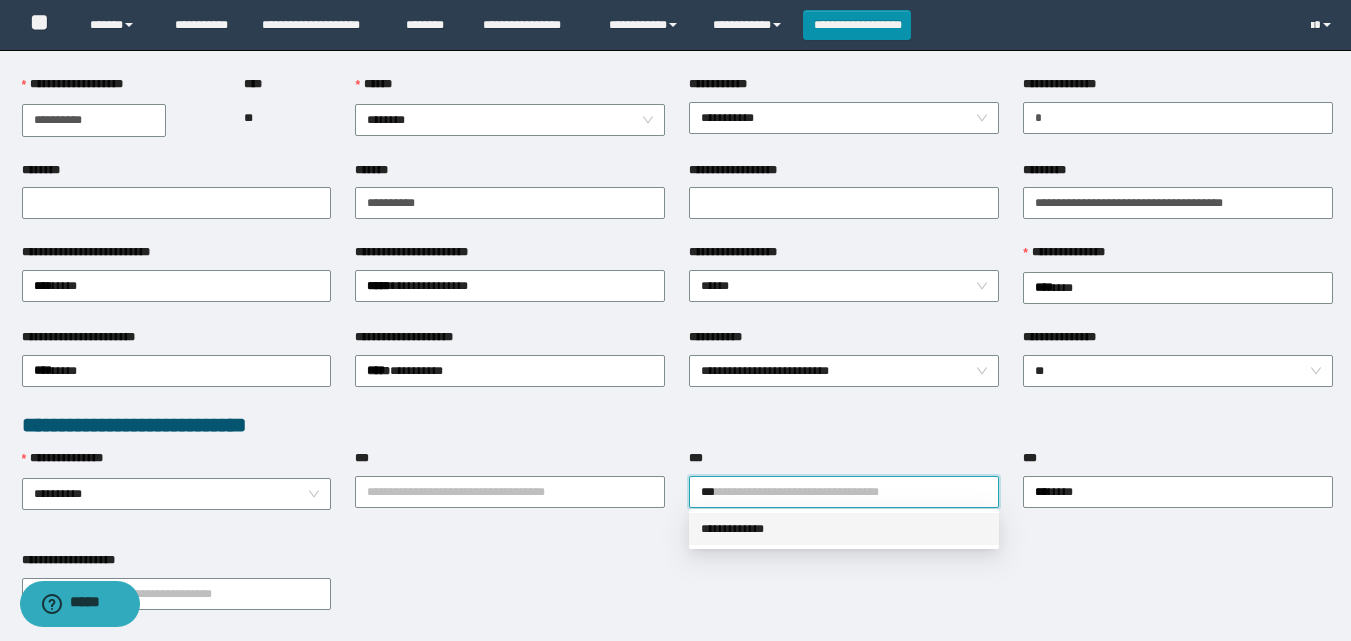 click on "**********" at bounding box center [844, 529] 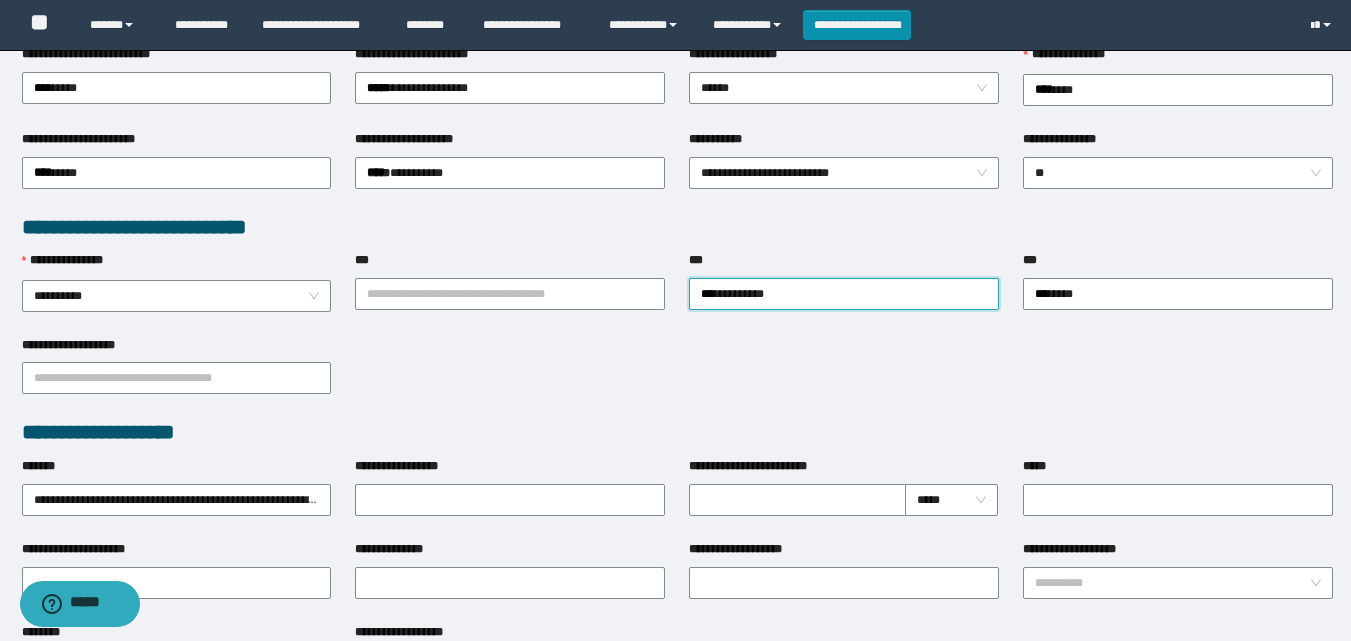 scroll, scrollTop: 400, scrollLeft: 0, axis: vertical 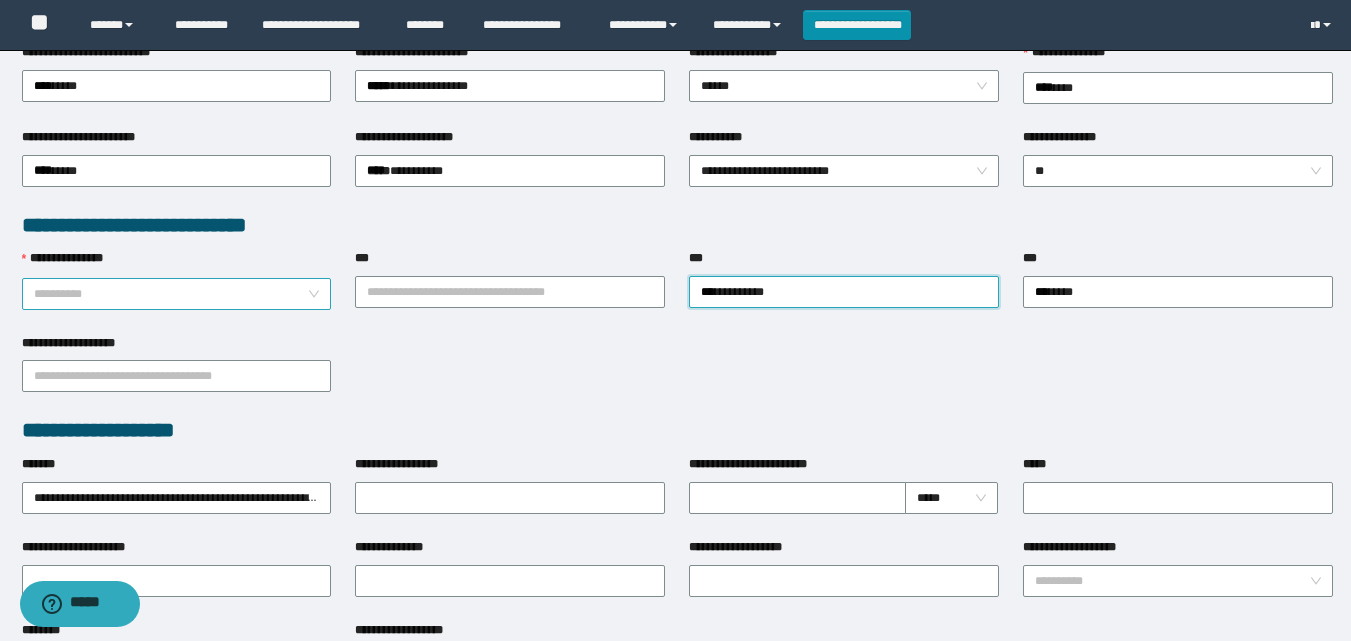 click on "**********" at bounding box center [177, 294] 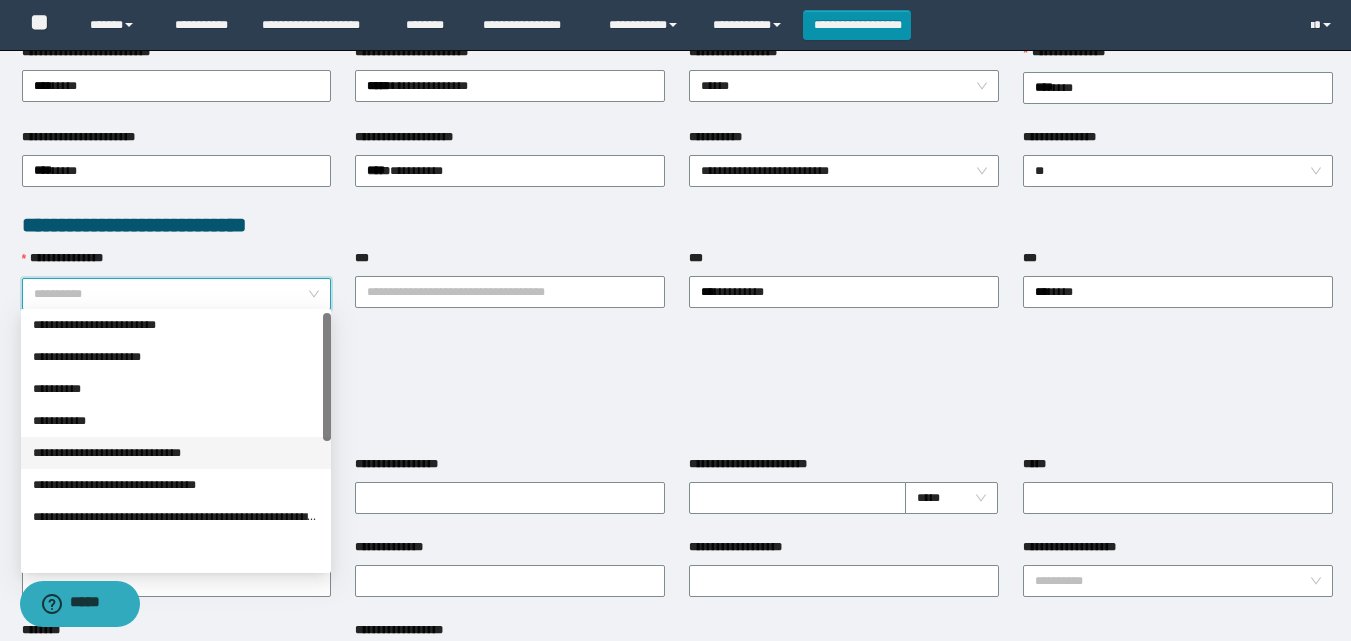 scroll, scrollTop: 0, scrollLeft: 0, axis: both 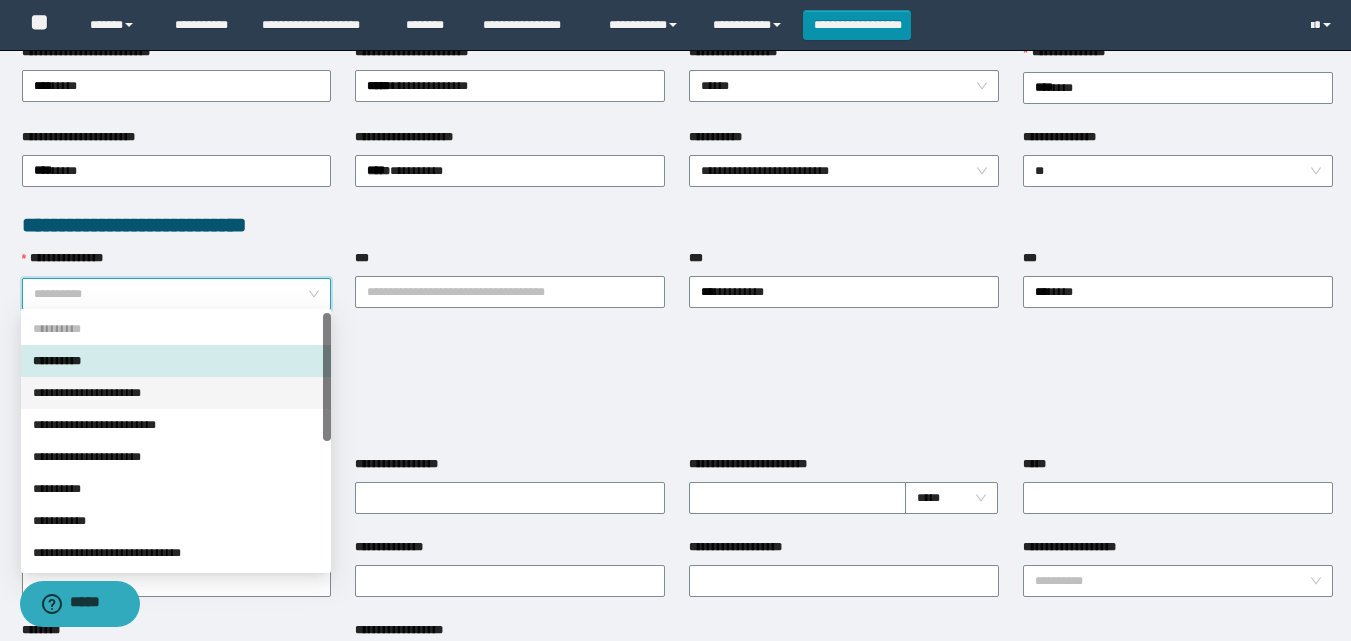 click on "**********" at bounding box center (176, 393) 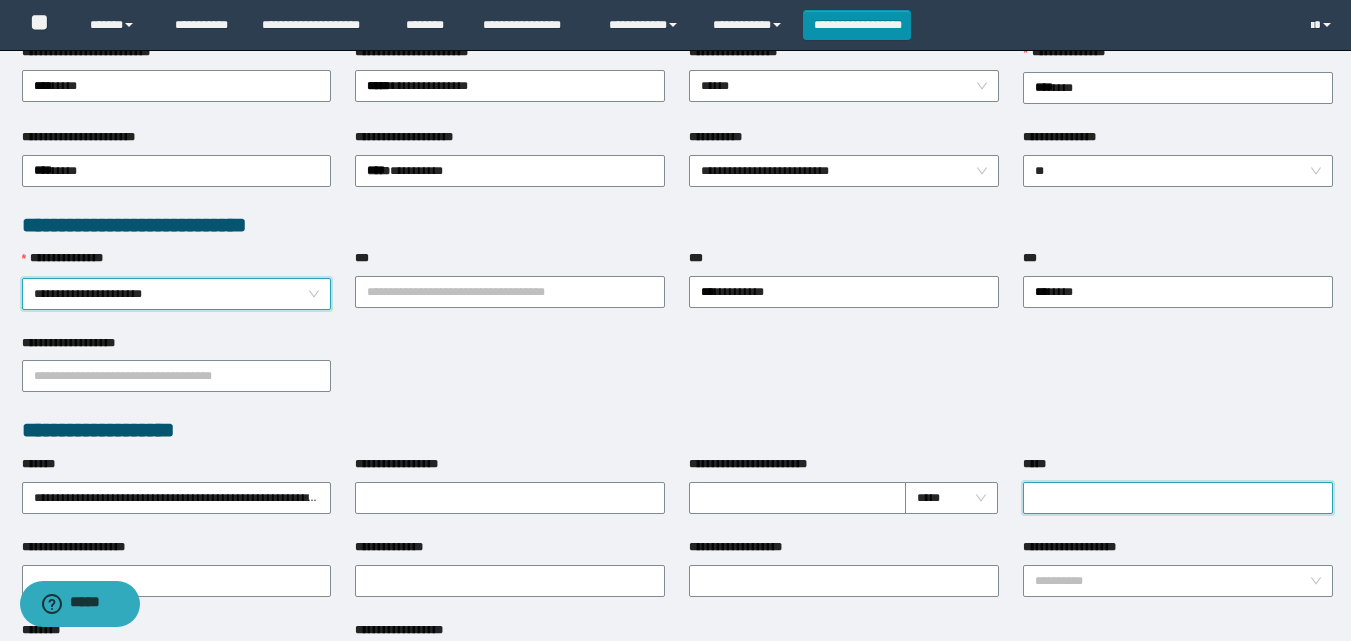 click on "*****" at bounding box center [1178, 498] 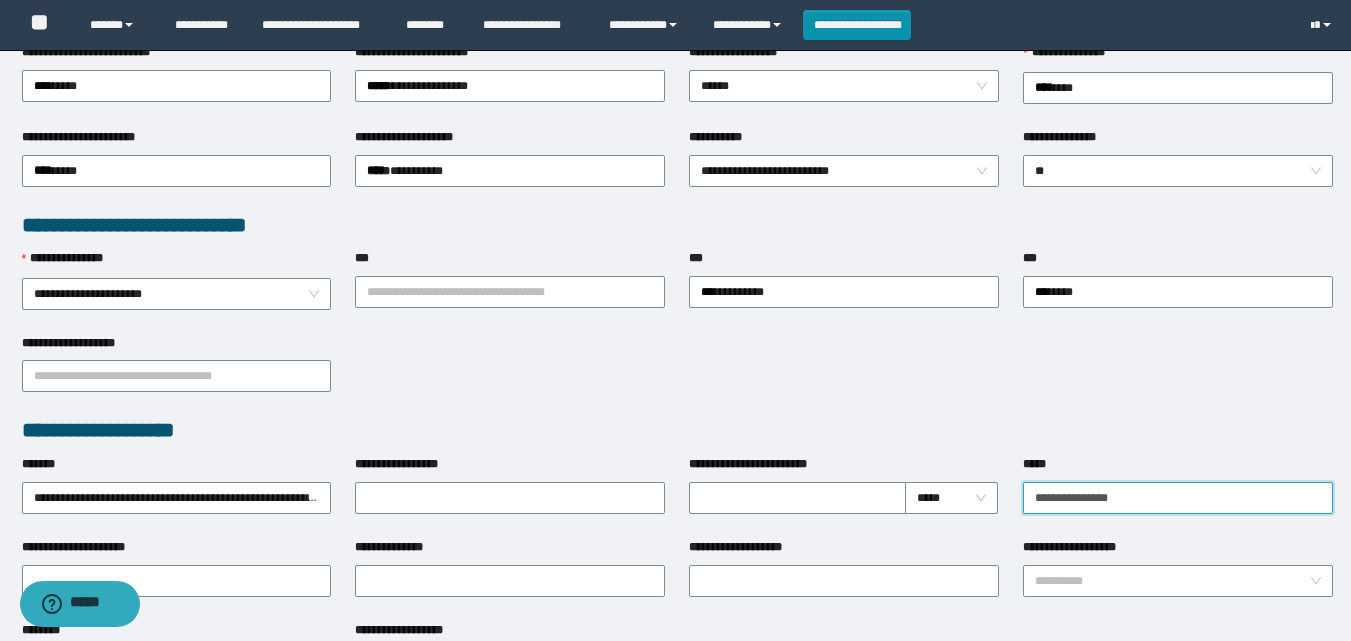 type on "**********" 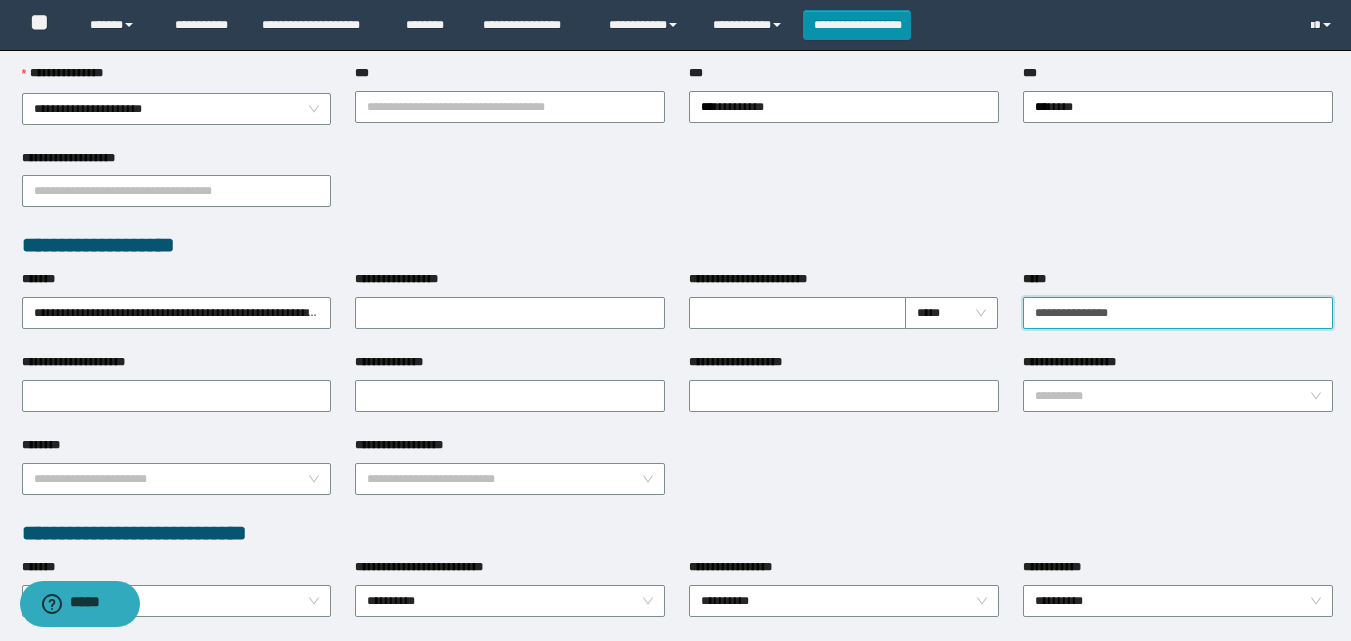 scroll, scrollTop: 600, scrollLeft: 0, axis: vertical 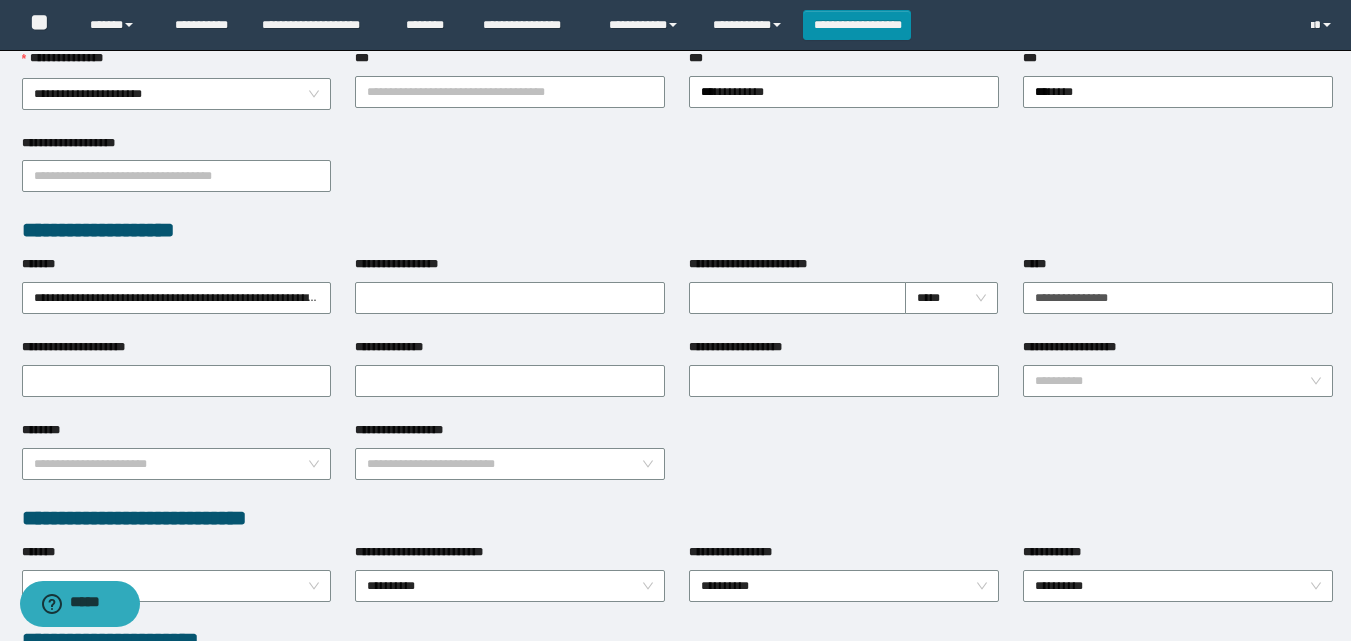 click on "**********" at bounding box center [844, 379] 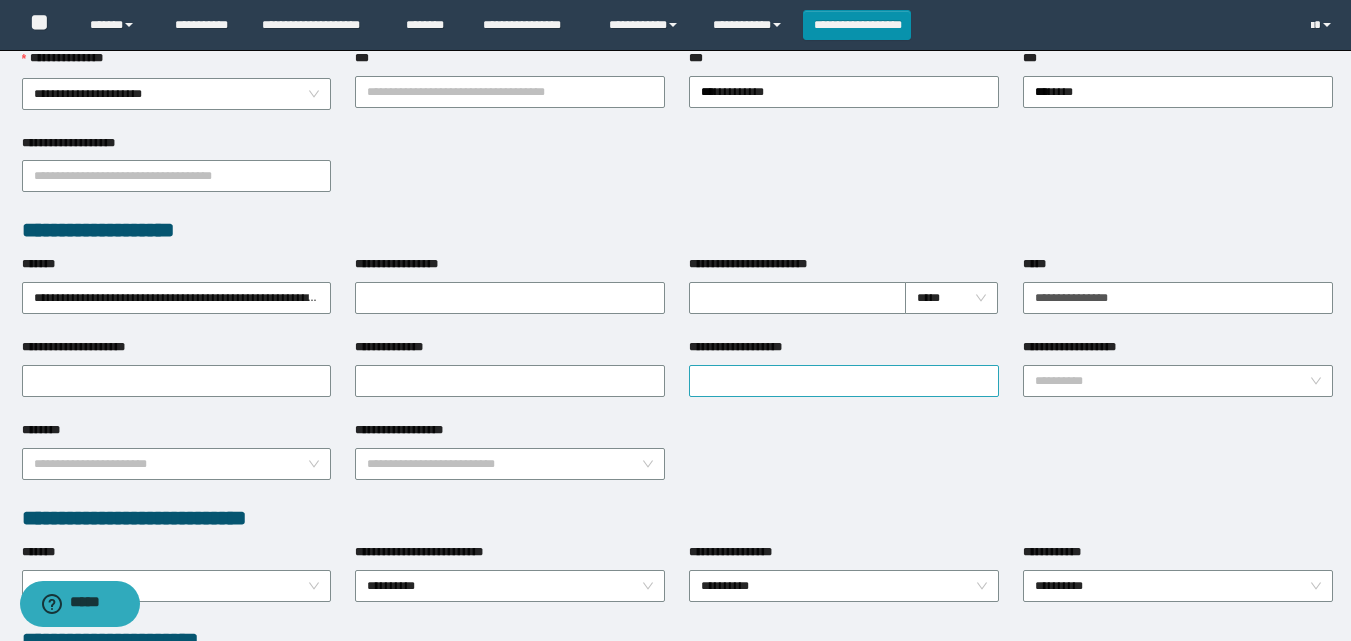 drag, startPoint x: 751, startPoint y: 411, endPoint x: 760, endPoint y: 389, distance: 23.769728 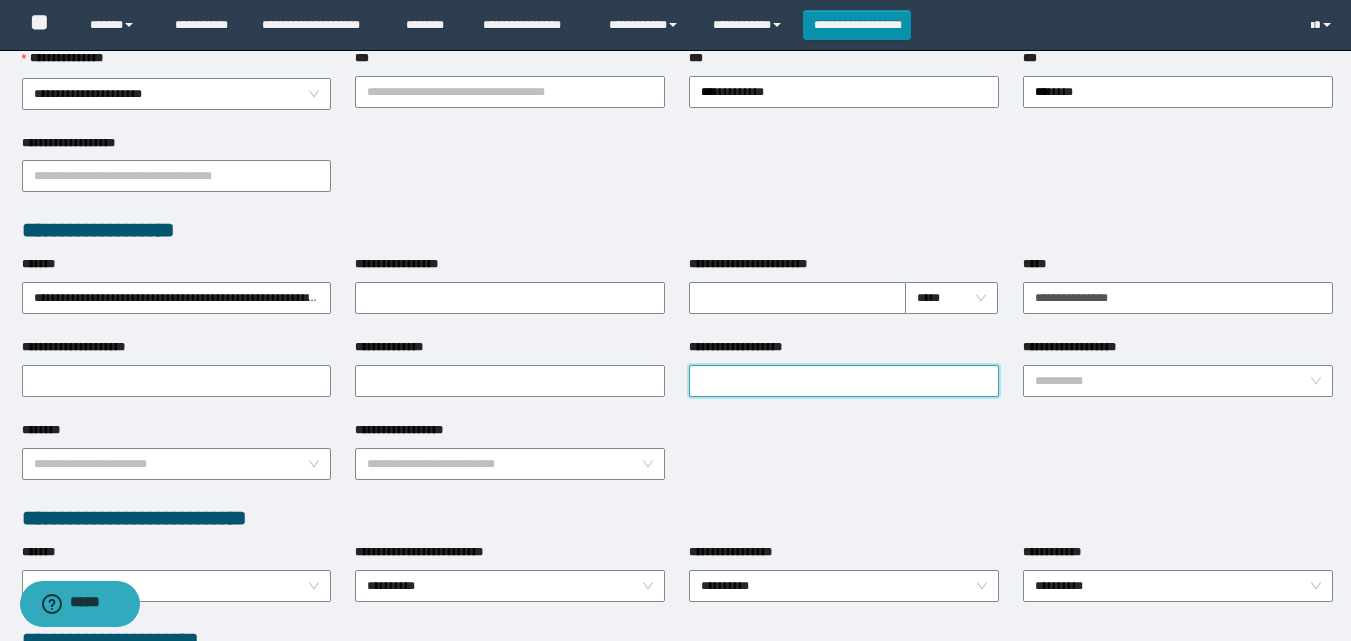 click on "**********" at bounding box center [844, 381] 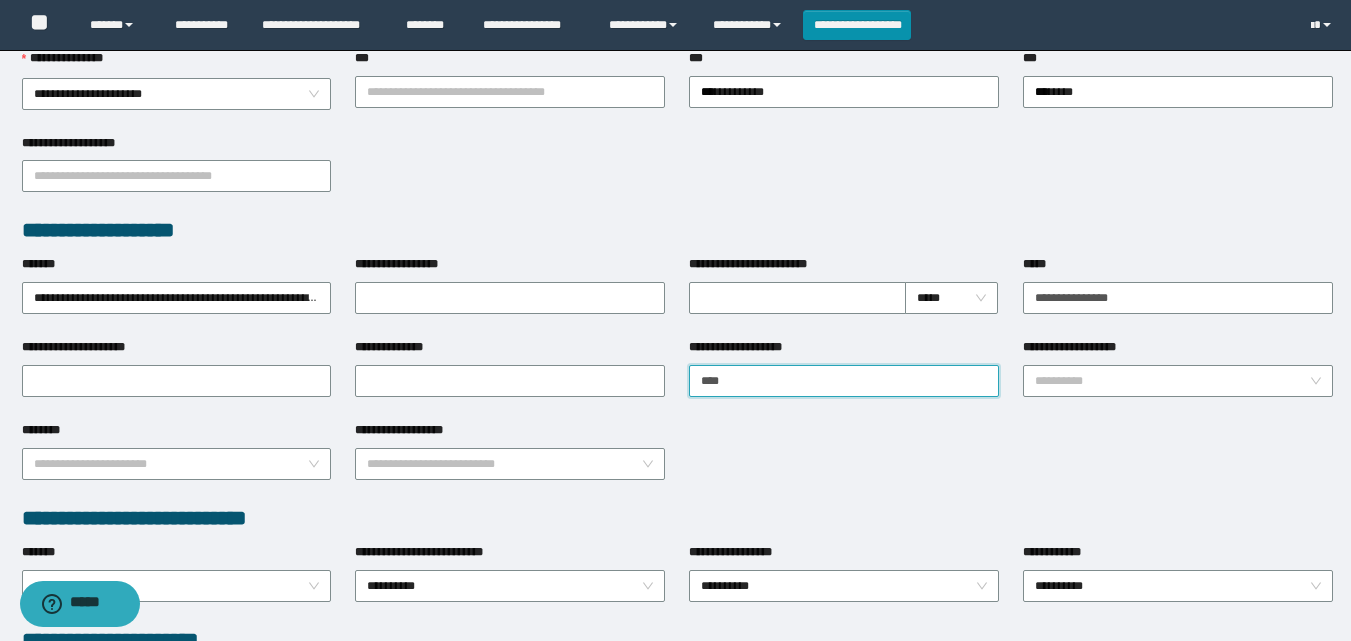 type on "**********" 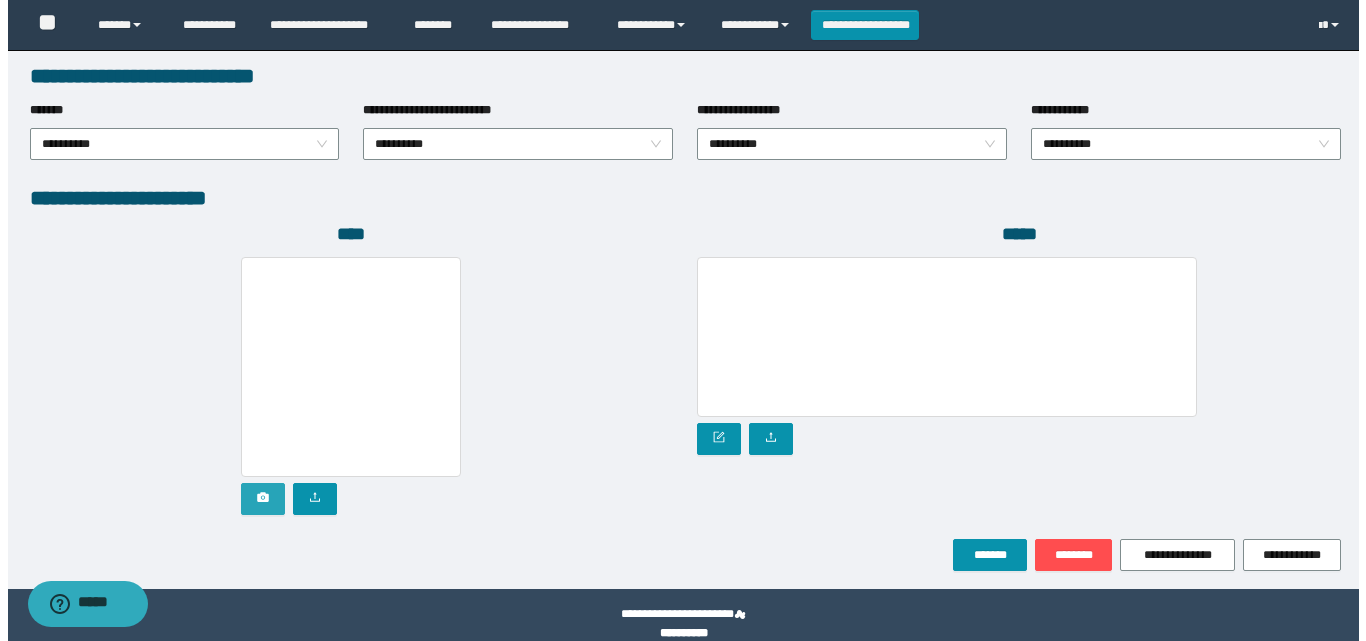 scroll, scrollTop: 1064, scrollLeft: 0, axis: vertical 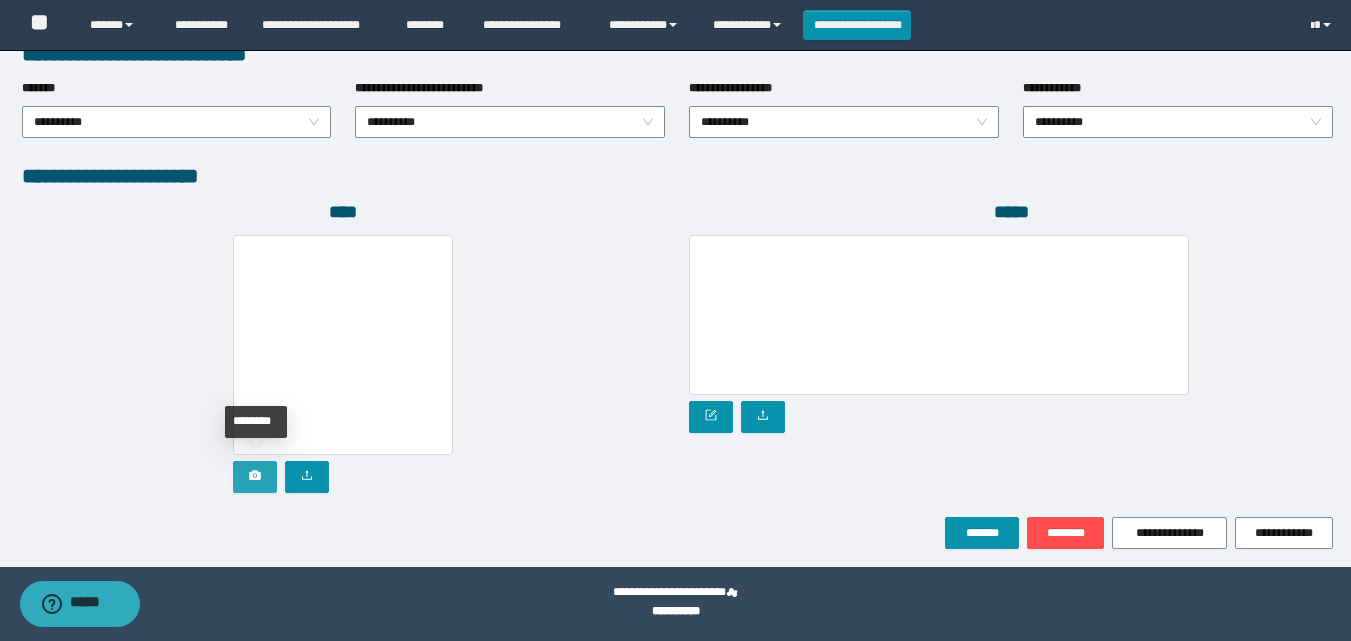 click at bounding box center (255, 477) 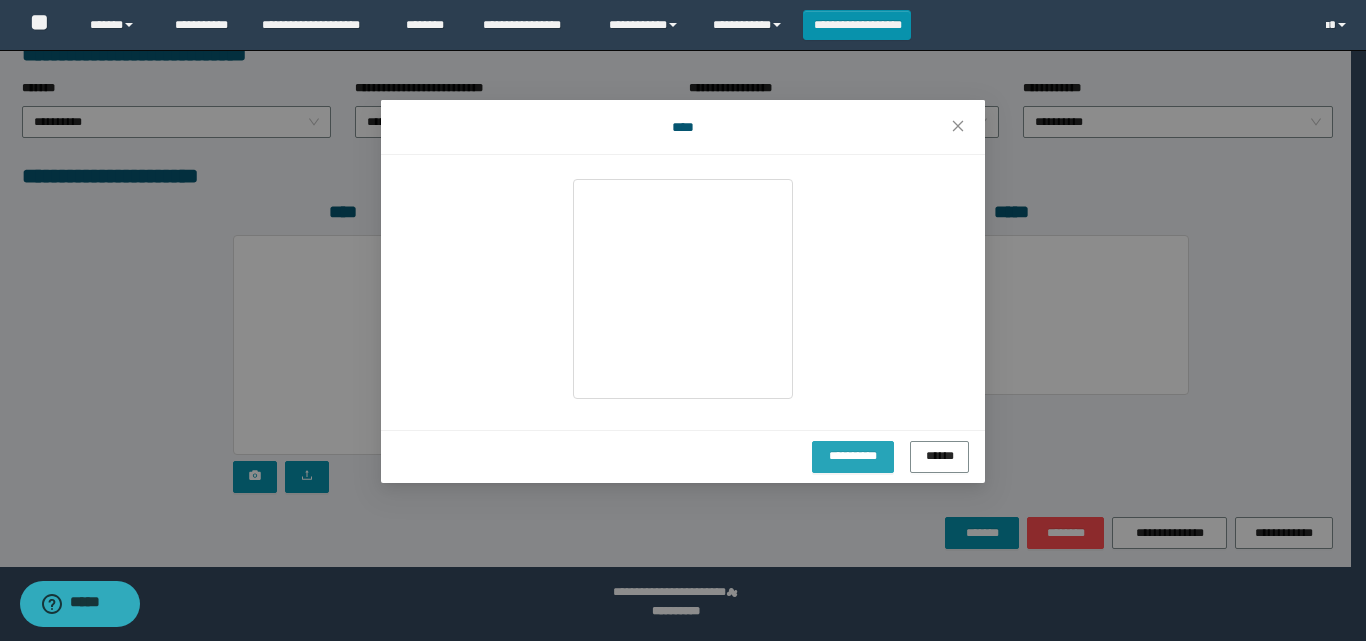 click on "**********" at bounding box center (852, 455) 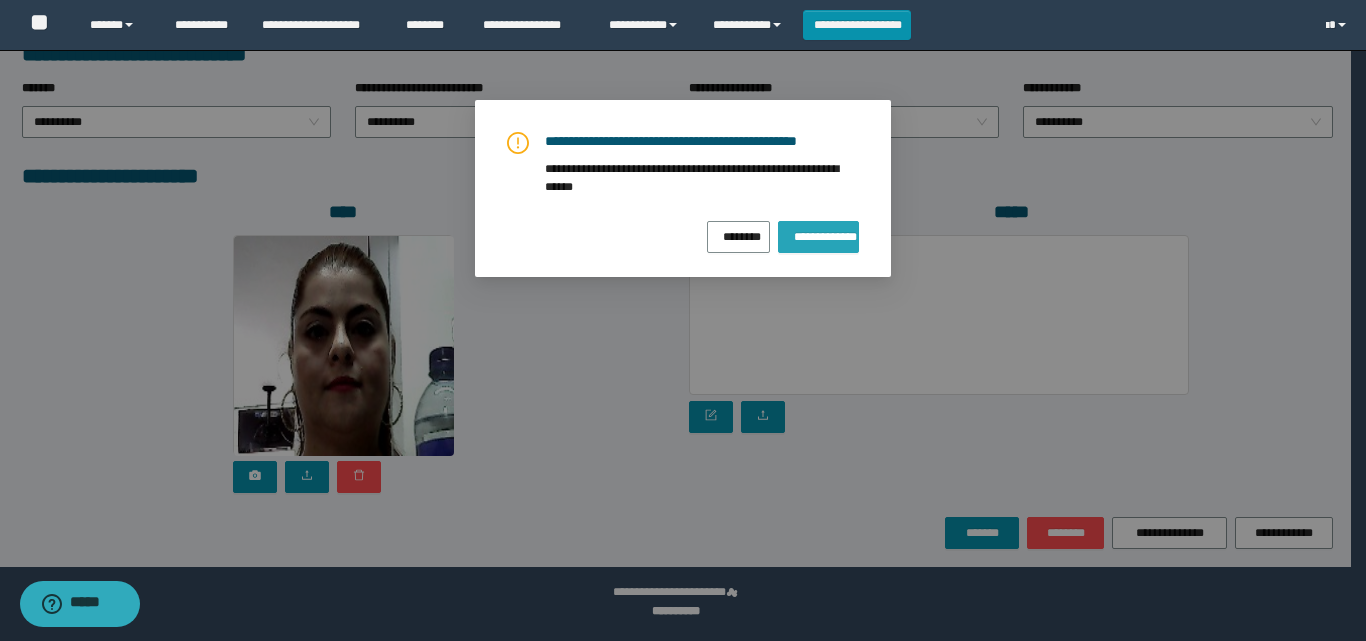 click on "**********" at bounding box center (818, 234) 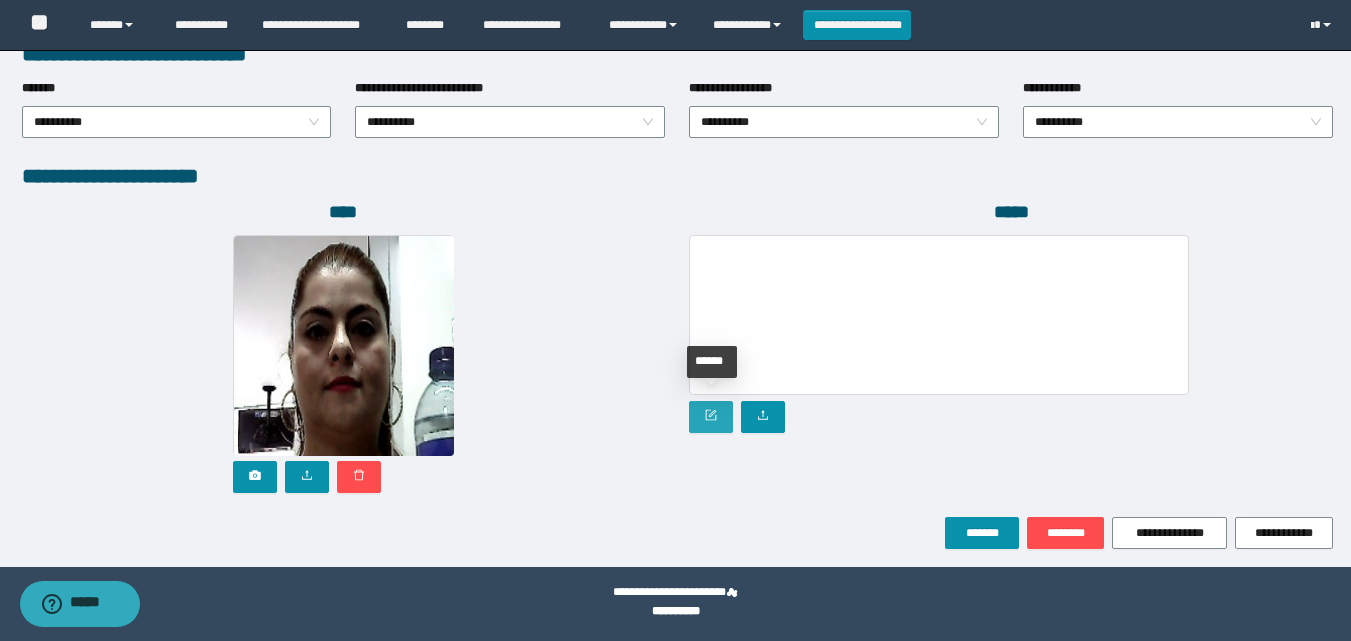 click 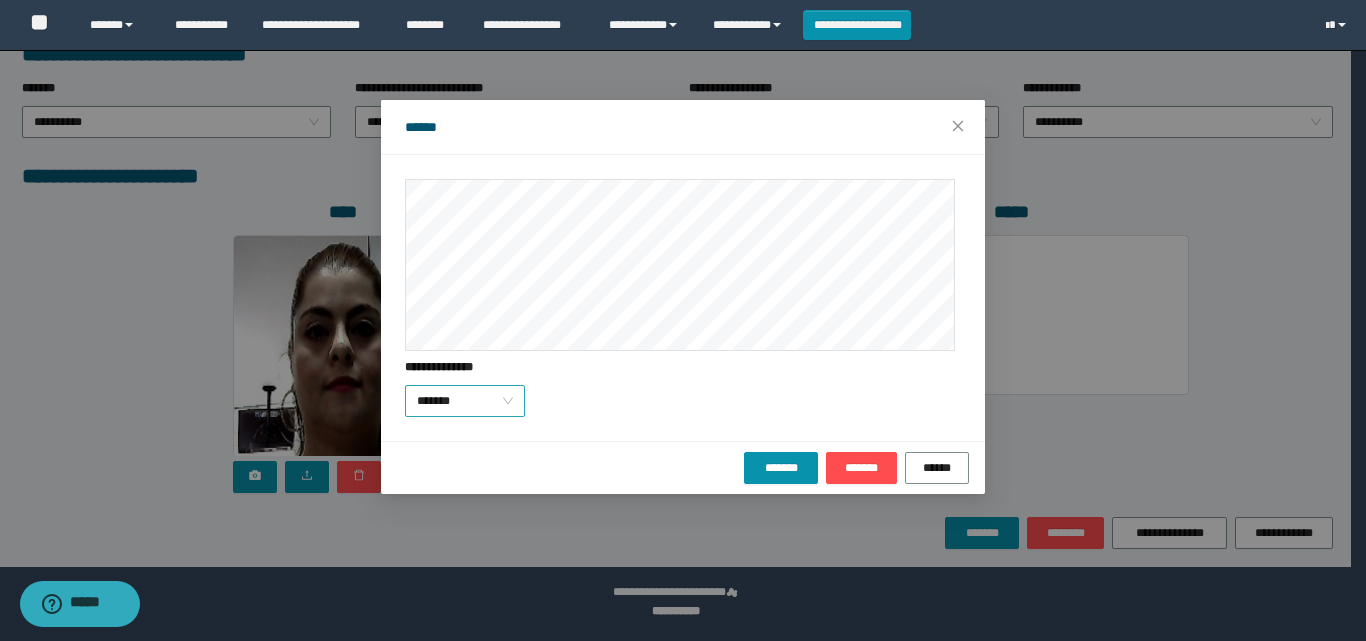 click on "*******" at bounding box center (465, 401) 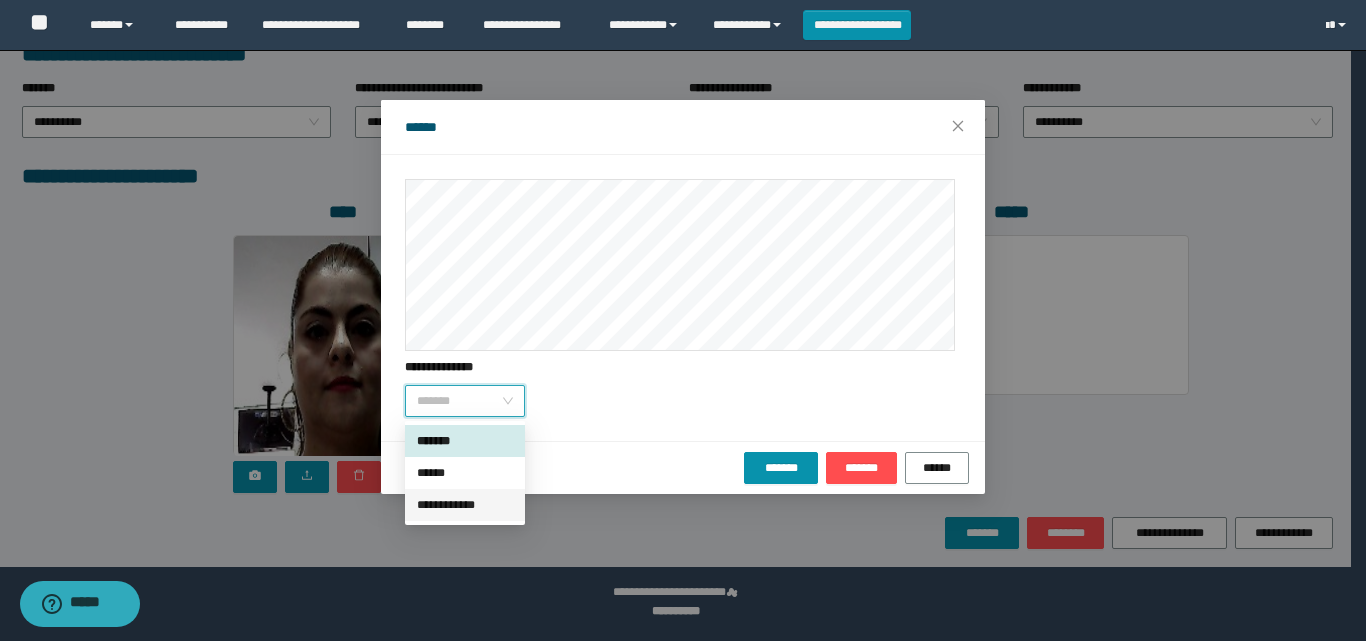 click on "**********" at bounding box center [465, 505] 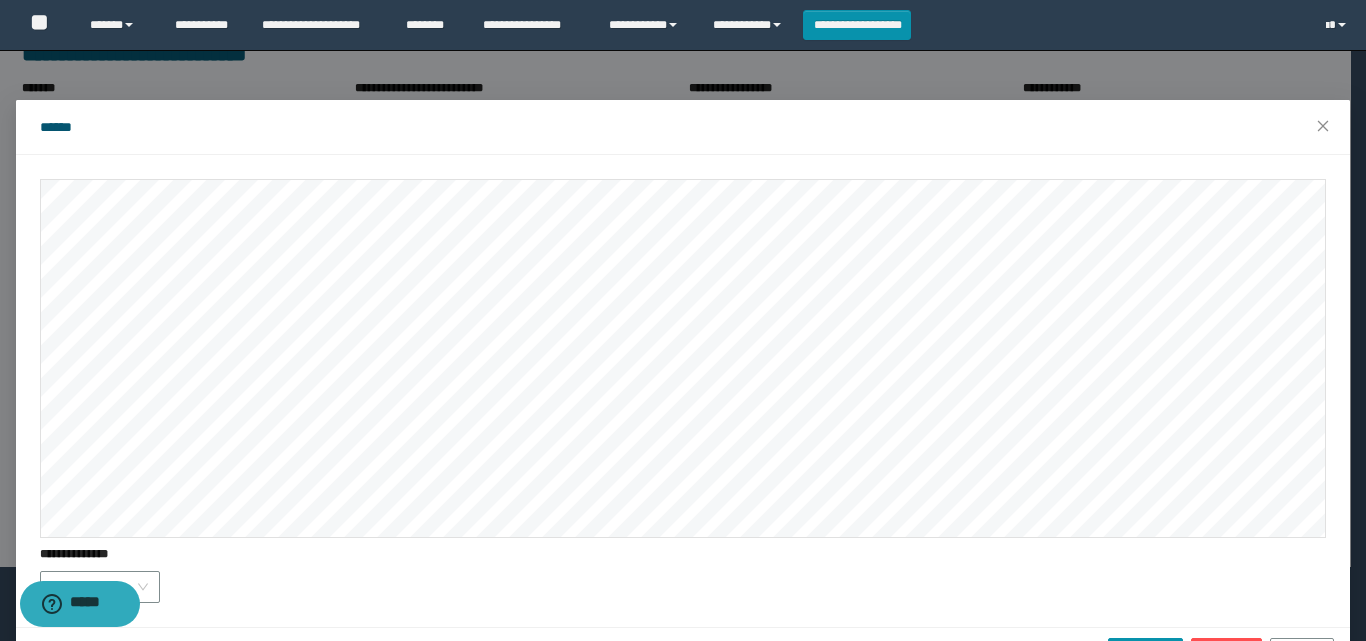 scroll, scrollTop: 61, scrollLeft: 0, axis: vertical 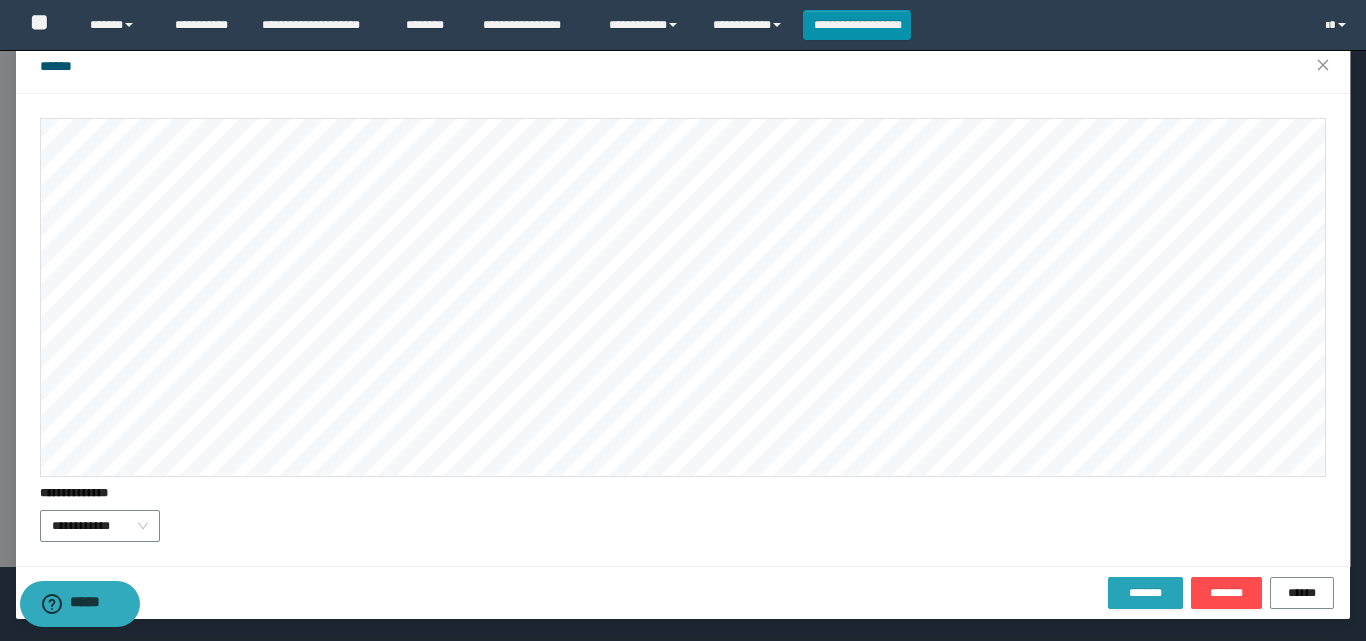 click on "*******" at bounding box center [1145, 593] 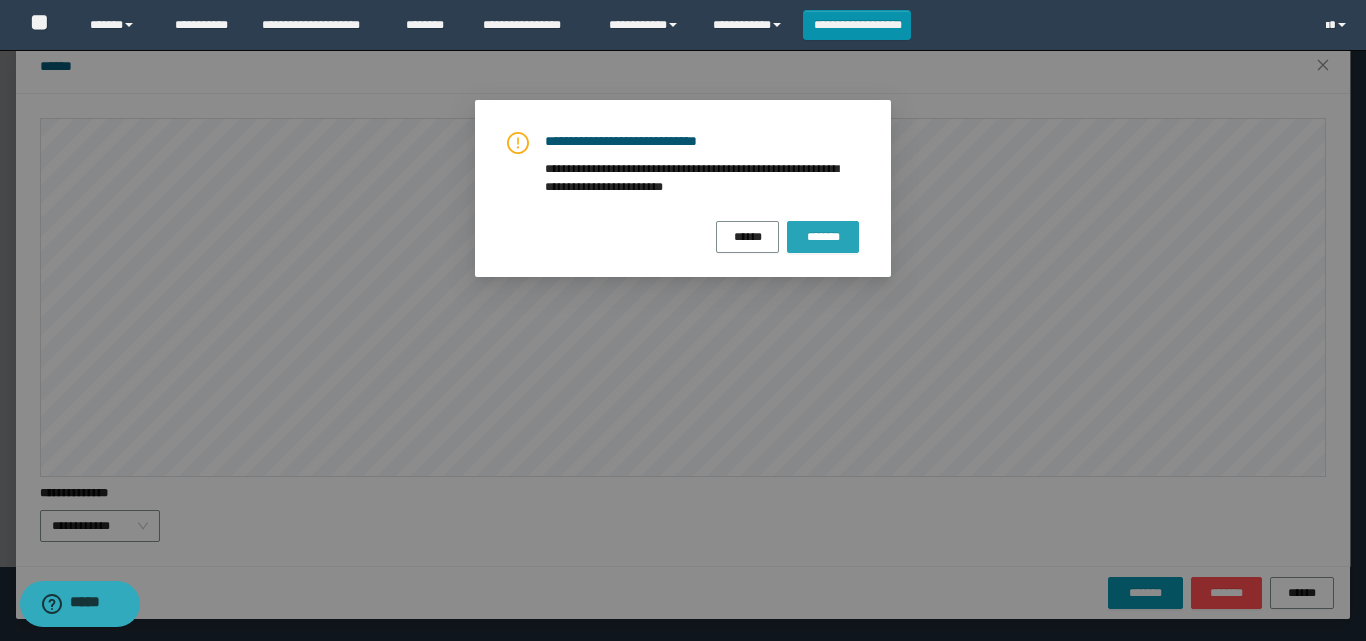 click on "*******" at bounding box center [823, 237] 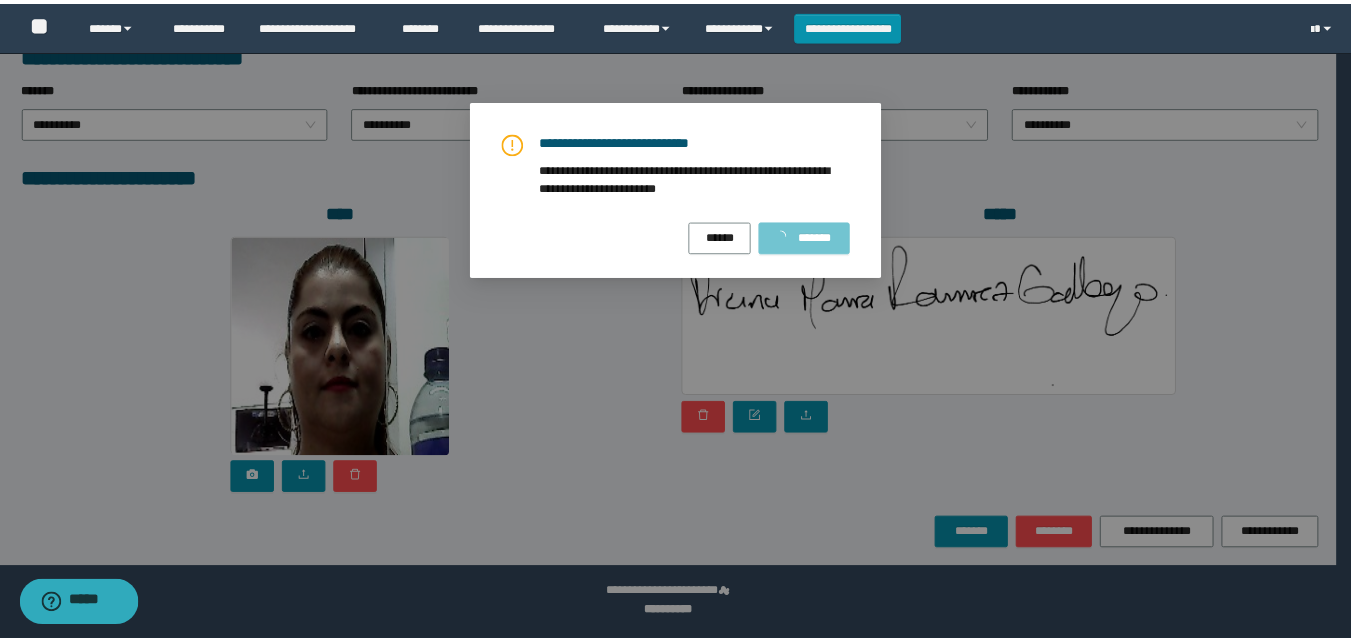 scroll, scrollTop: 0, scrollLeft: 0, axis: both 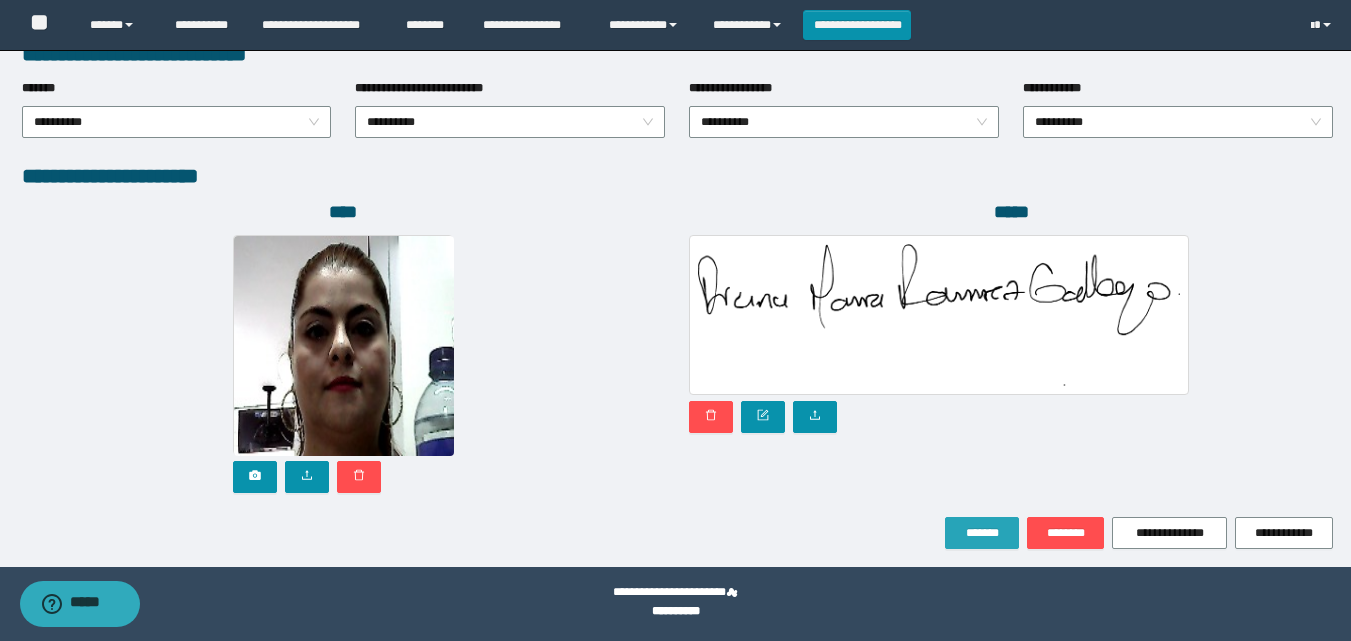 click on "*******" at bounding box center (982, 533) 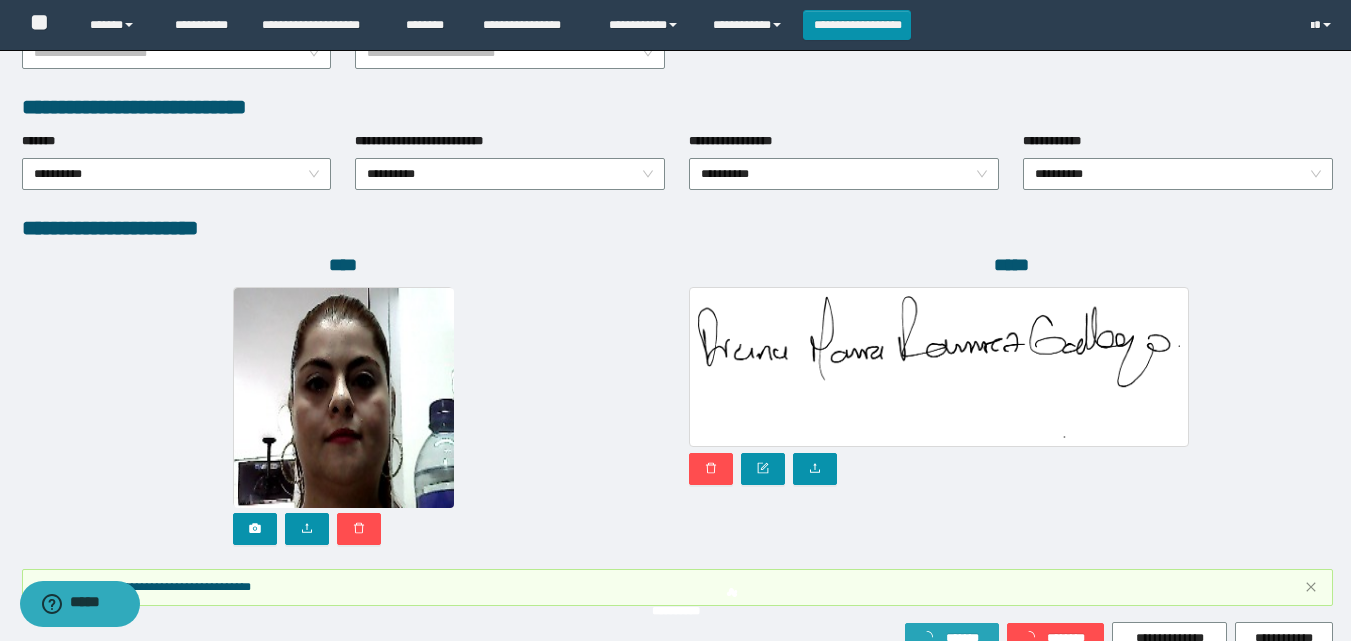 scroll, scrollTop: 1117, scrollLeft: 0, axis: vertical 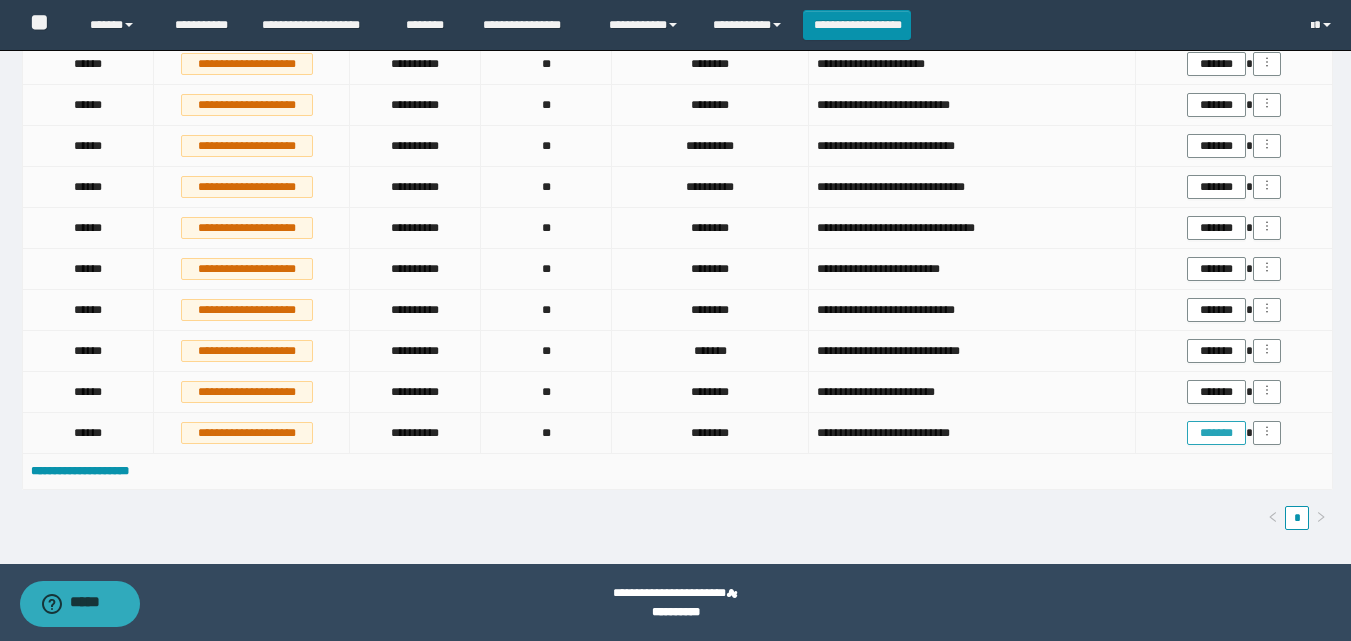 click on "*******" at bounding box center (1216, 433) 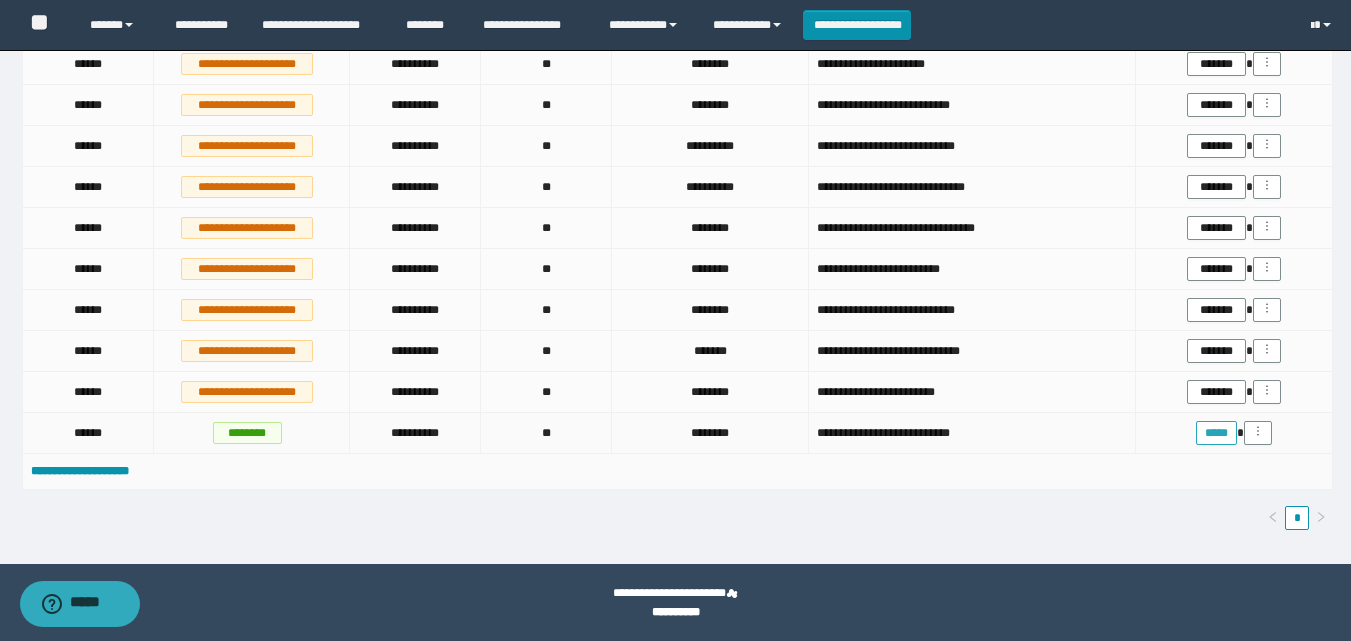 click on "*****" at bounding box center [1216, 433] 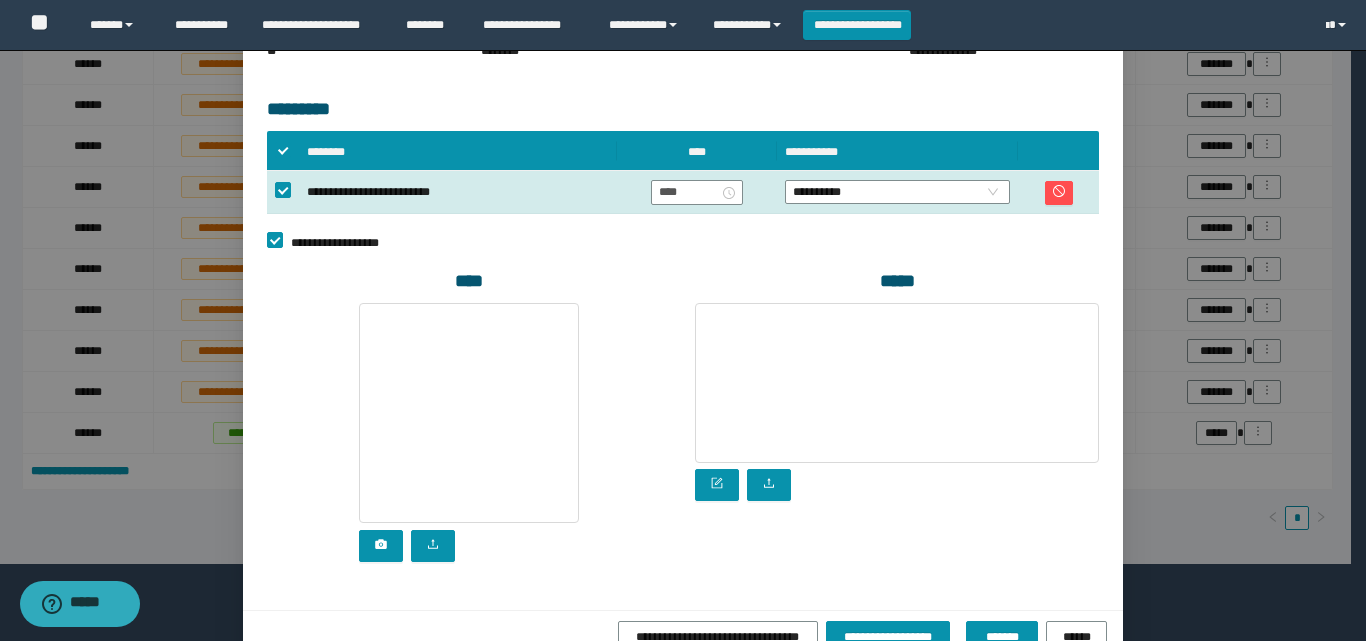 scroll, scrollTop: 489, scrollLeft: 0, axis: vertical 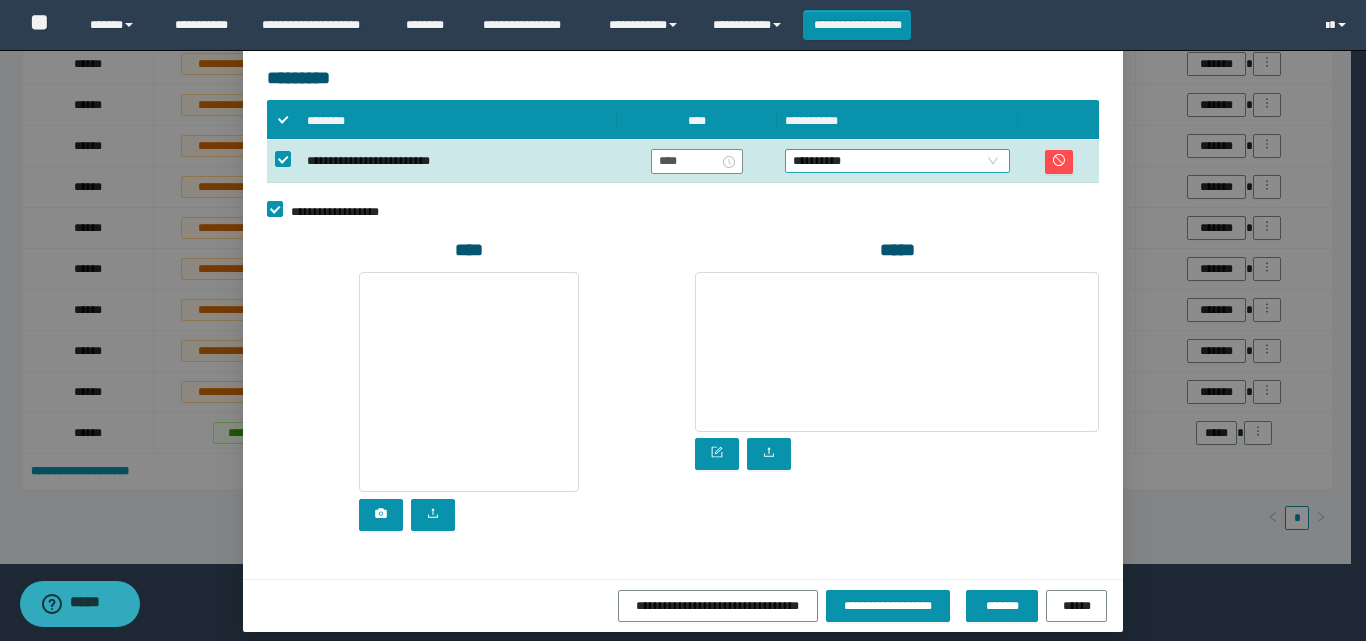 click on "**********" at bounding box center [897, 161] 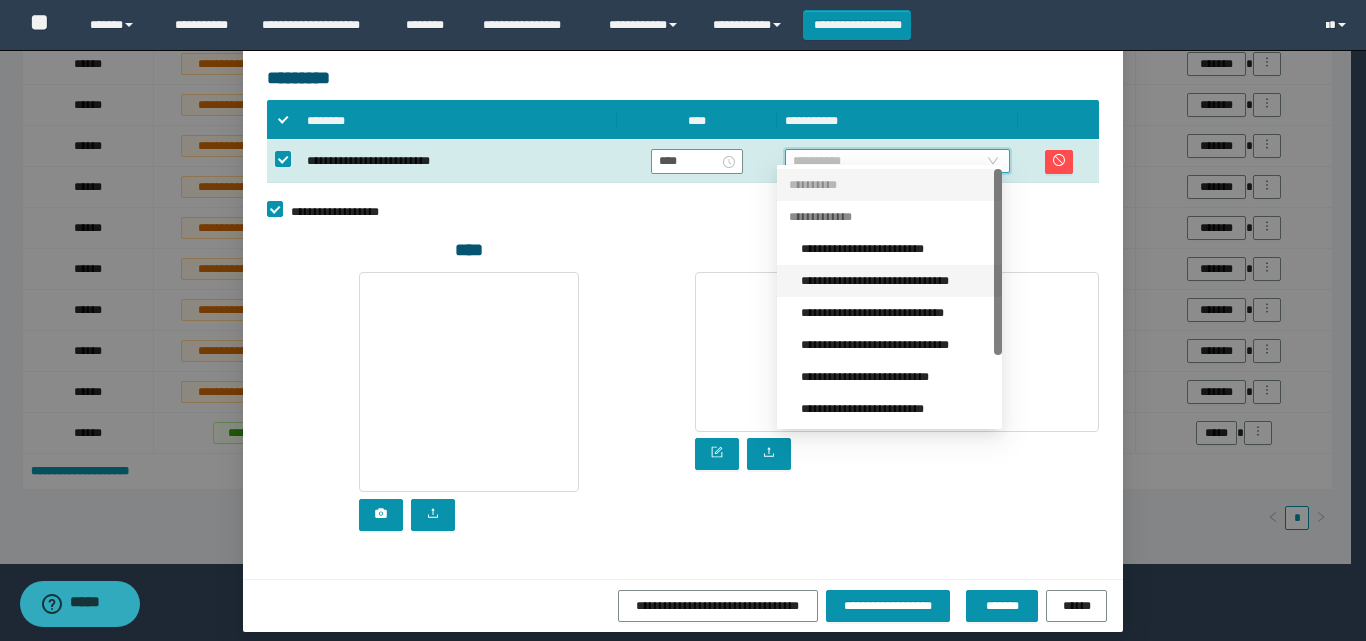 scroll, scrollTop: 96, scrollLeft: 0, axis: vertical 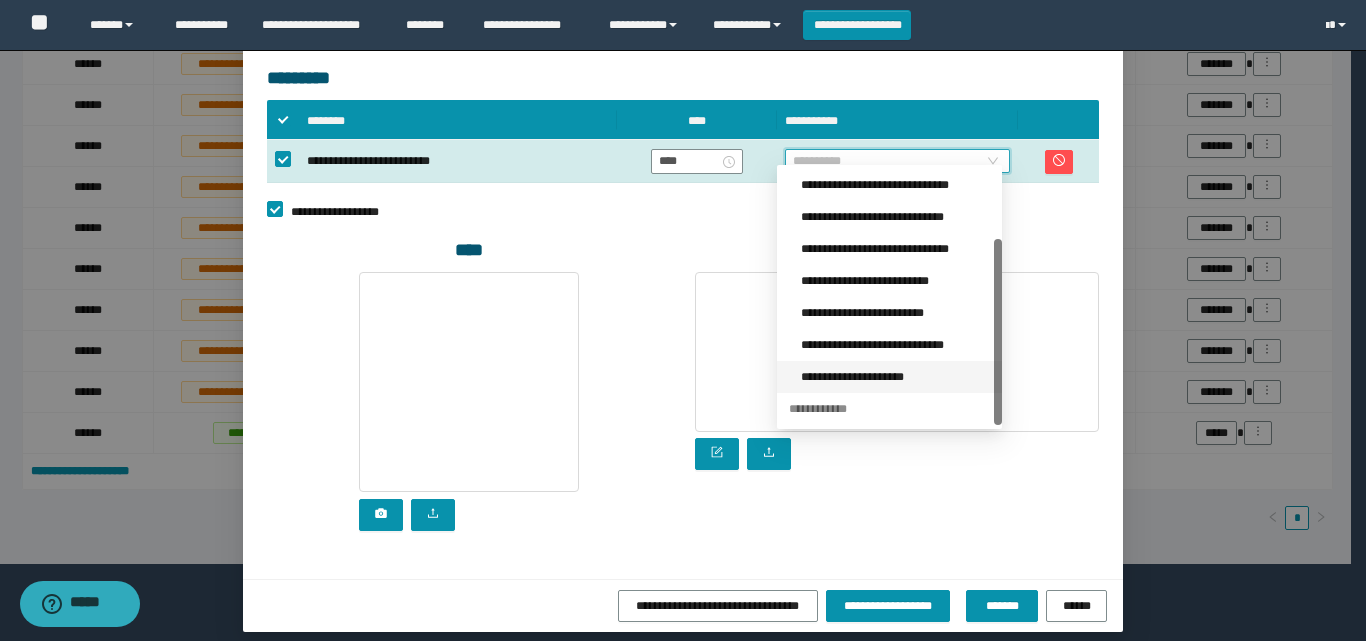 click on "**********" at bounding box center (895, 377) 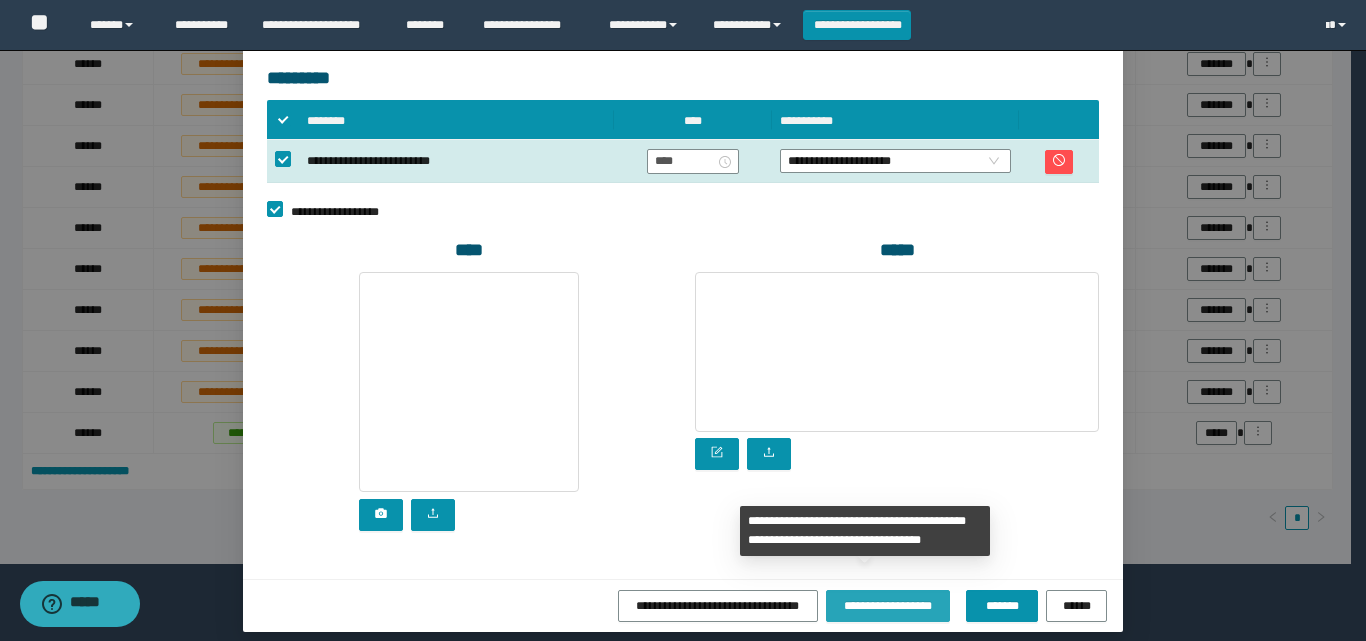 click on "**********" at bounding box center (888, 605) 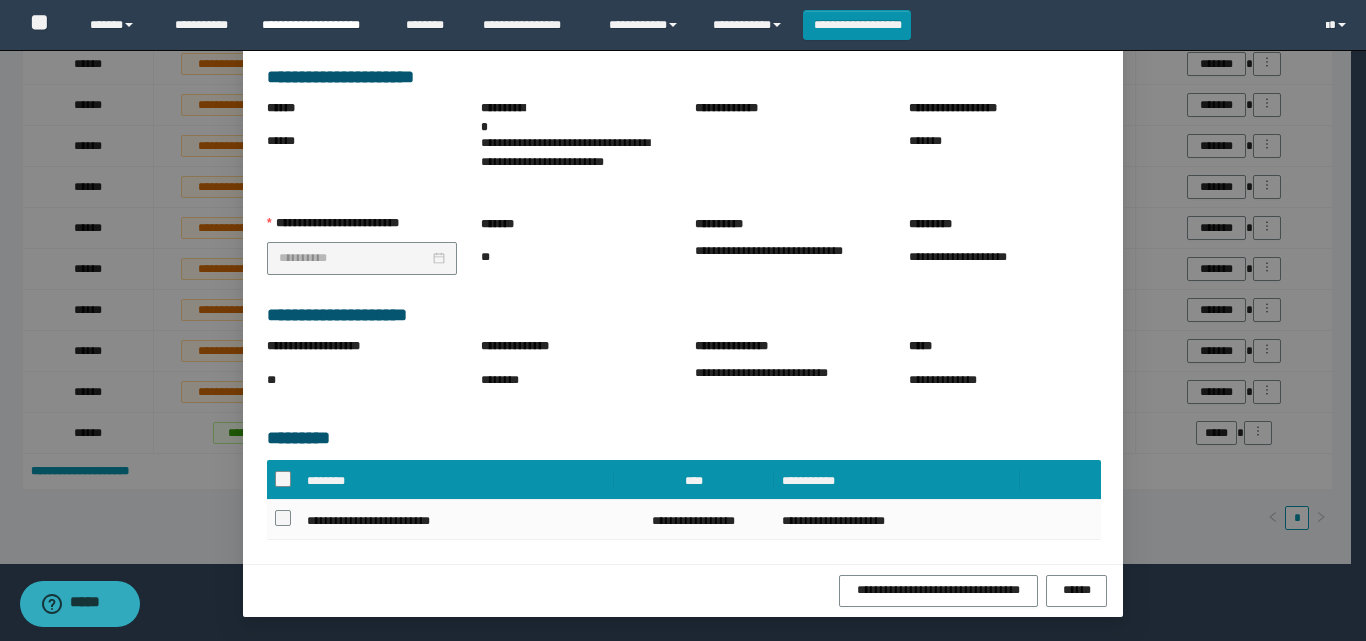 scroll, scrollTop: 170, scrollLeft: 0, axis: vertical 